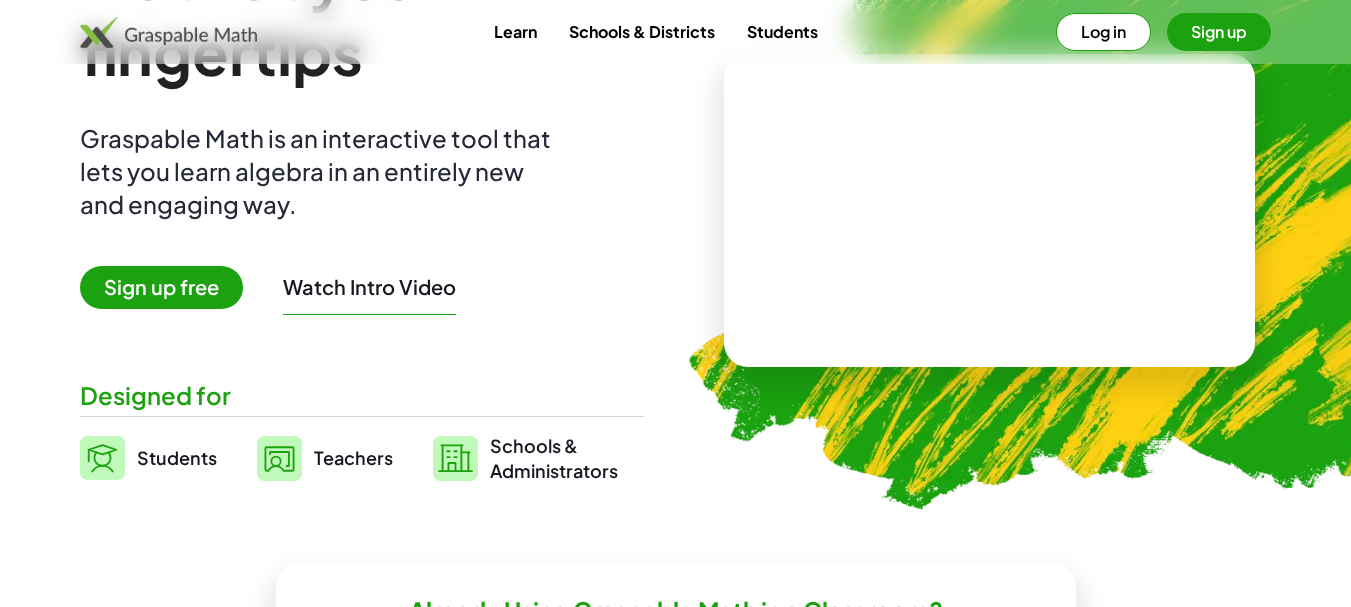 scroll, scrollTop: 200, scrollLeft: 0, axis: vertical 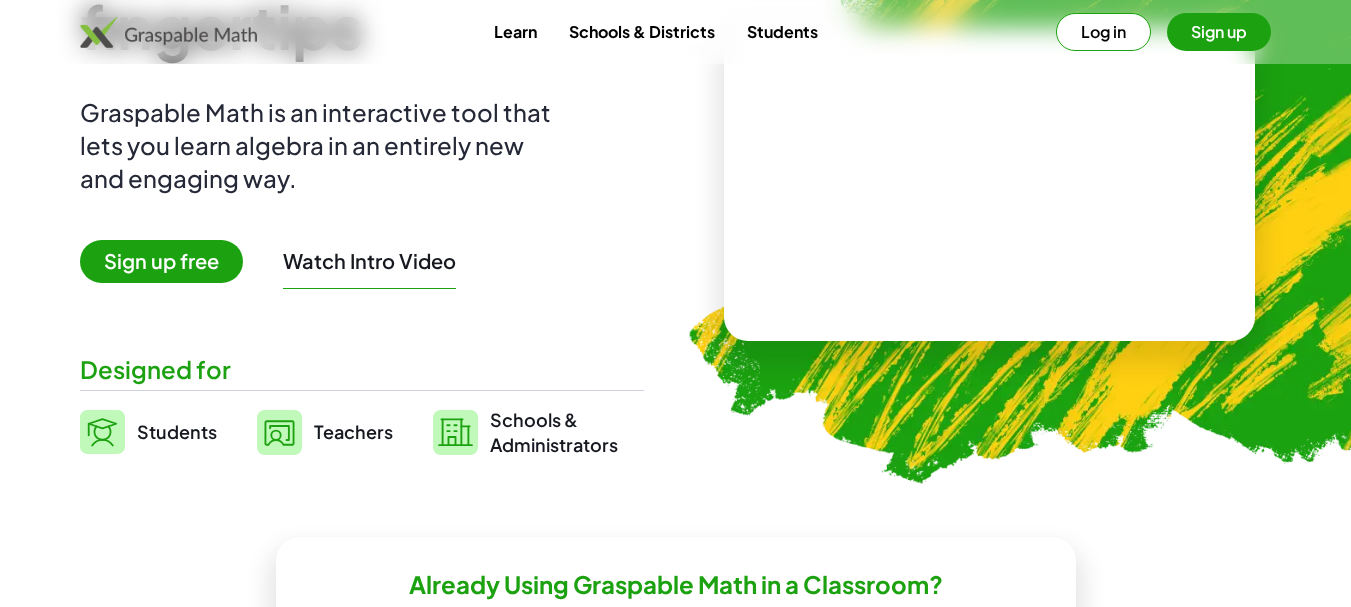 click on "Sign up" at bounding box center (1219, 32) 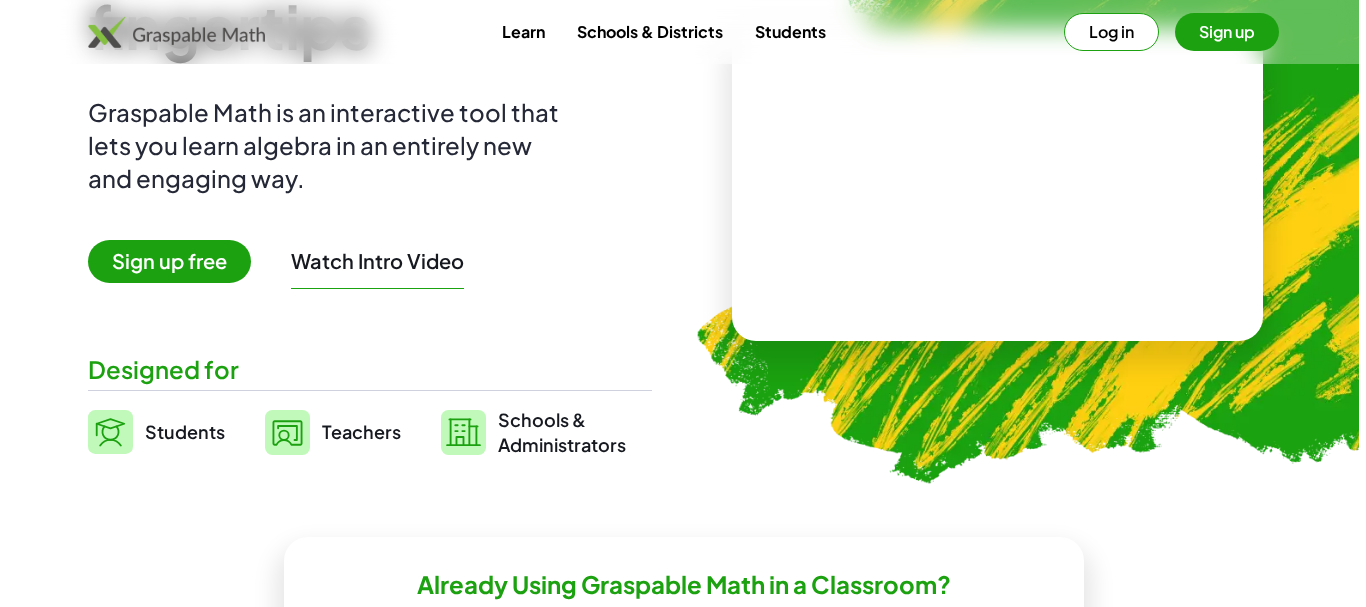 scroll, scrollTop: 0, scrollLeft: 0, axis: both 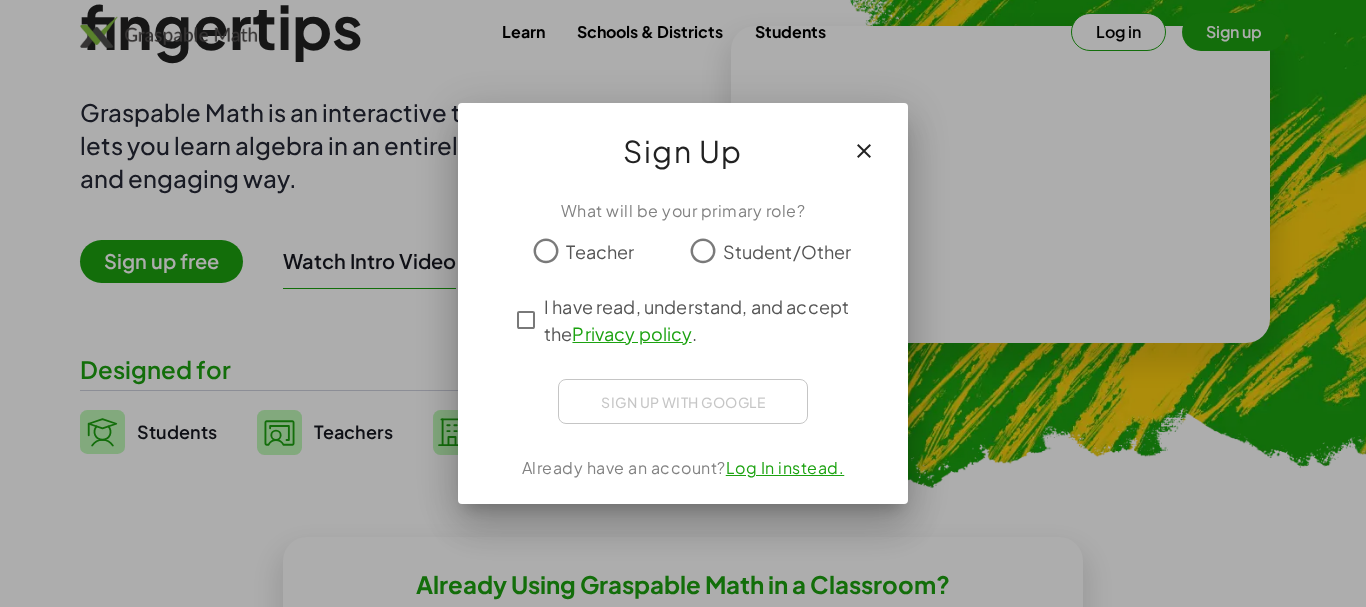 click at bounding box center [683, 303] 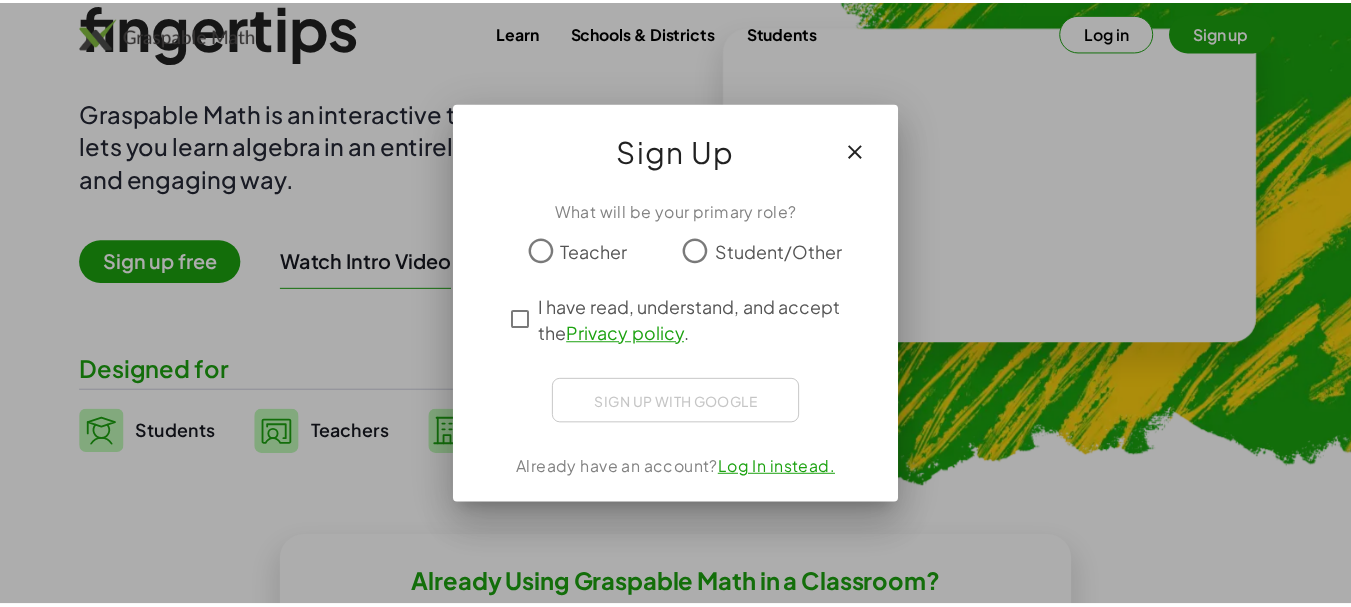 scroll, scrollTop: 200, scrollLeft: 0, axis: vertical 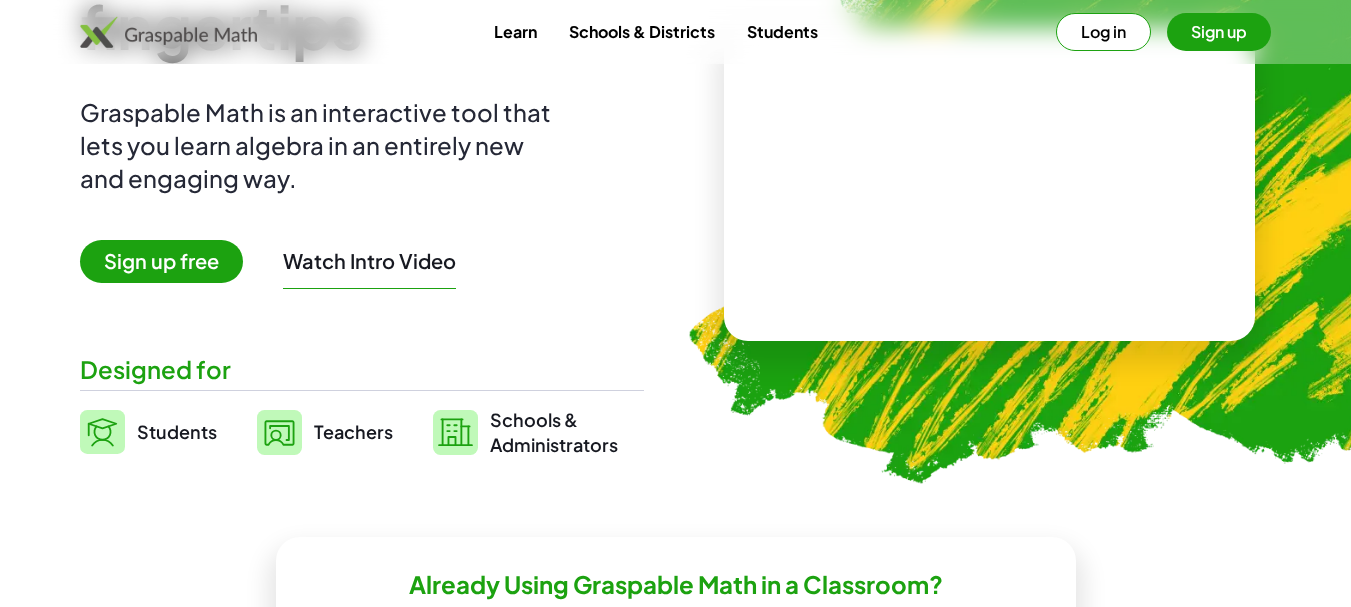 click on "Log in" at bounding box center [1103, 32] 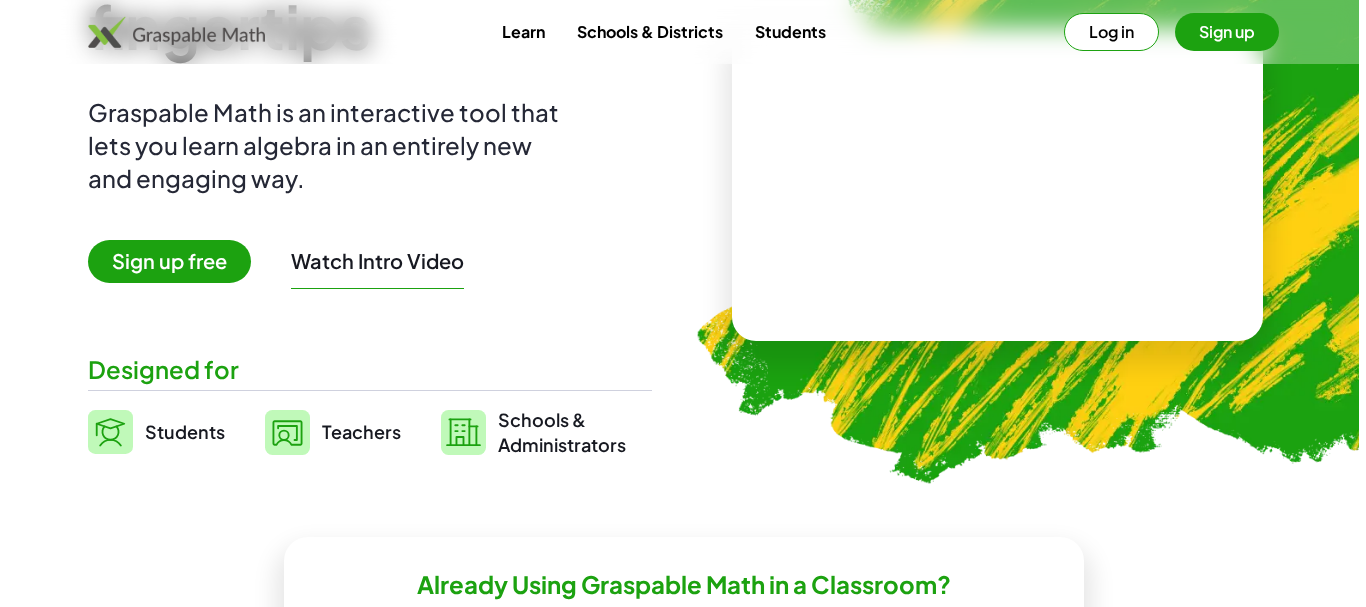 scroll, scrollTop: 0, scrollLeft: 0, axis: both 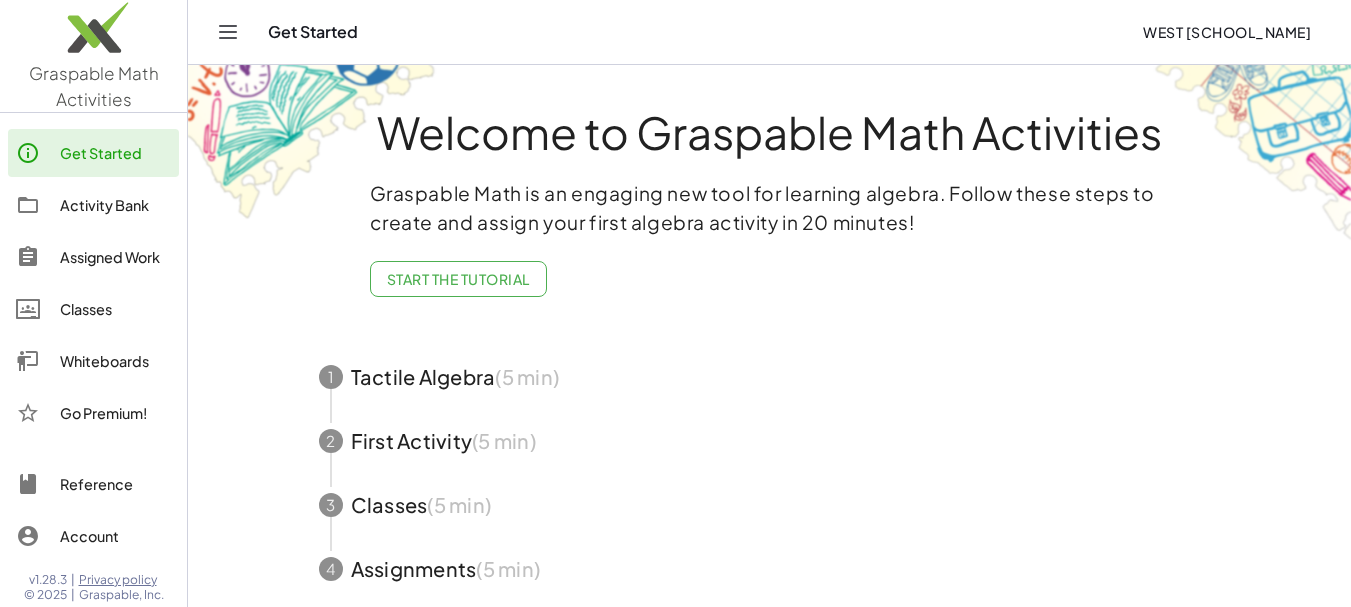 click on "Graspable Math Activities" at bounding box center [94, 86] 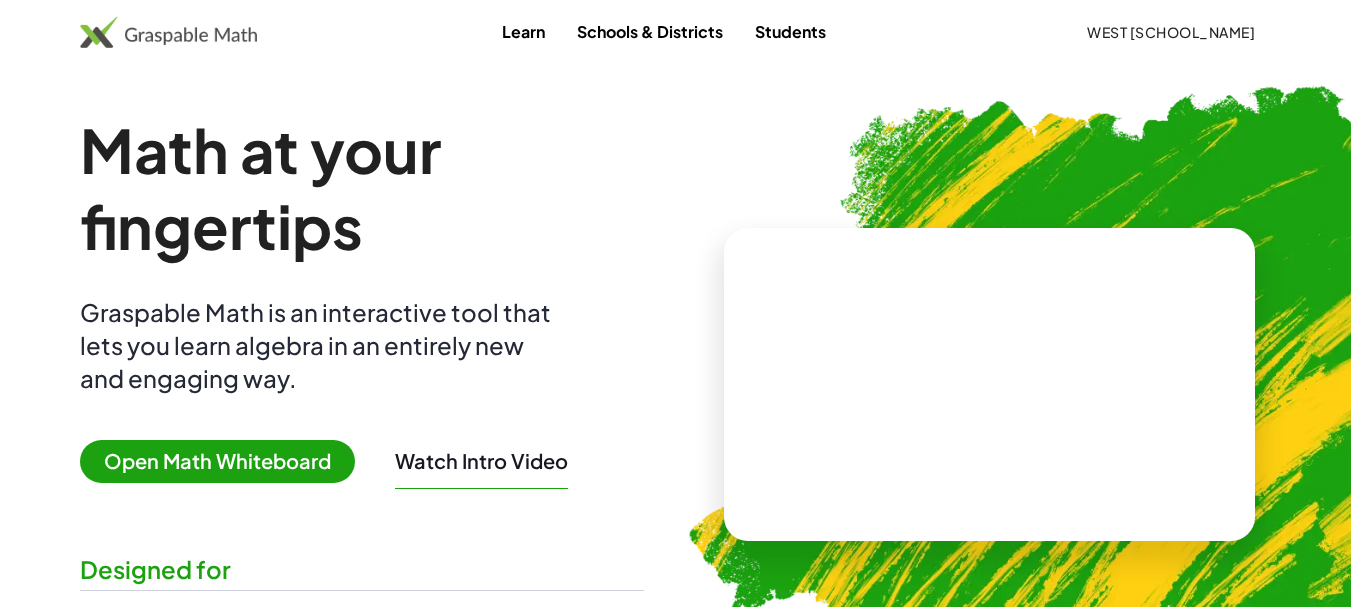 click on "Open Math Whiteboard" at bounding box center [217, 461] 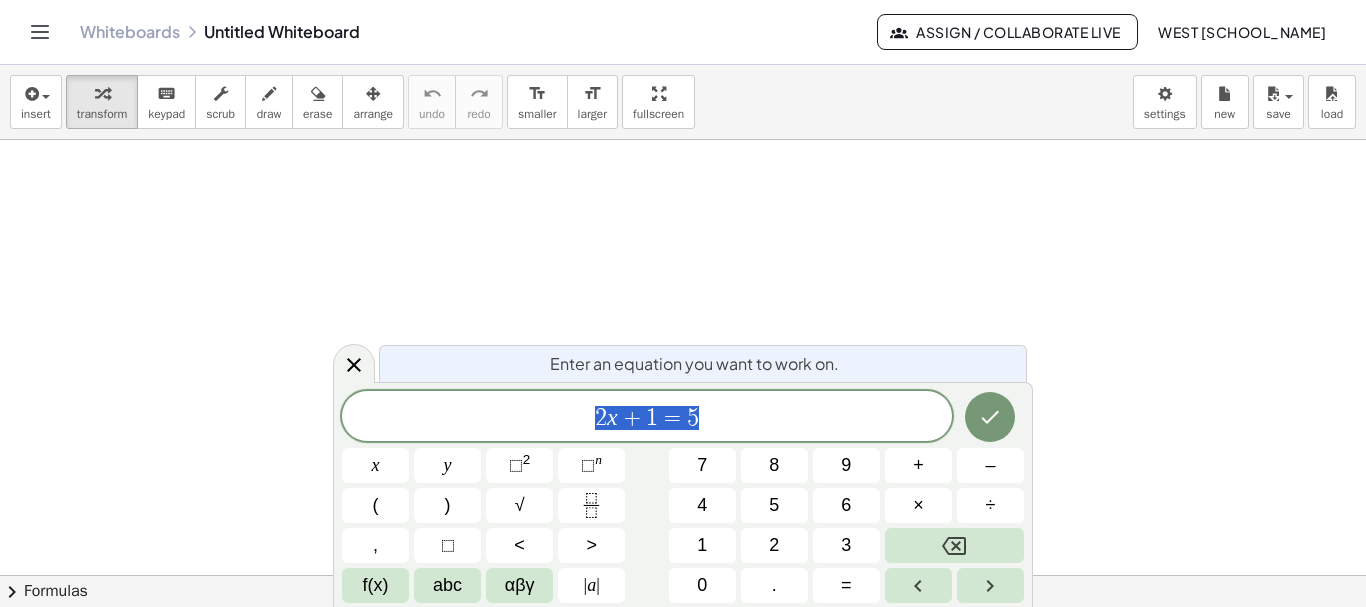 click at bounding box center (683, 575) 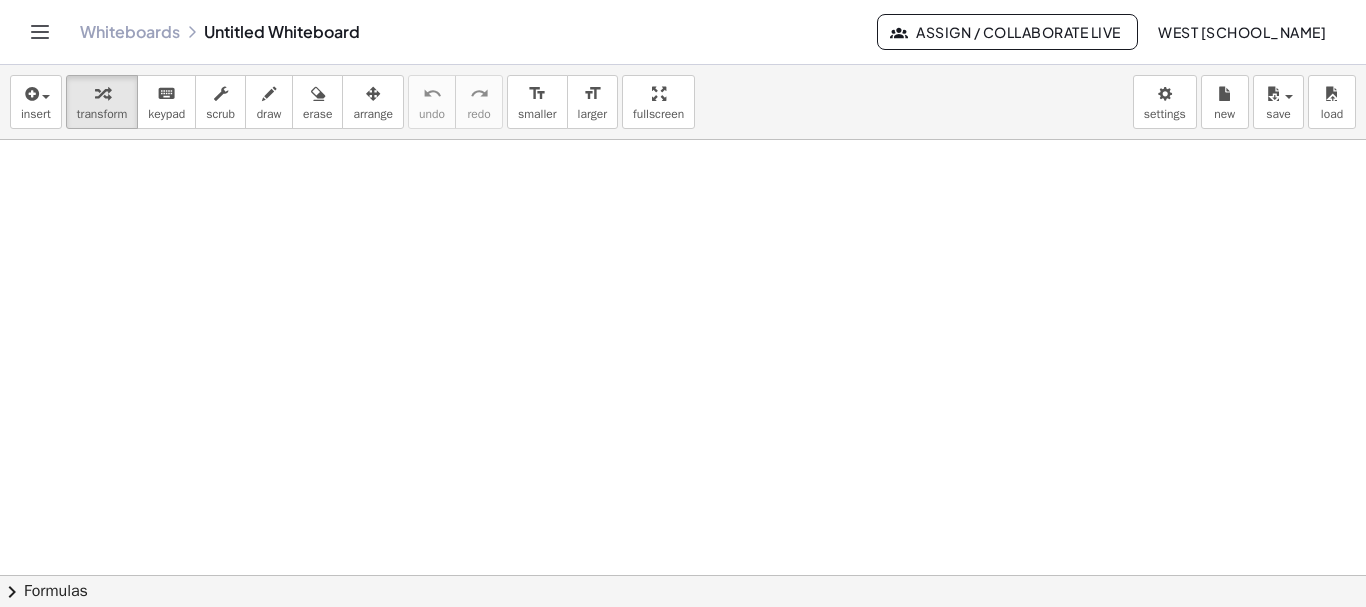 click at bounding box center (683, 575) 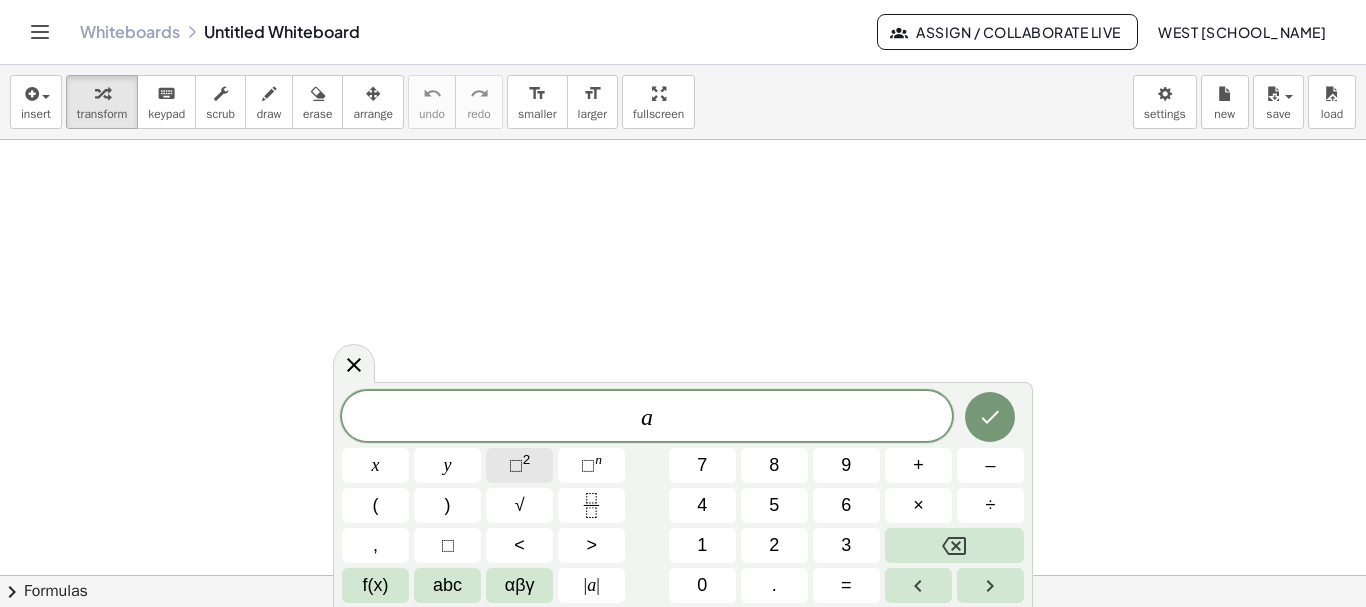 click on "⬚" at bounding box center [516, 465] 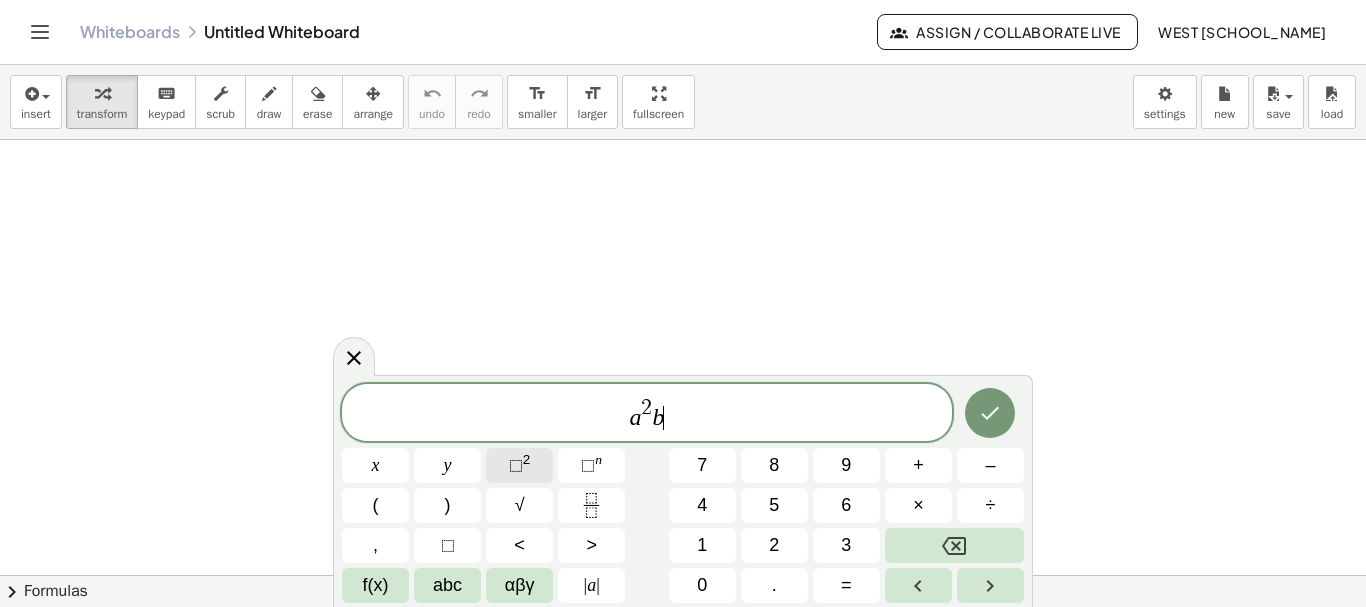 click on "⬚" at bounding box center (516, 465) 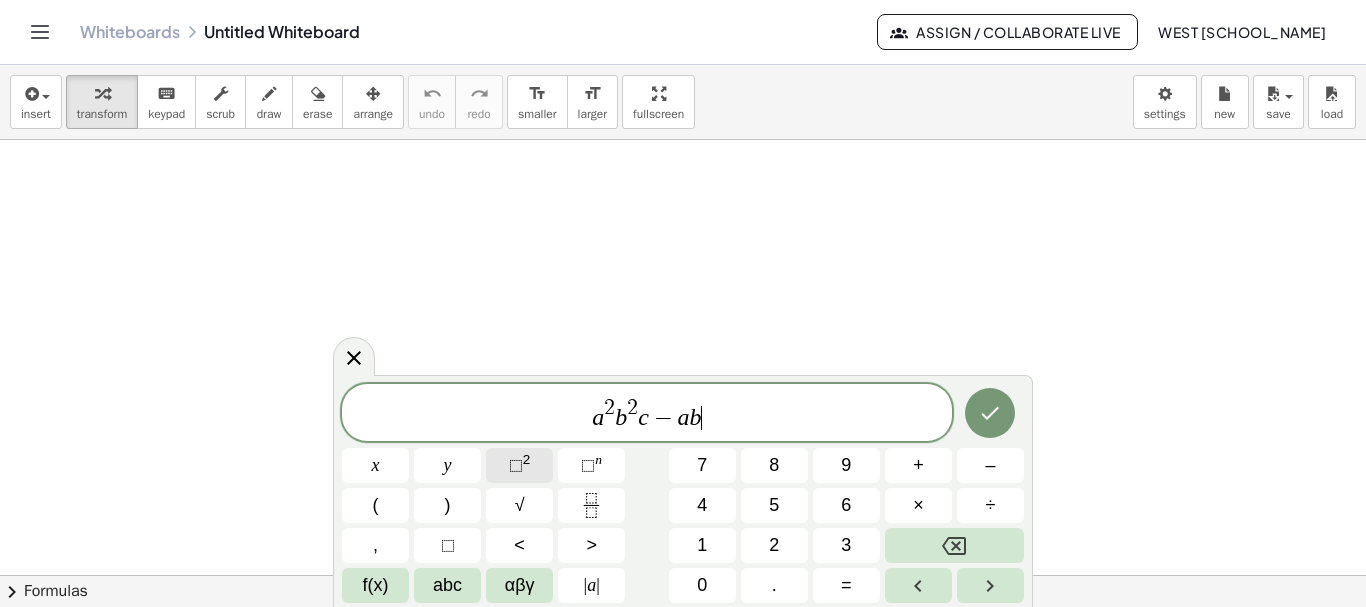 click on "⬚" at bounding box center [516, 465] 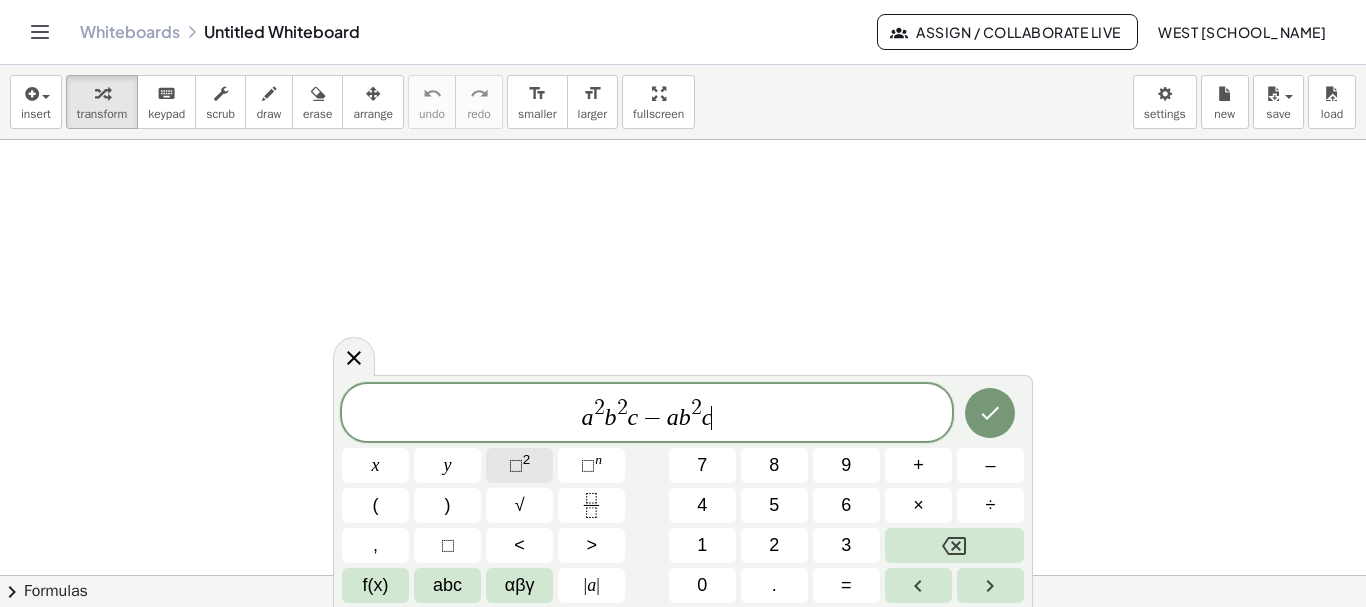 click on "⬚" at bounding box center (516, 465) 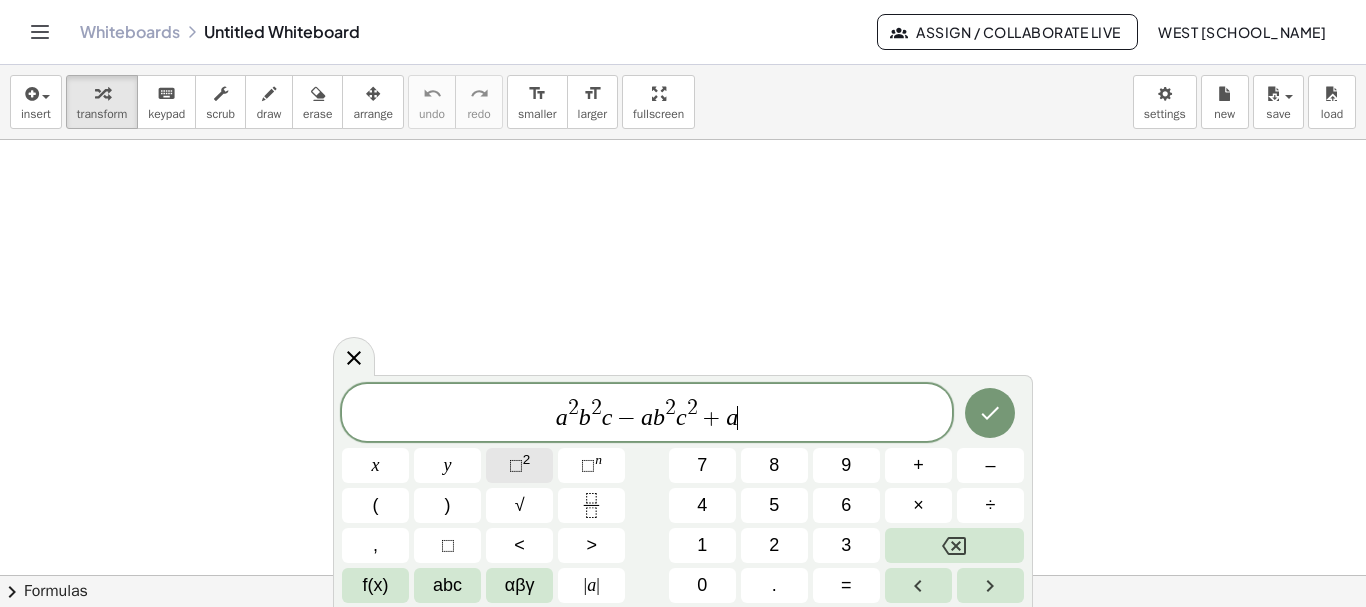 click on "⬚" at bounding box center [516, 465] 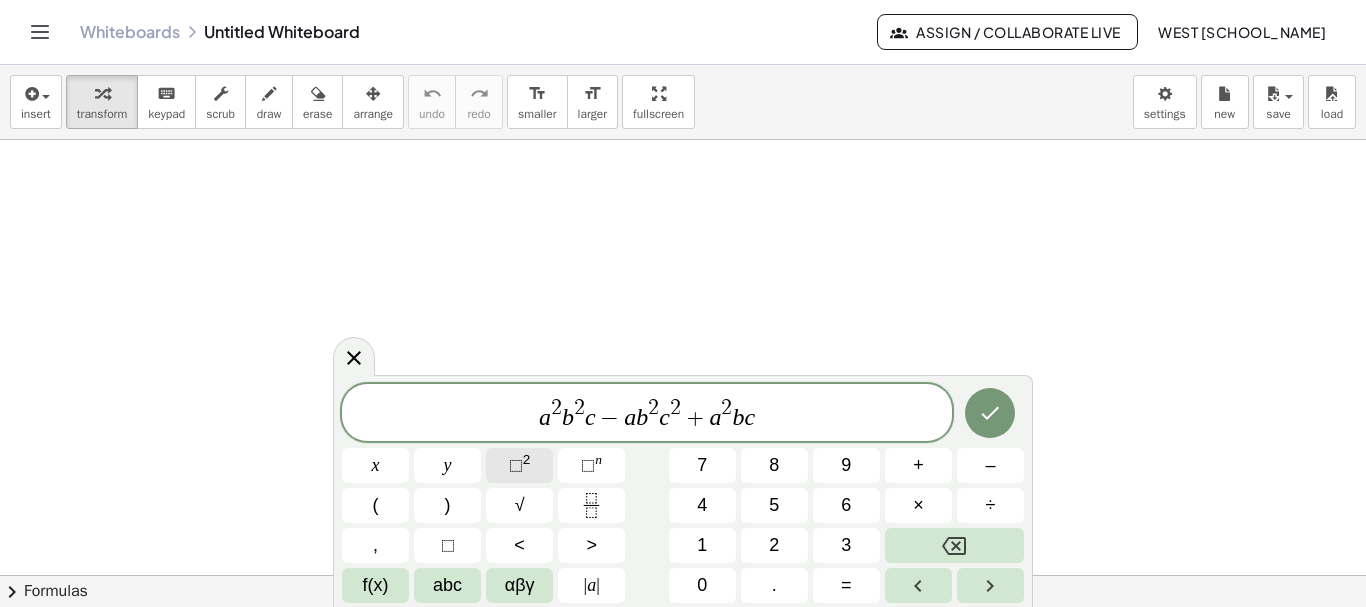 click on "⬚" at bounding box center (516, 465) 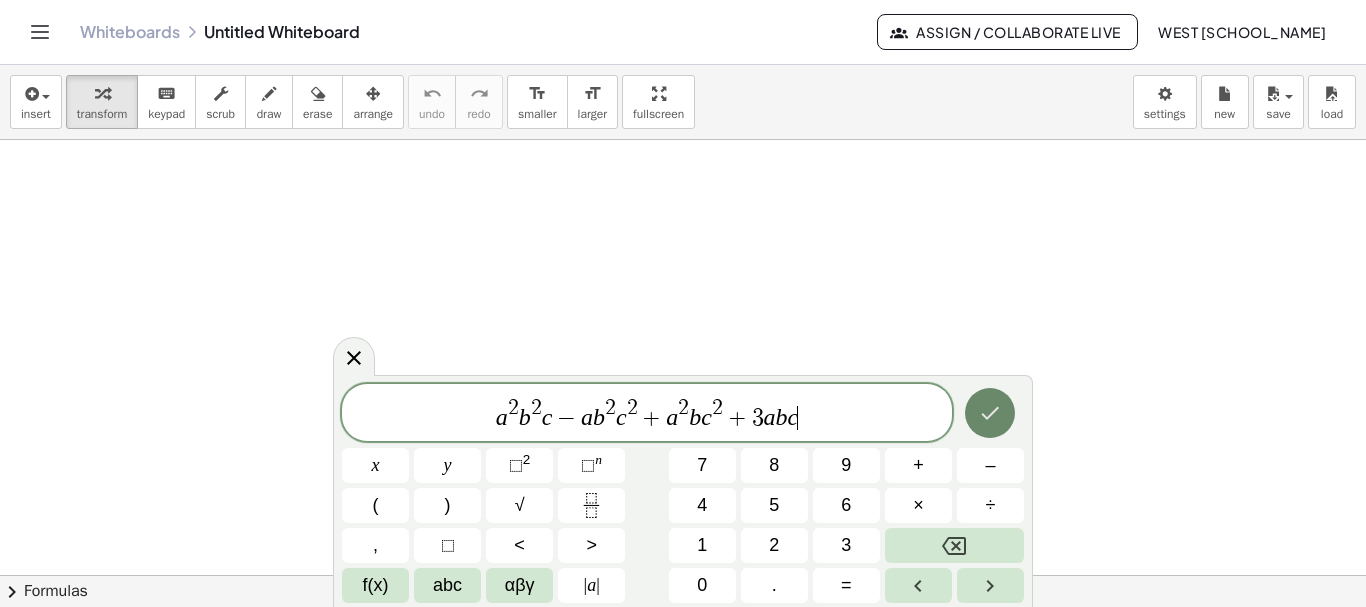 click 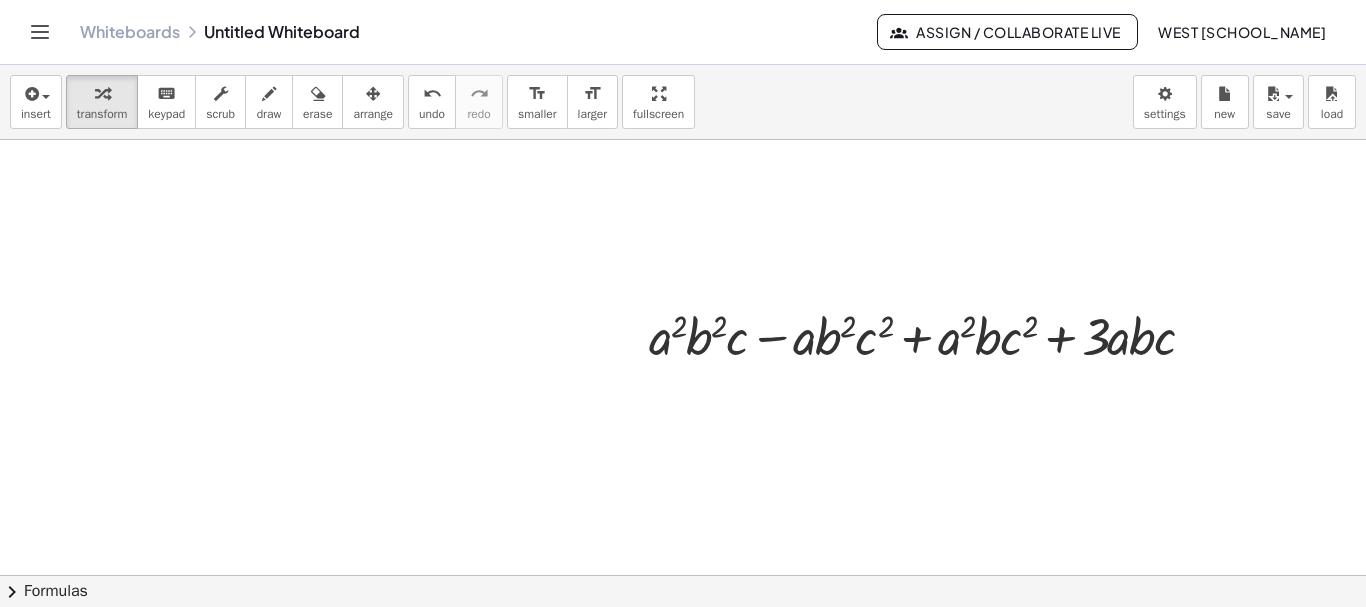 click at bounding box center (683, 575) 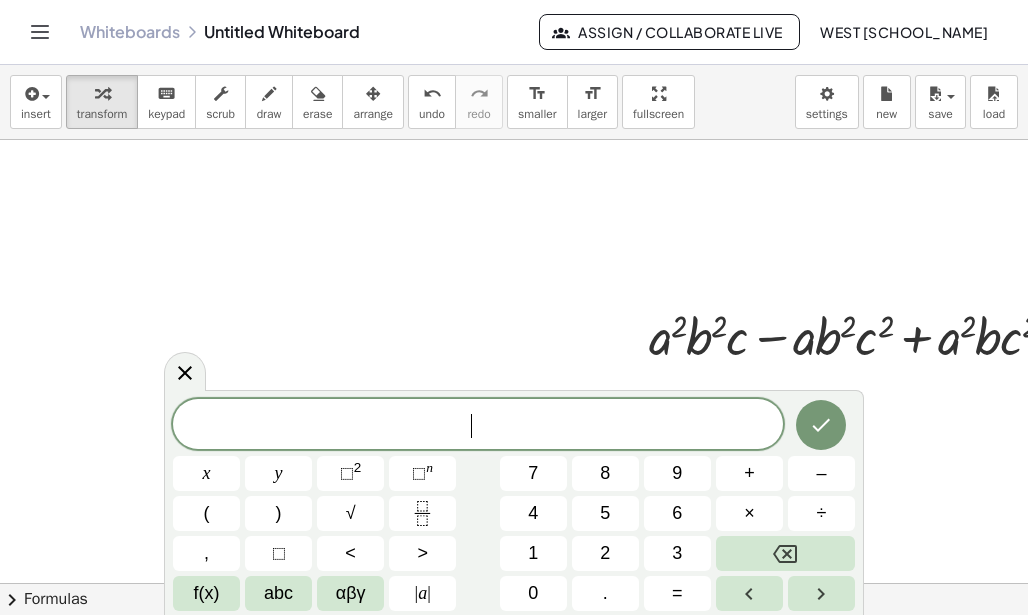 click on "insert select one: Math Expression Function Text Youtube Video Graphing Geometry Geometry 3D transform keyboard keypad scrub draw erase arrange undo undo redo redo format_size smaller format_size larger fullscreen load   save new settings + · a 2 · b 2 · c − · a · b 2 · c 2 + · a 2 · b · c 2 + · 3 · a · b · c × chevron_right  Formulas
Drag one side of a formula onto a highlighted expression on the canvas to apply it.
Quadratic Formula
+ · a · x 2 + · b · x + c = 0
⇔
x = · ( − b ± 2 √ ( + b 2 − · 4 · a · c ) ) · 2 · a
+ x 2 + · p · x + q = 0
⇔
x = − · p · 2 ± 2 √ ( + ( · p · 2 ) 2 − q )
Manually Factoring a Quadratic" at bounding box center [514, 340] 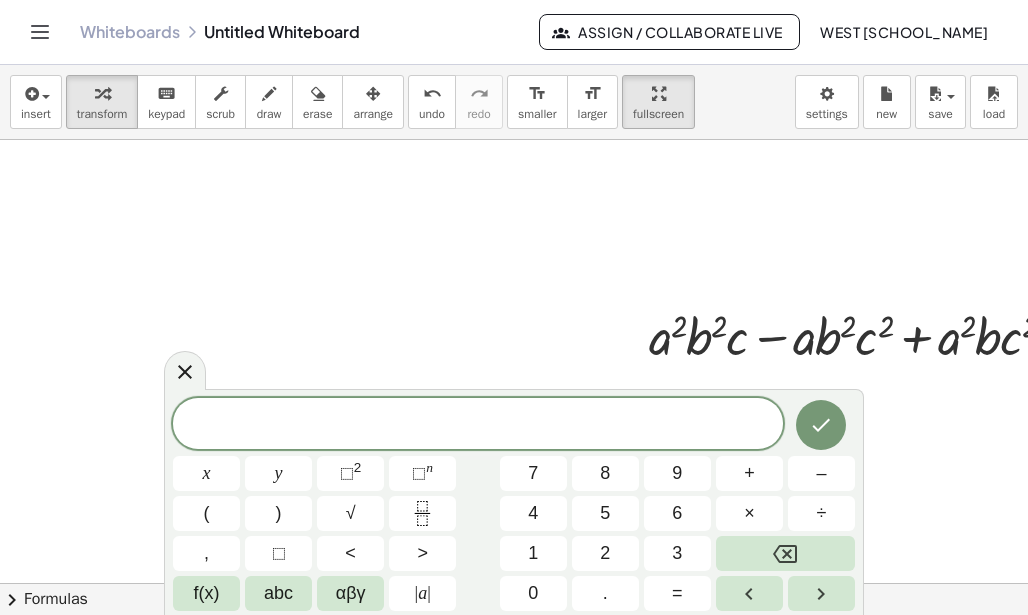 click at bounding box center (514, 583) 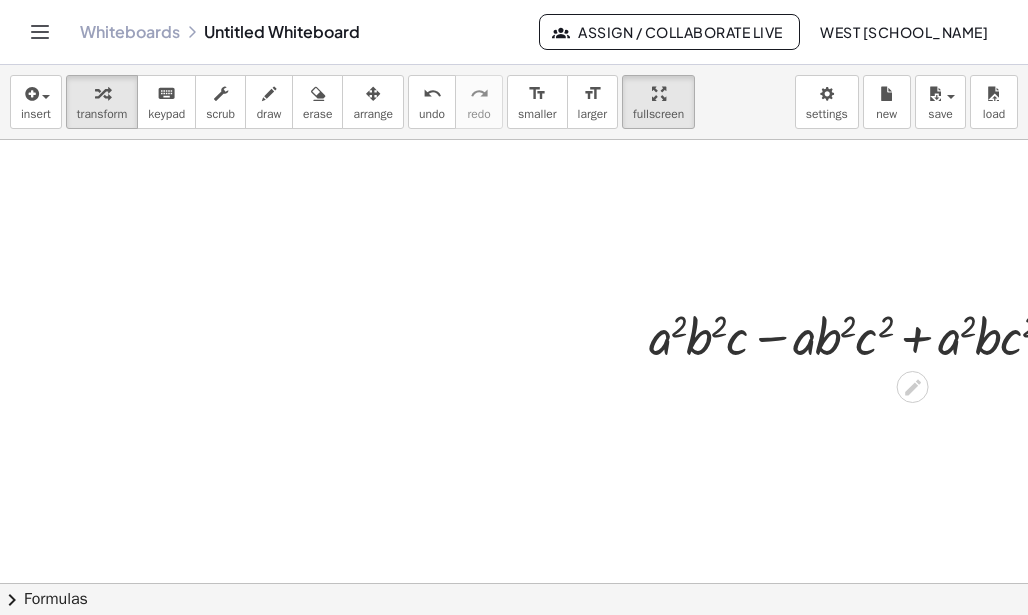 click at bounding box center [930, 335] 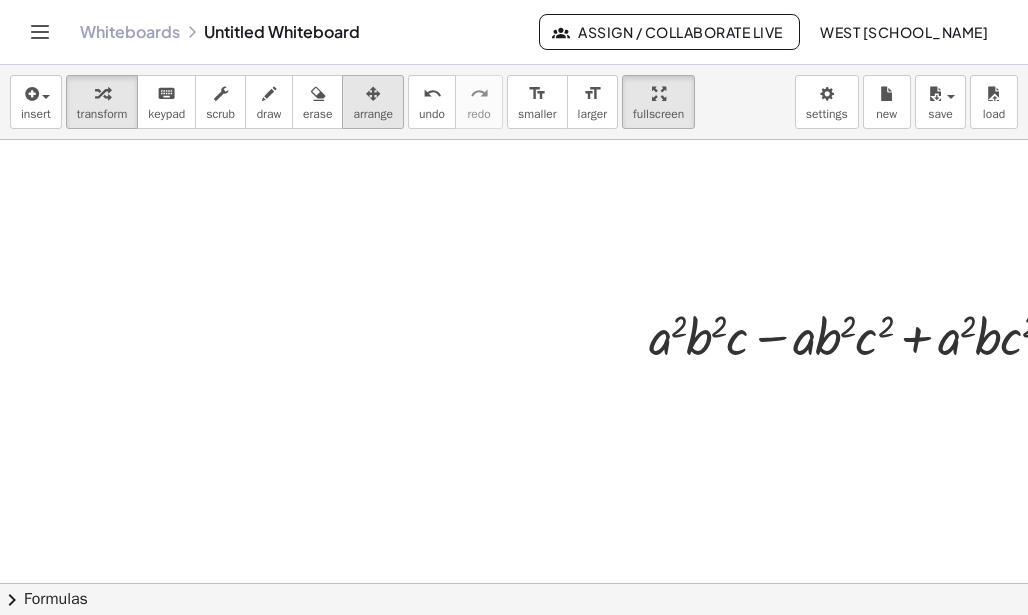 click at bounding box center (373, 94) 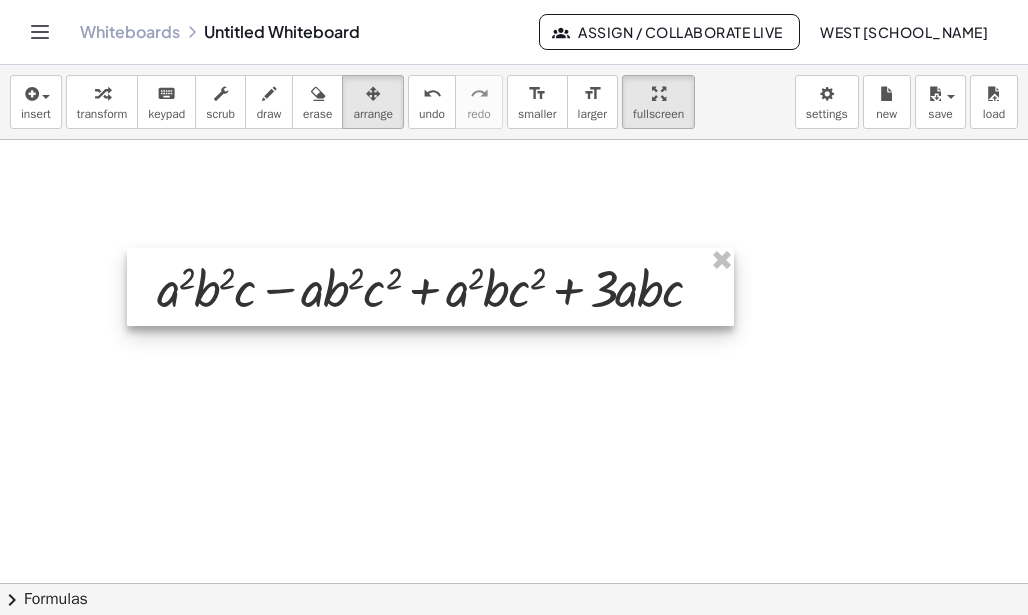 drag, startPoint x: 860, startPoint y: 344, endPoint x: 368, endPoint y: 296, distance: 494.3359 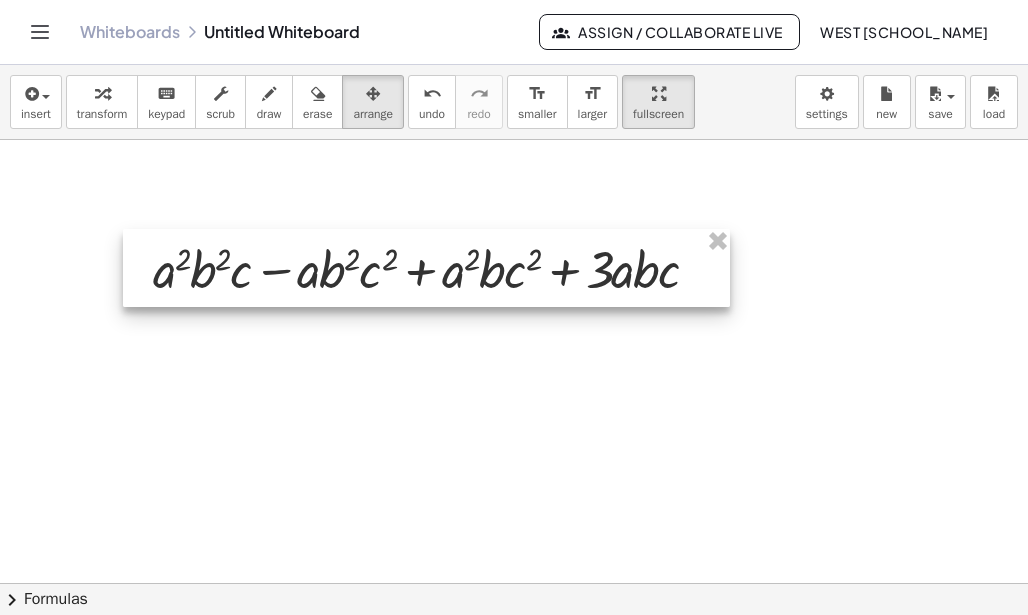 drag, startPoint x: 376, startPoint y: 286, endPoint x: 372, endPoint y: 267, distance: 19.416489 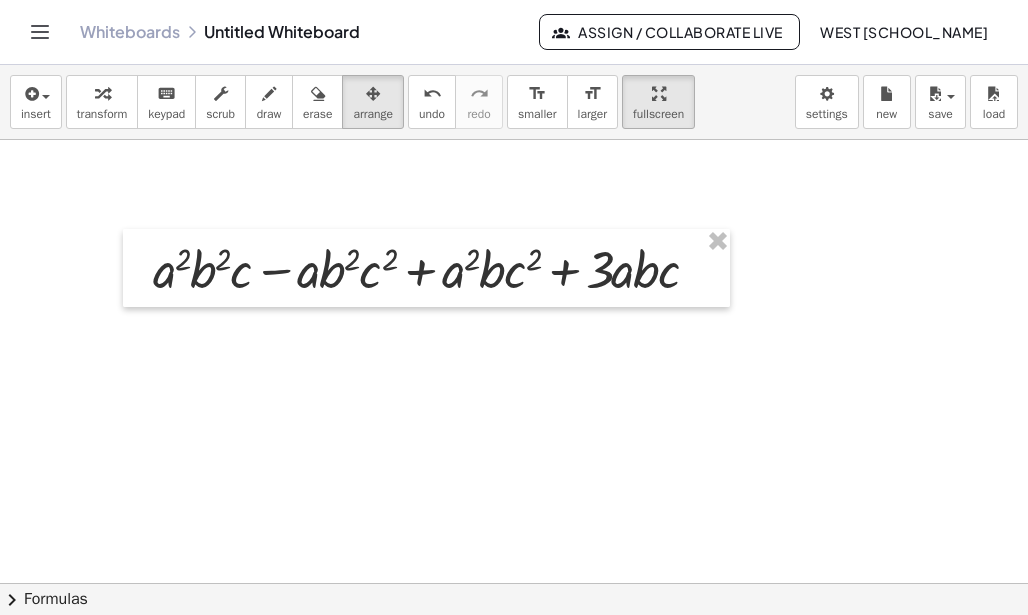 click at bounding box center [514, 583] 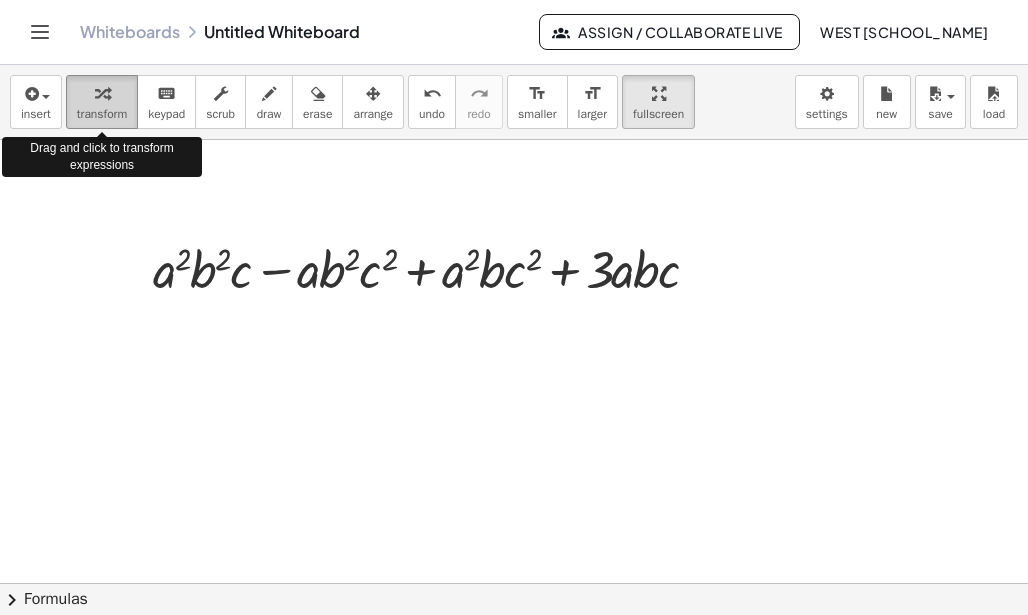 click at bounding box center (102, 93) 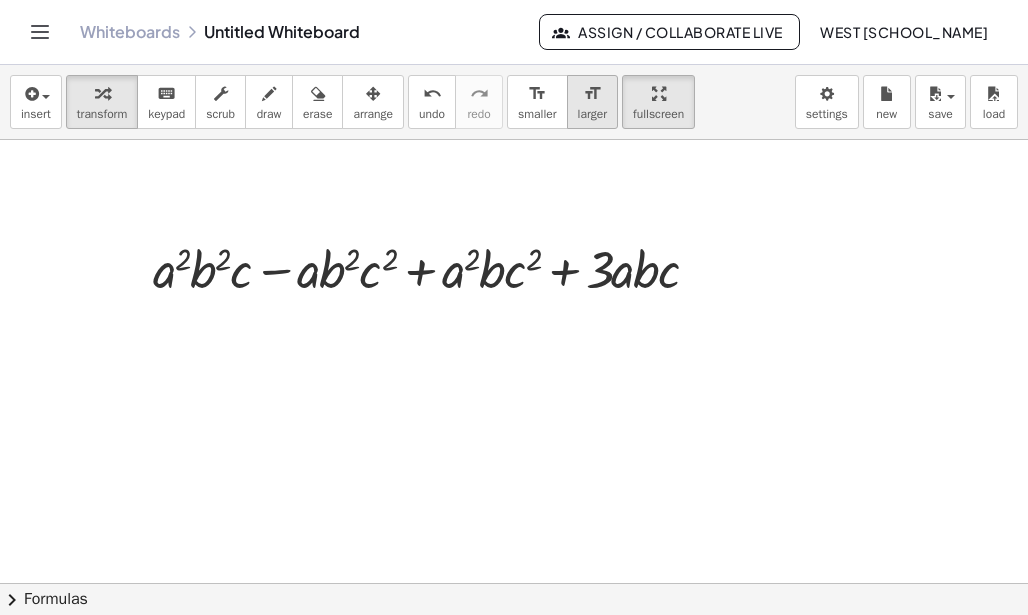click on "format_size" at bounding box center (592, 94) 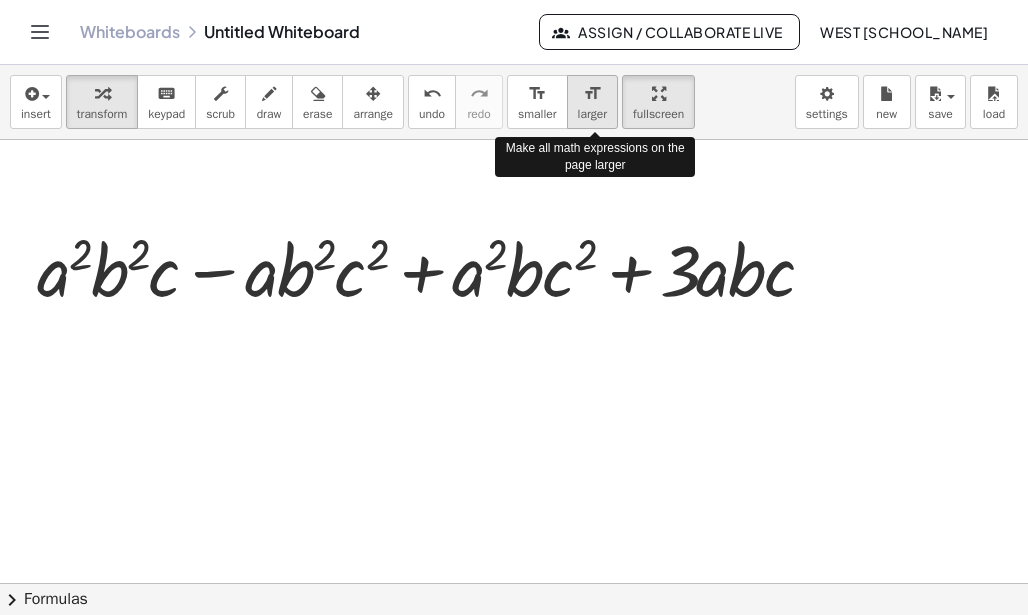 click on "format_size" at bounding box center [592, 94] 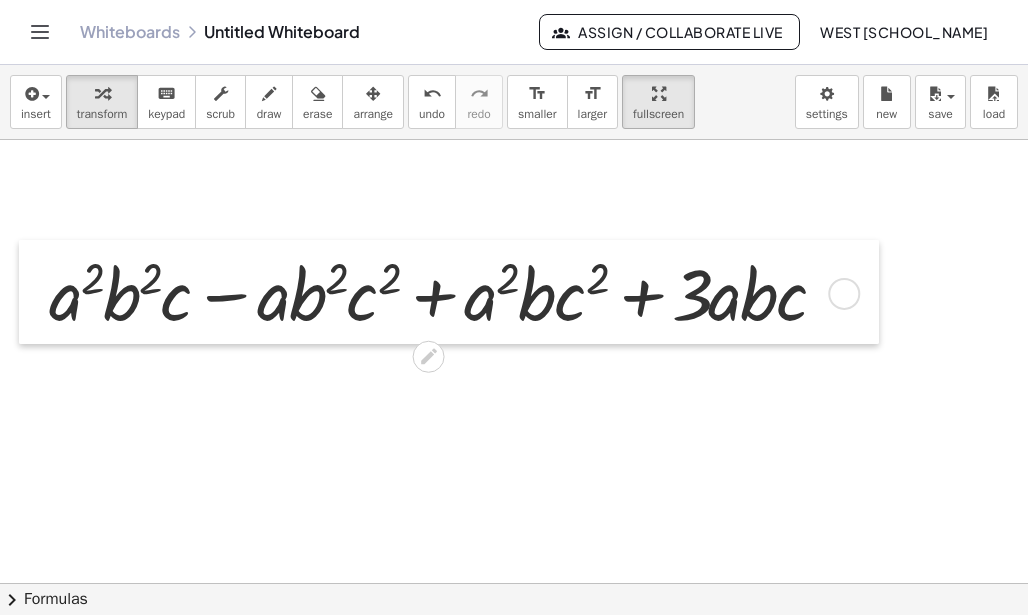 drag, startPoint x: 30, startPoint y: 241, endPoint x: 42, endPoint y: 265, distance: 26.832815 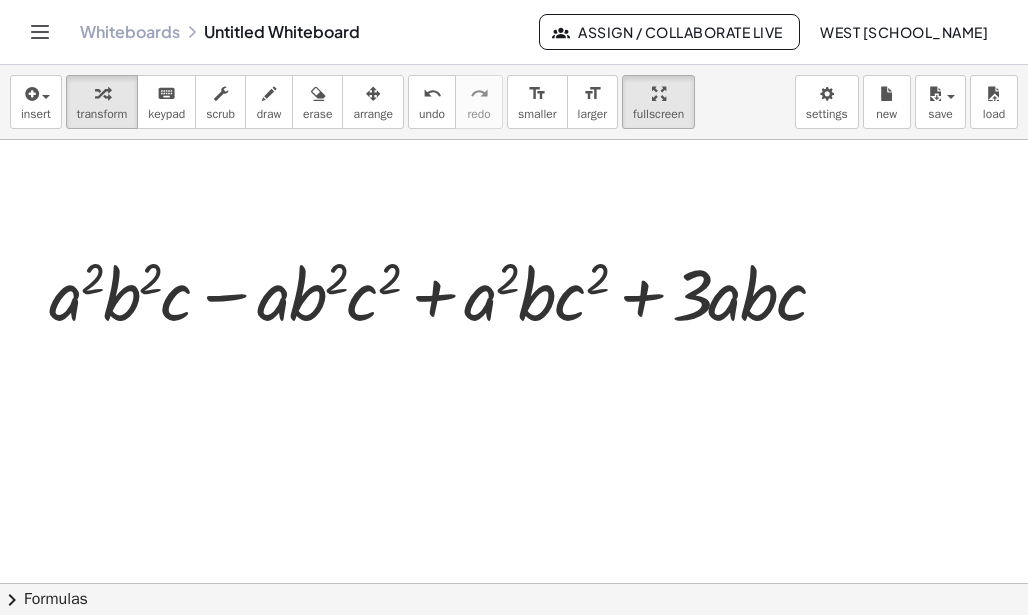 drag, startPoint x: 552, startPoint y: 233, endPoint x: 555, endPoint y: 288, distance: 55.081757 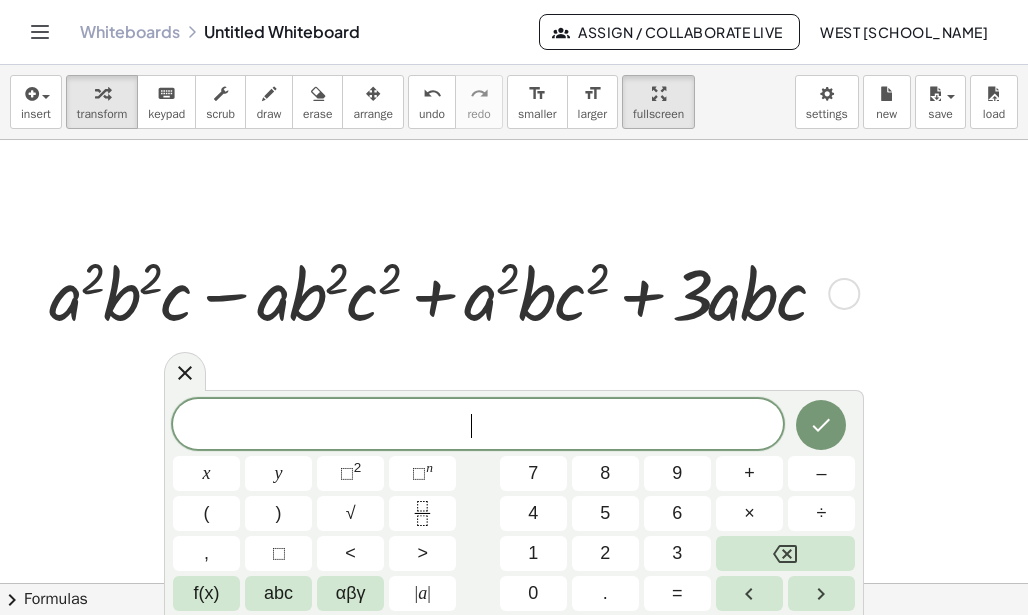 click at bounding box center [844, 294] 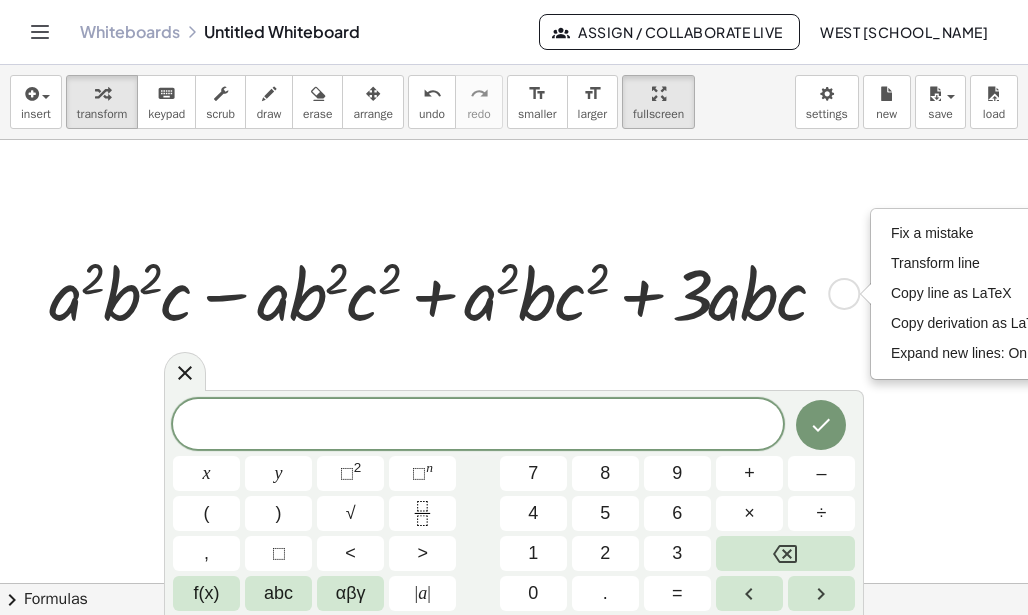 click at bounding box center (446, 292) 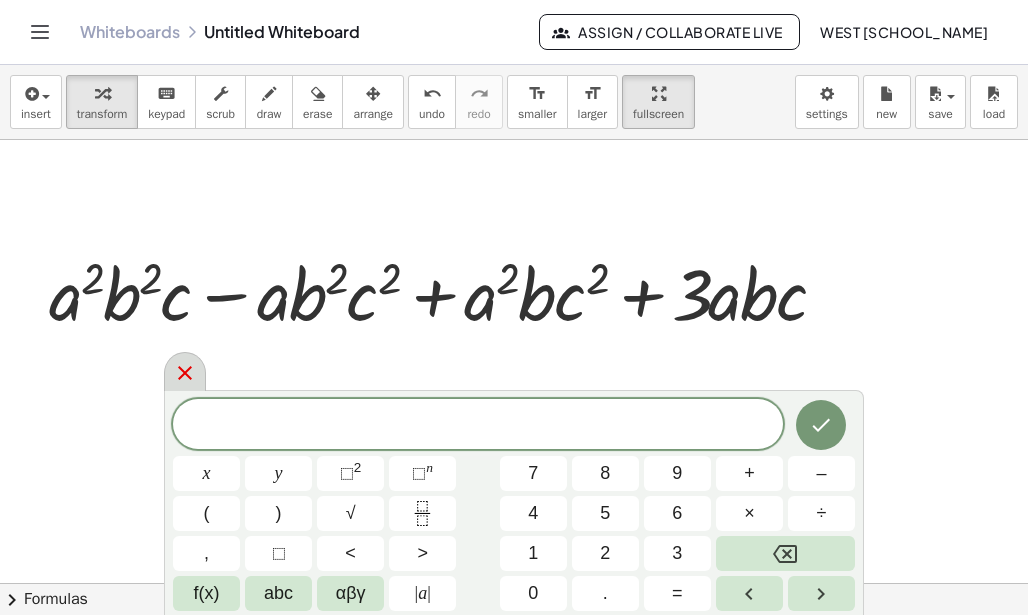 click 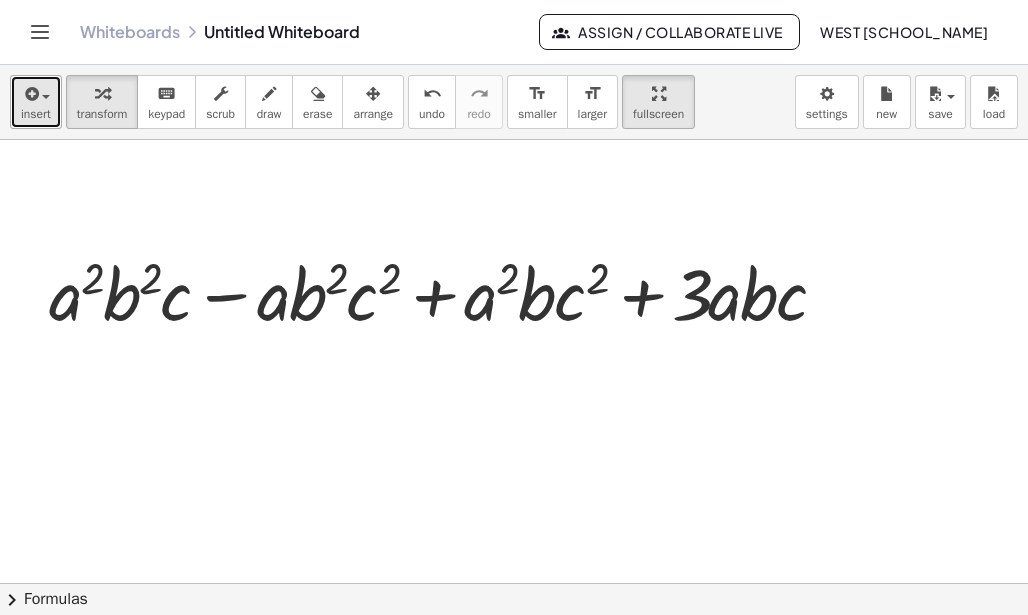 click on "insert" at bounding box center (36, 114) 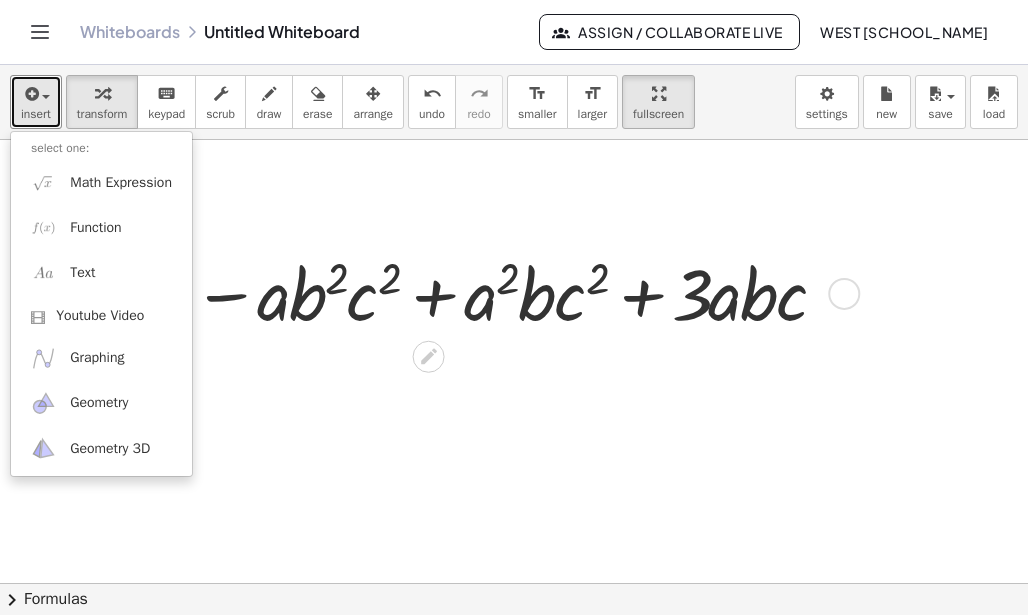 click at bounding box center [446, 292] 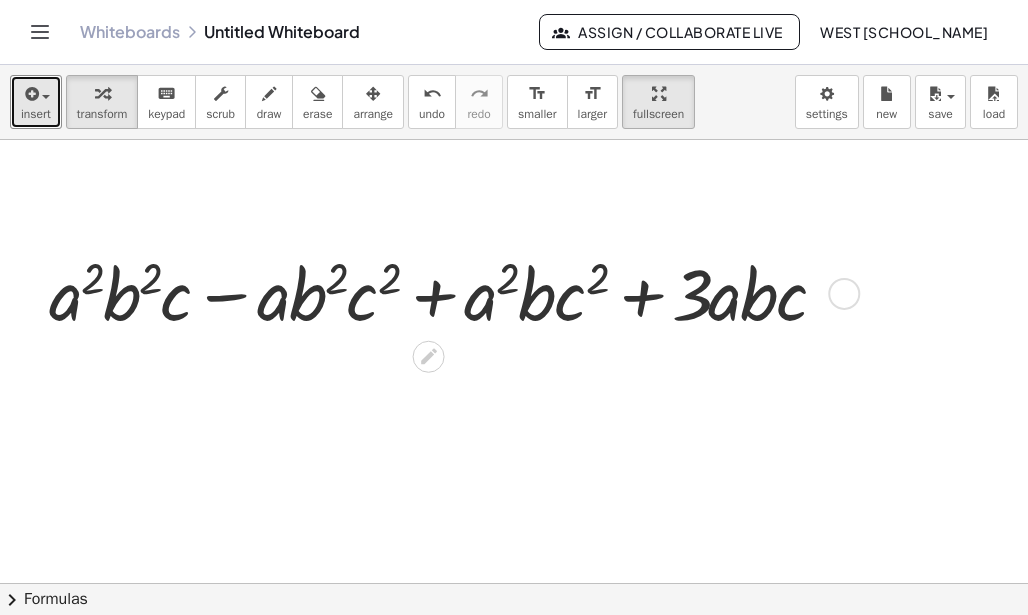 click on "Fix a mistake Transform line Copy line as LaTeX Copy derivation as LaTeX Expand new lines: On" at bounding box center (844, 294) 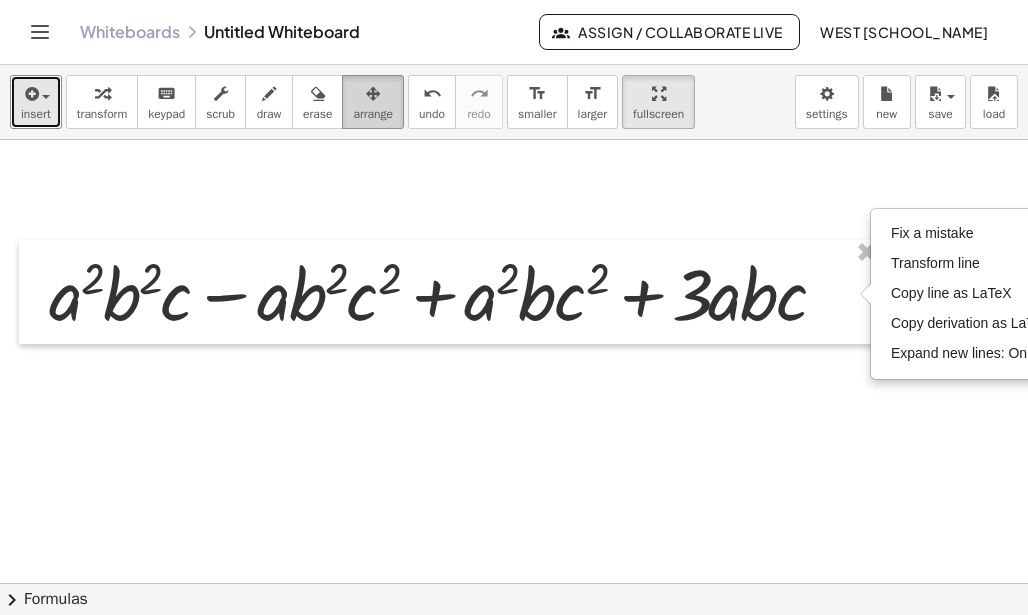 click at bounding box center (373, 93) 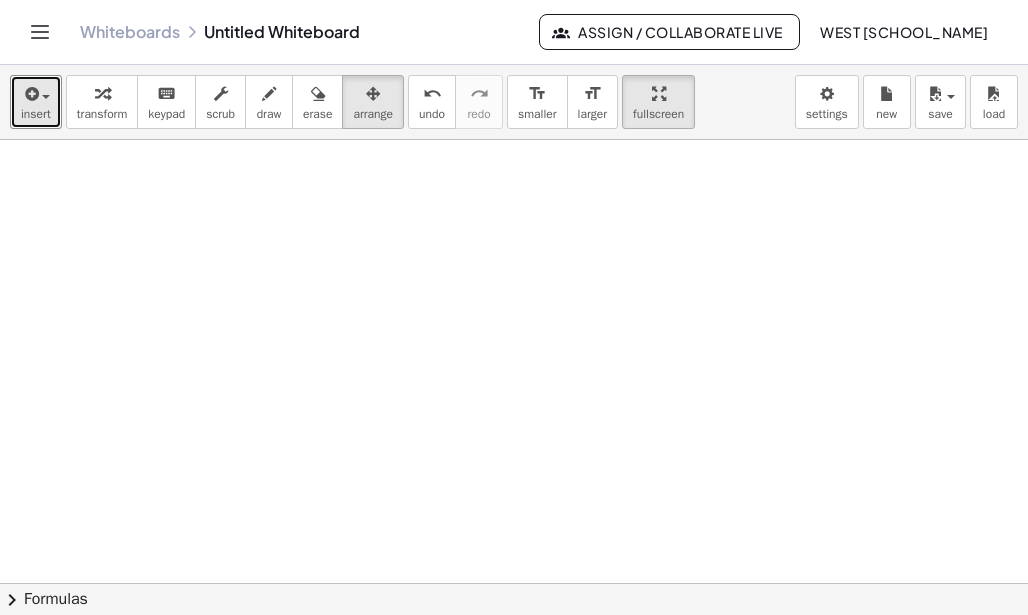 click at bounding box center (514, 583) 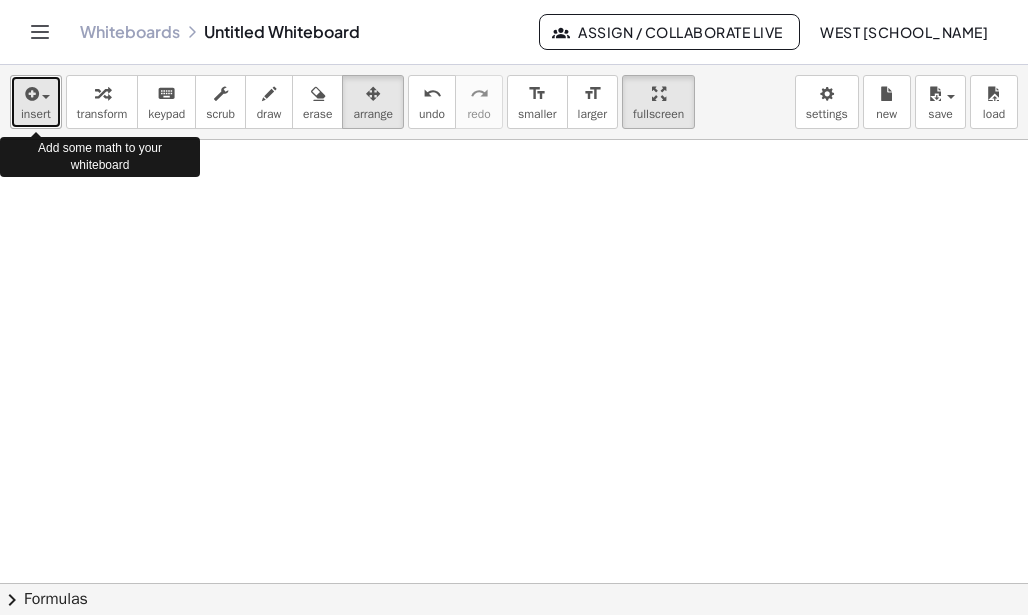 click at bounding box center (30, 94) 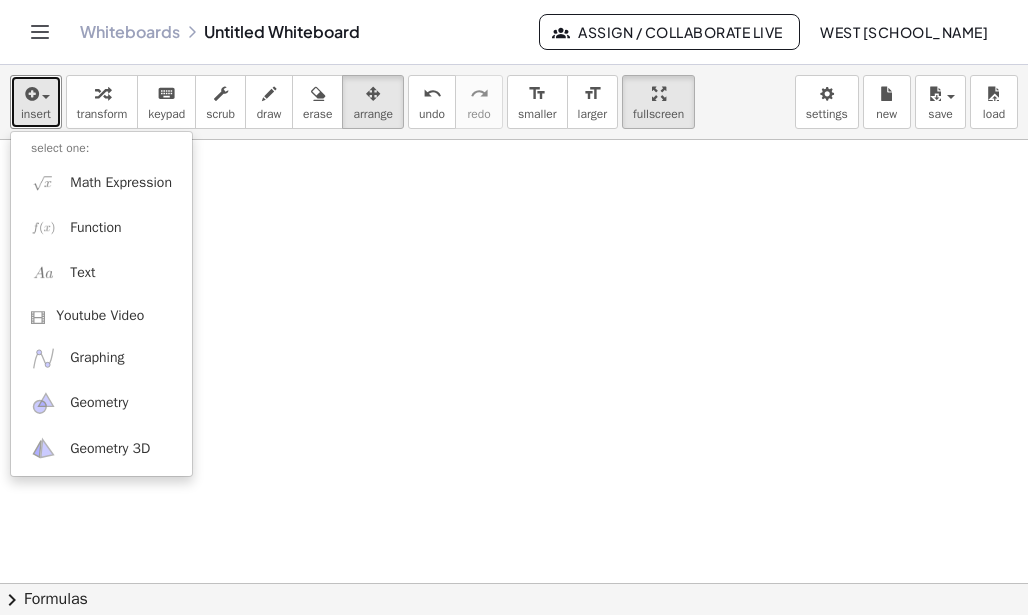 click at bounding box center [514, 583] 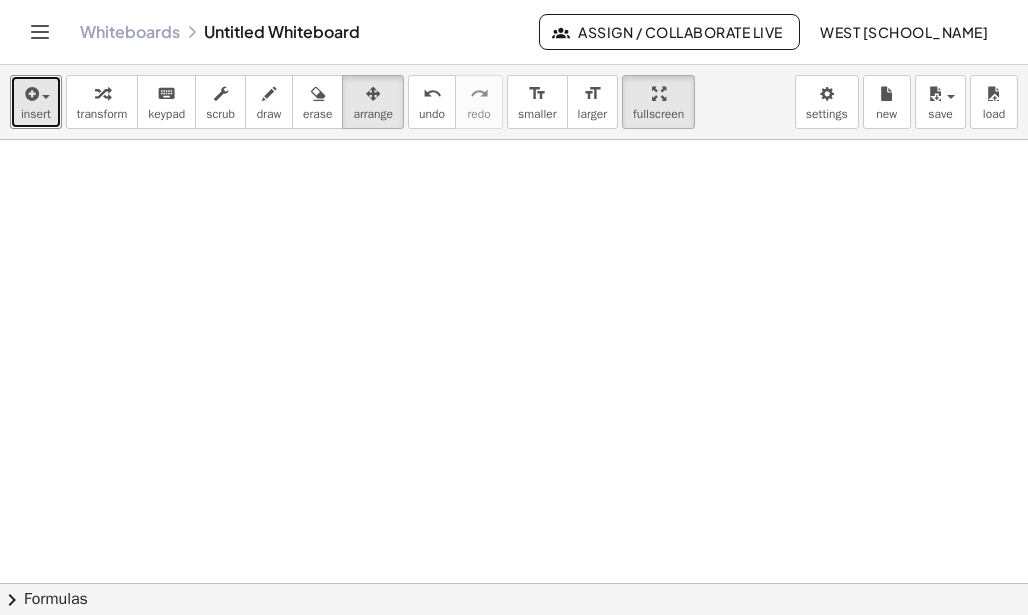 click at bounding box center (514, 583) 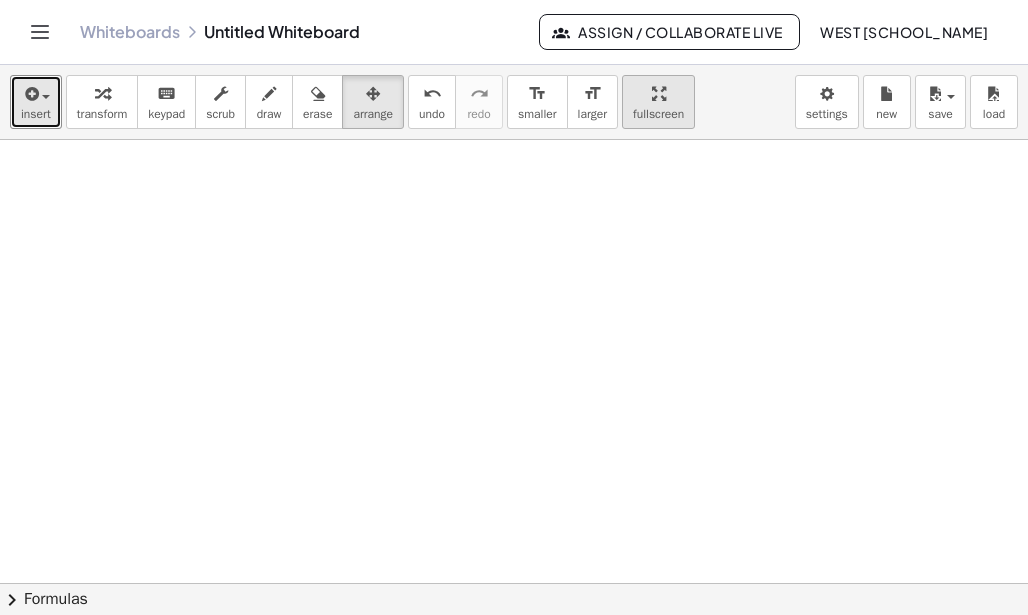 click on "fullscreen" at bounding box center (658, 102) 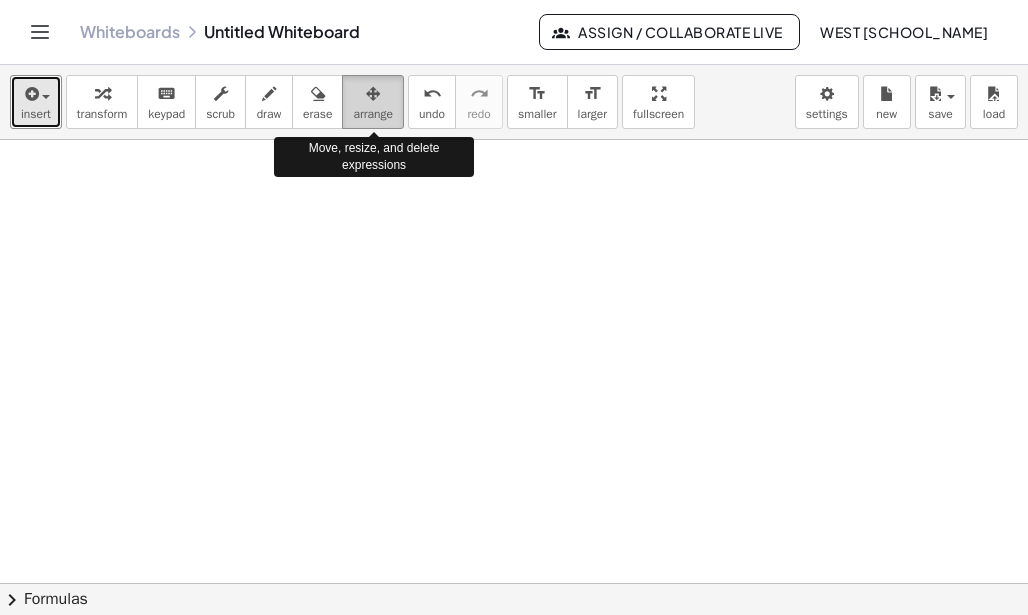click on "arrange" at bounding box center (373, 114) 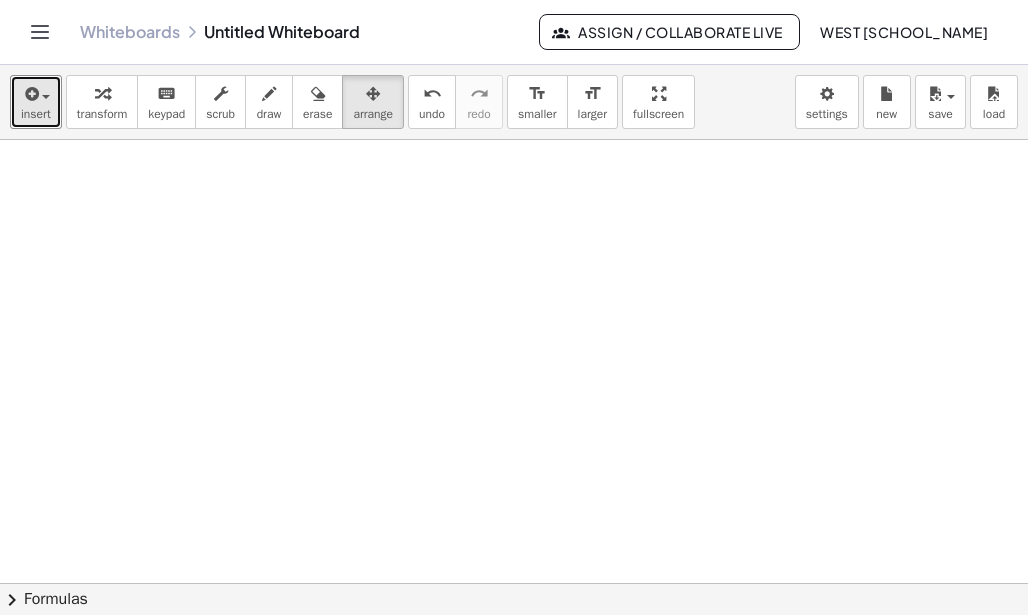 click at bounding box center [514, 583] 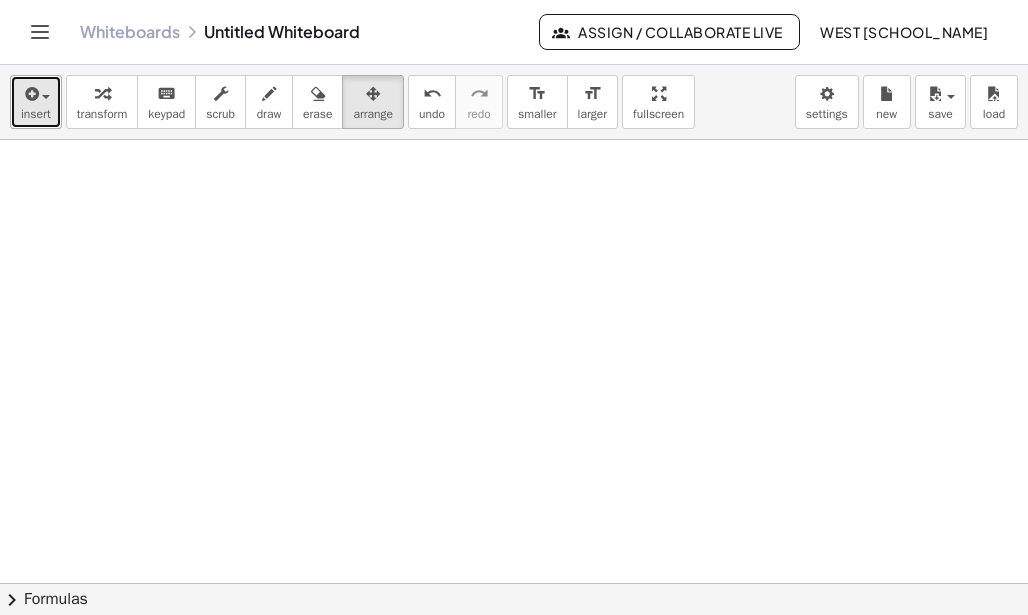 click at bounding box center [30, 94] 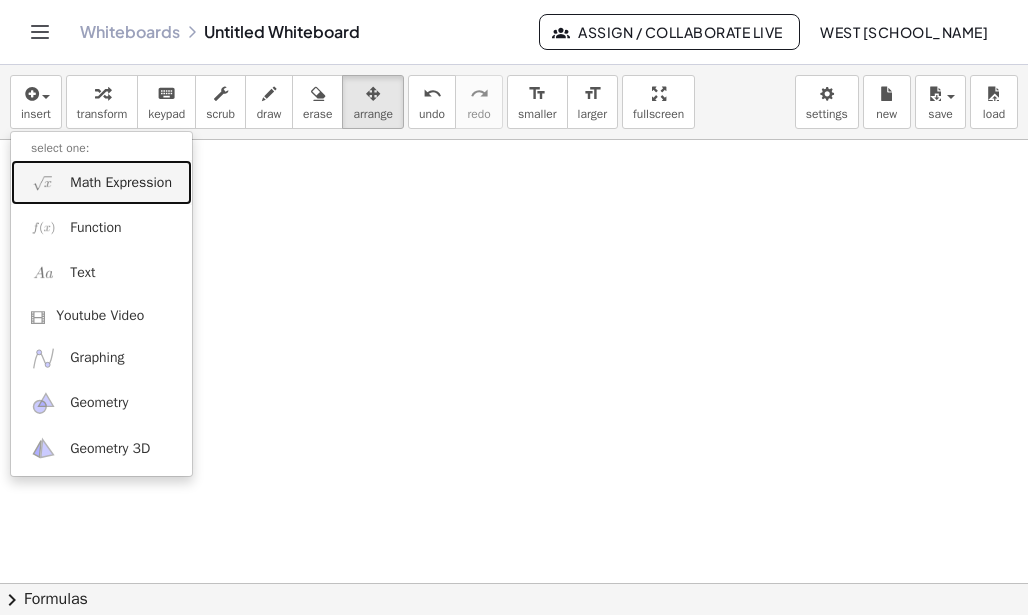 click on "Math Expression" at bounding box center (121, 183) 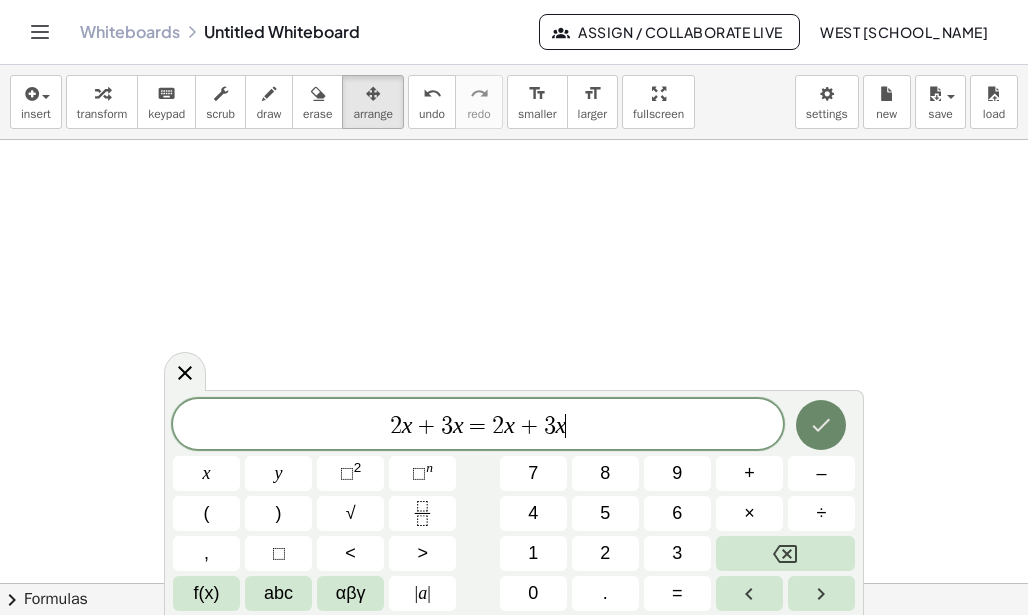 click 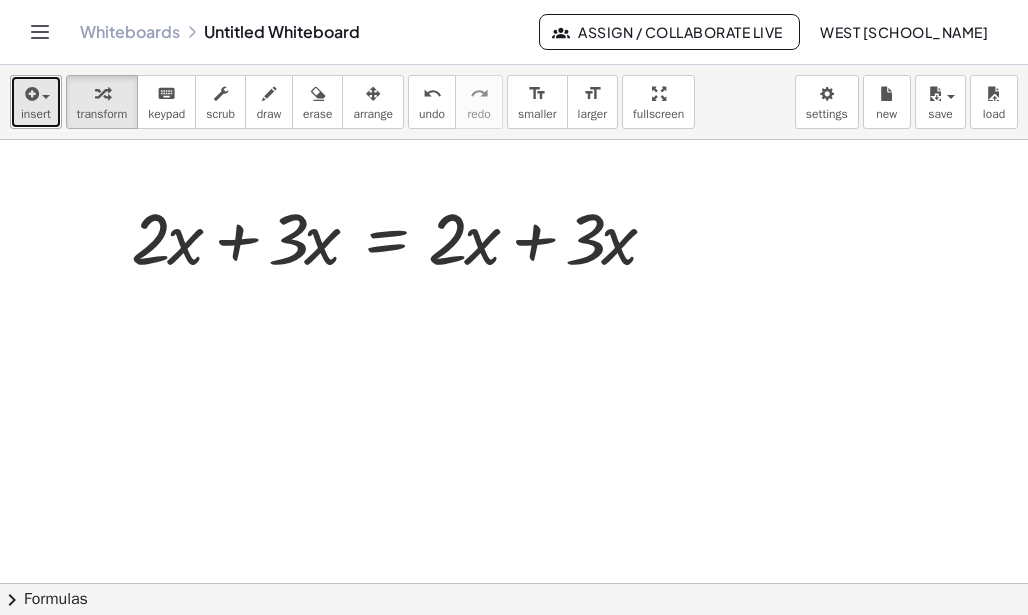 click on "insert" at bounding box center [36, 114] 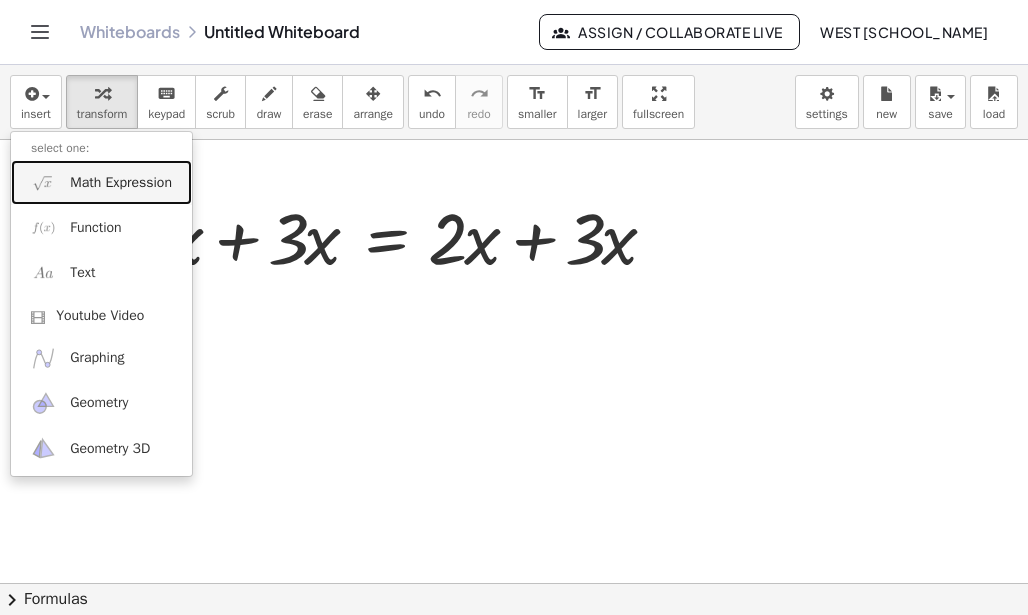click on "Math Expression" at bounding box center [121, 183] 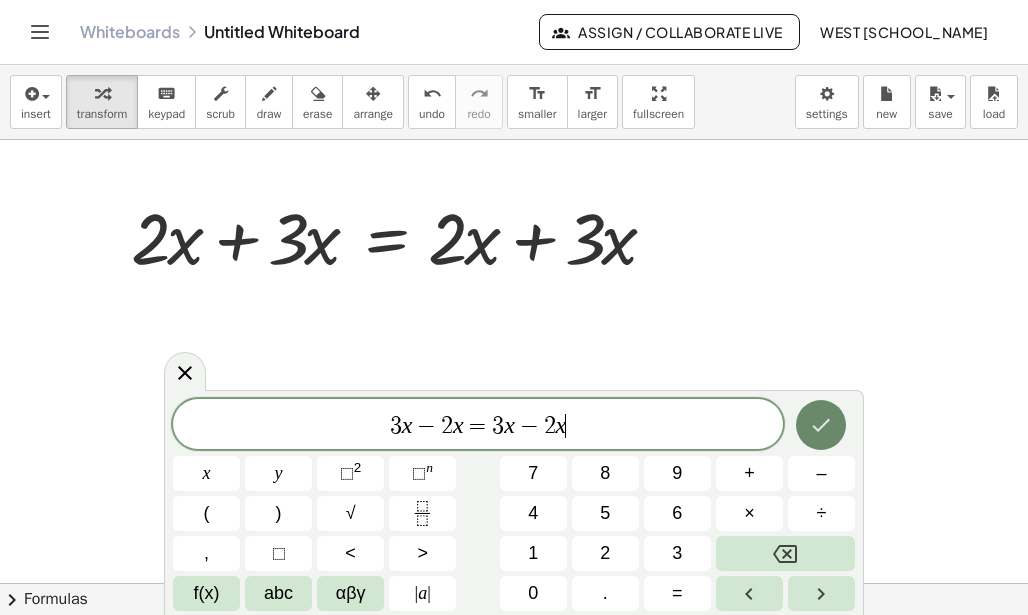 click 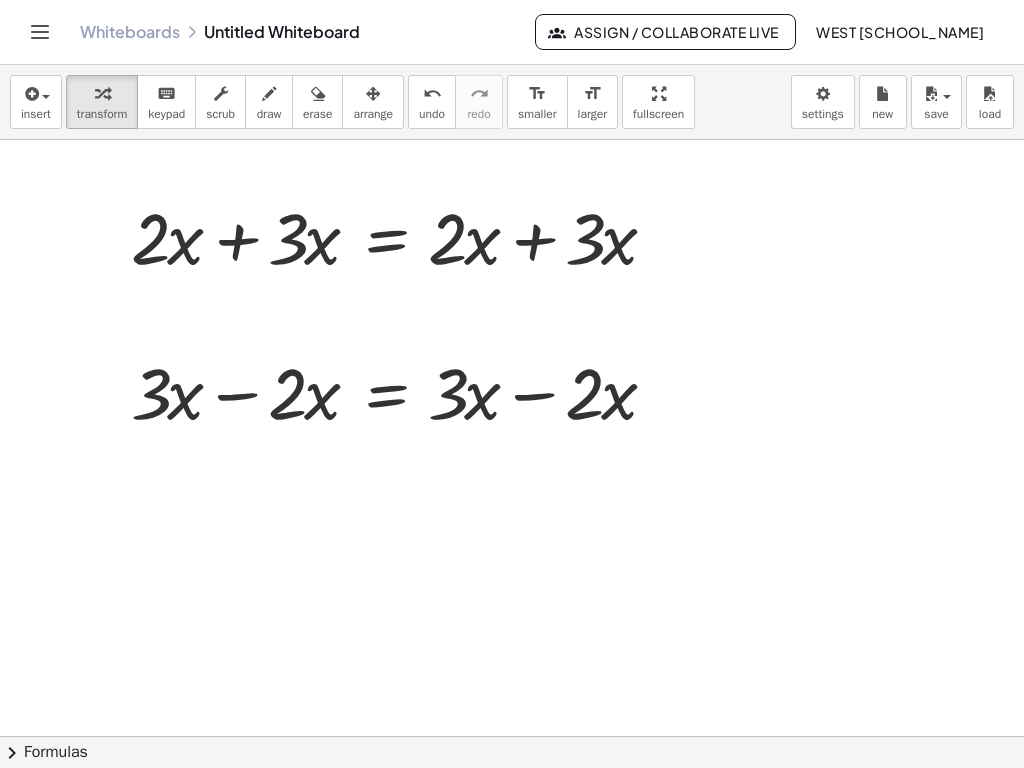 drag, startPoint x: 670, startPoint y: 112, endPoint x: 669, endPoint y: 233, distance: 121.004135 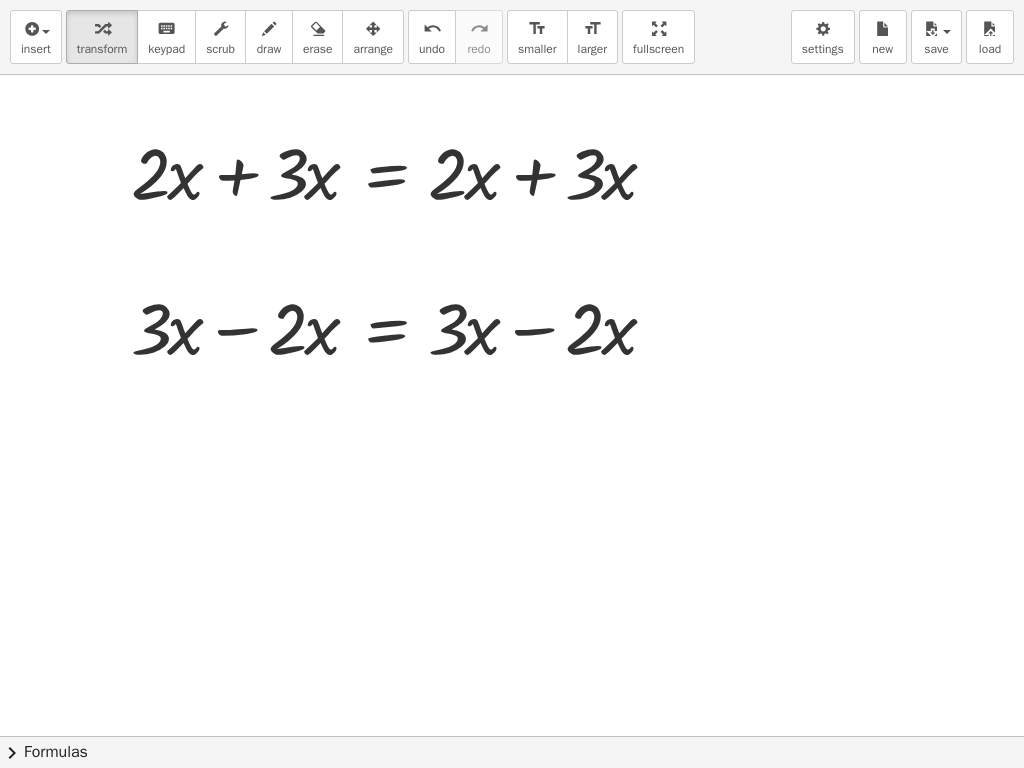 click on "insert select one: Math Expression Function Text Youtube Video Graphing Geometry Geometry 3D transform keyboard keypad scrub draw erase arrange undo undo redo redo format_size smaller format_size larger fullscreen load   save new settings + · 2 · x + · 3 · x = + · 2 · x + · 3 · x + · 3 · x − · 2 · x = + · 3 · x − · 2 · x × chevron_right  Formulas
Drag one side of a formula onto a highlighted expression on the canvas to apply it.
Quadratic Formula
+ · a · x 2 + · b · x + c = 0
⇔
x = · ( − b ± 2 √ ( + b 2 − · 4 · a · c ) ) · 2 · a
+ x 2 + · p · x + q = 0
⇔
x = − · p · 2 ± 2 √ ( + ( · p · 2 ) 2 − q )
Manually Factoring a Quadratic + x 2 +" at bounding box center [512, 384] 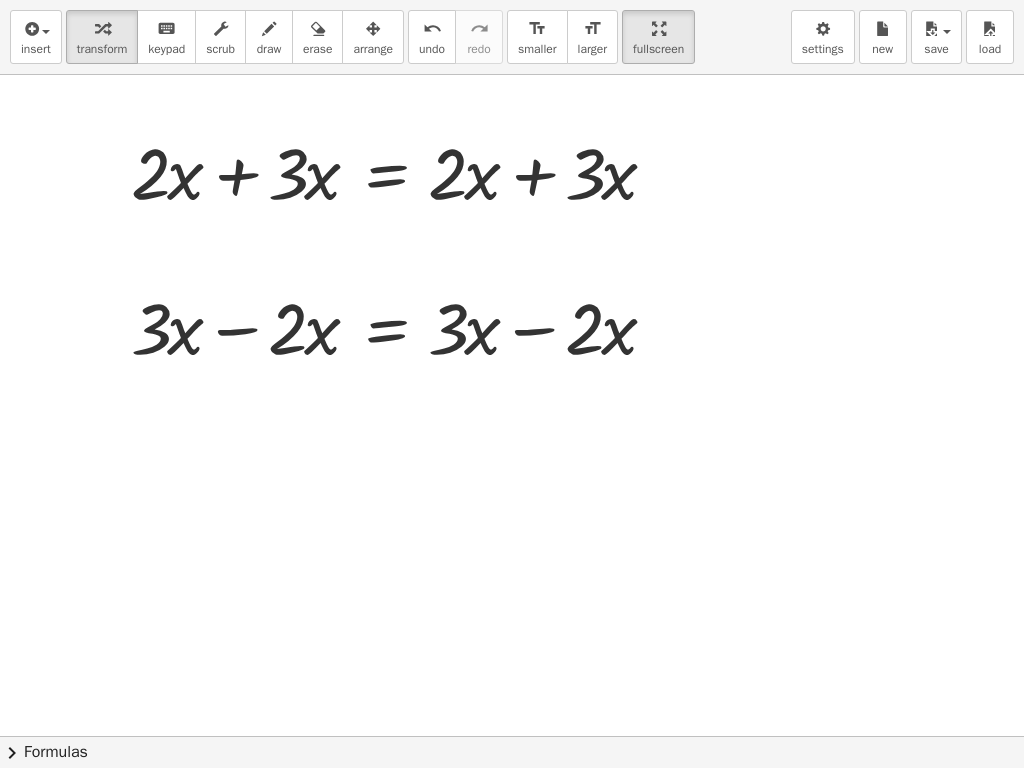 click at bounding box center (512, 736) 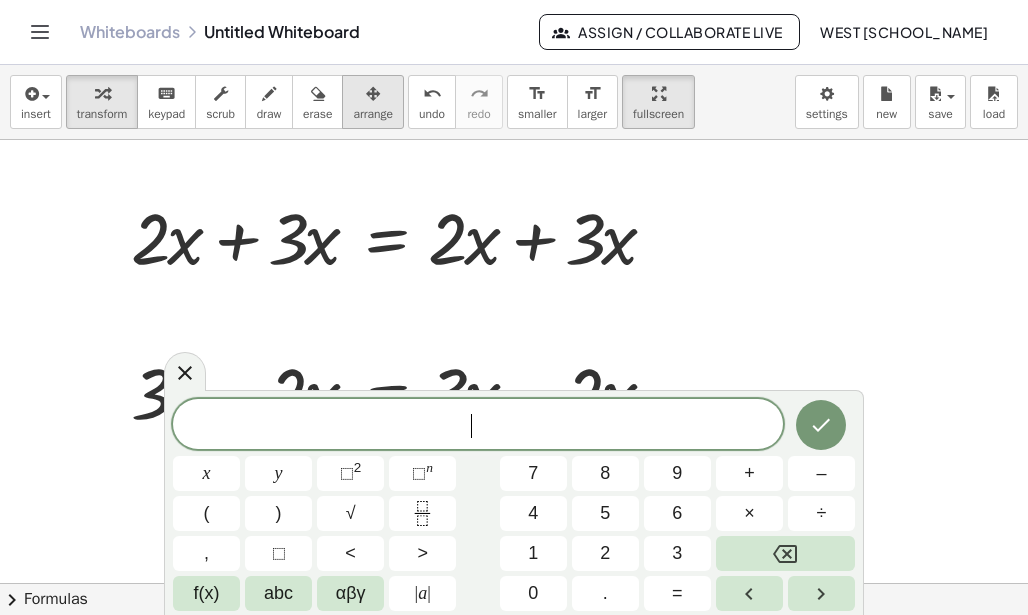 click on "arrange" at bounding box center (373, 102) 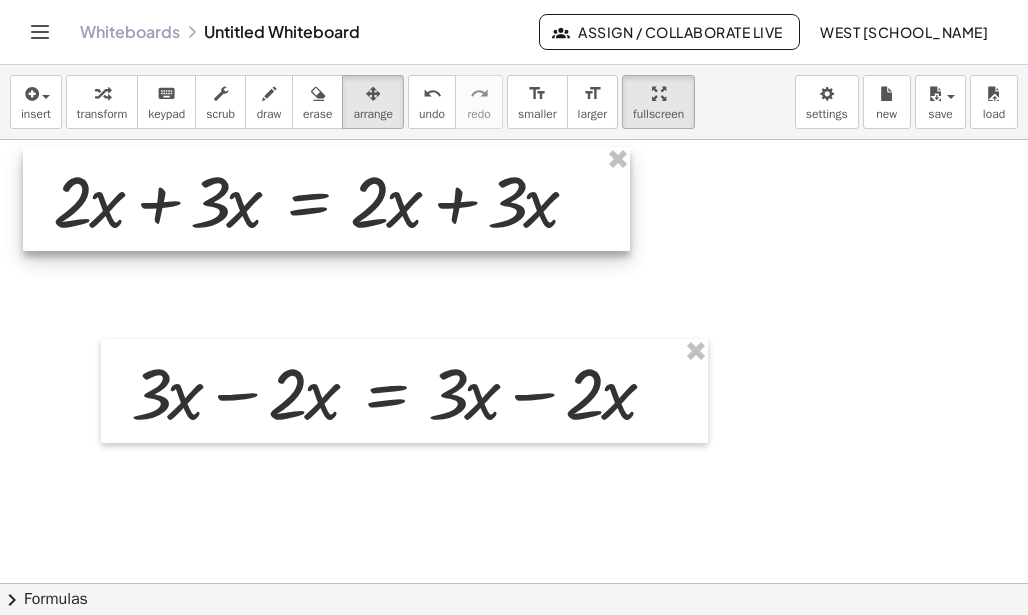 drag, startPoint x: 425, startPoint y: 249, endPoint x: 404, endPoint y: 349, distance: 102.18121 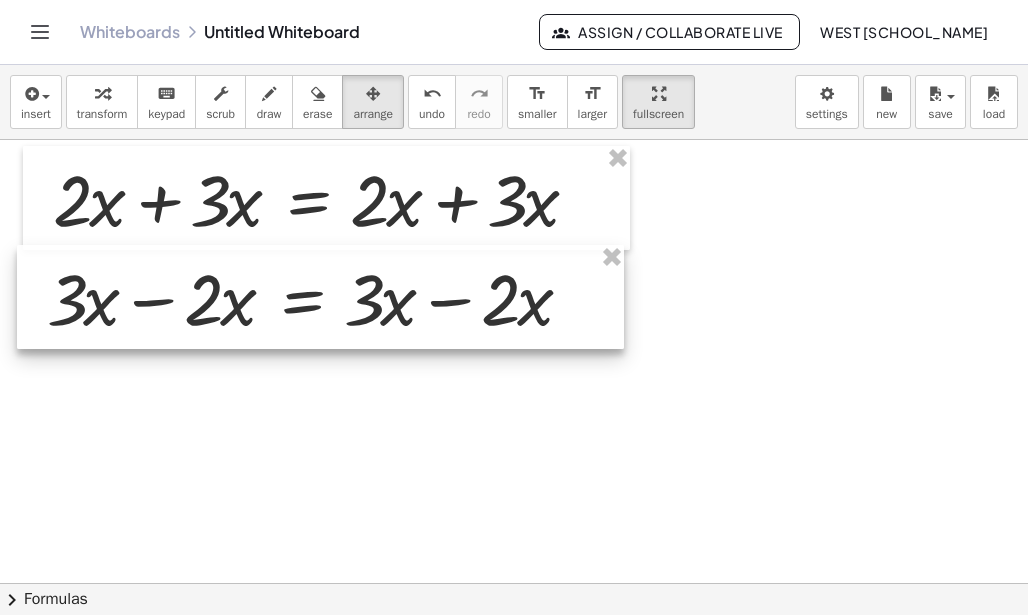 drag, startPoint x: 417, startPoint y: 418, endPoint x: 333, endPoint y: 324, distance: 126.06348 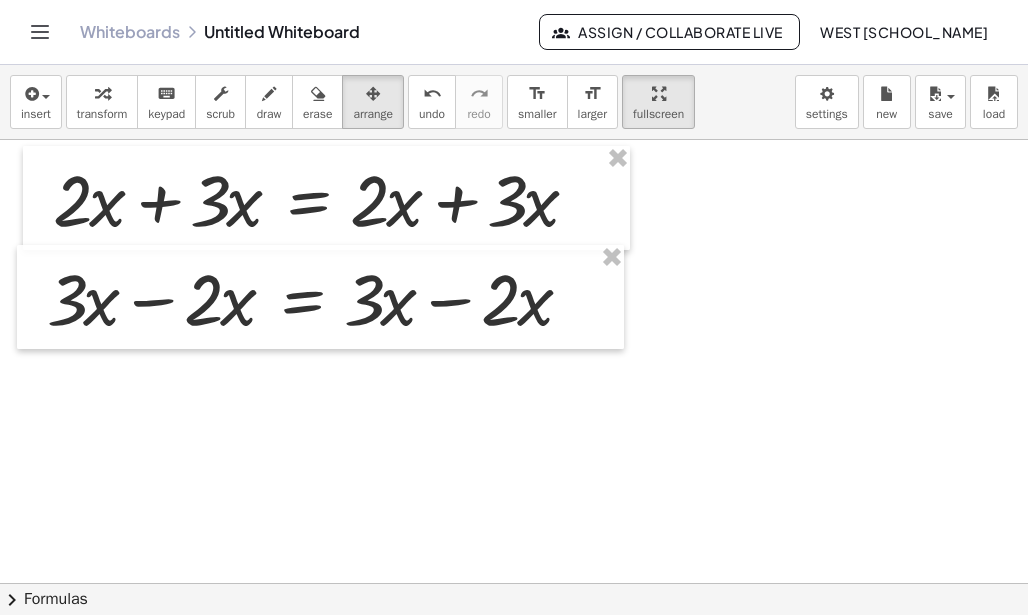 click at bounding box center (514, 583) 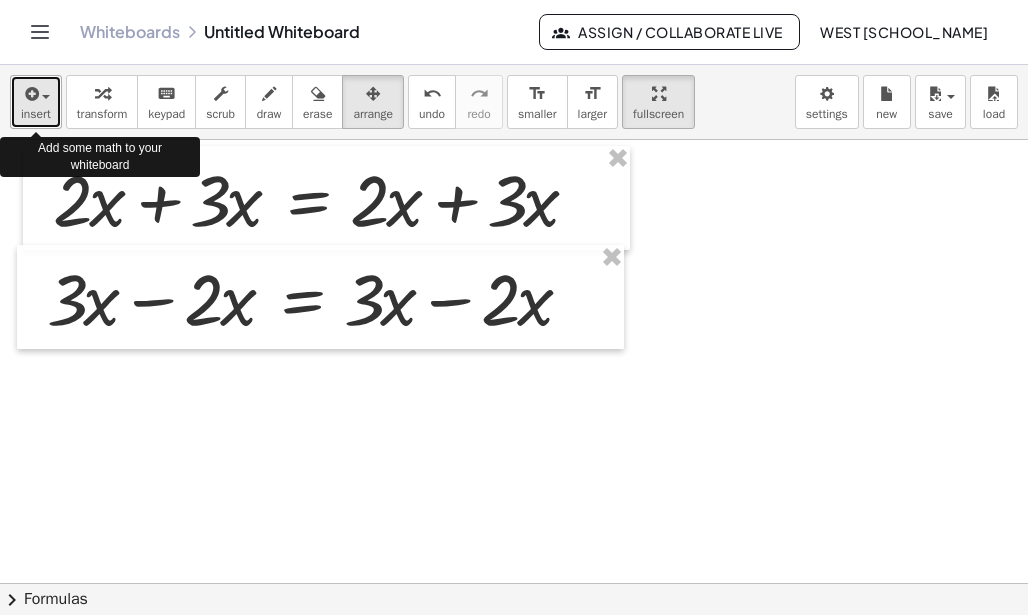 click on "insert" at bounding box center [36, 114] 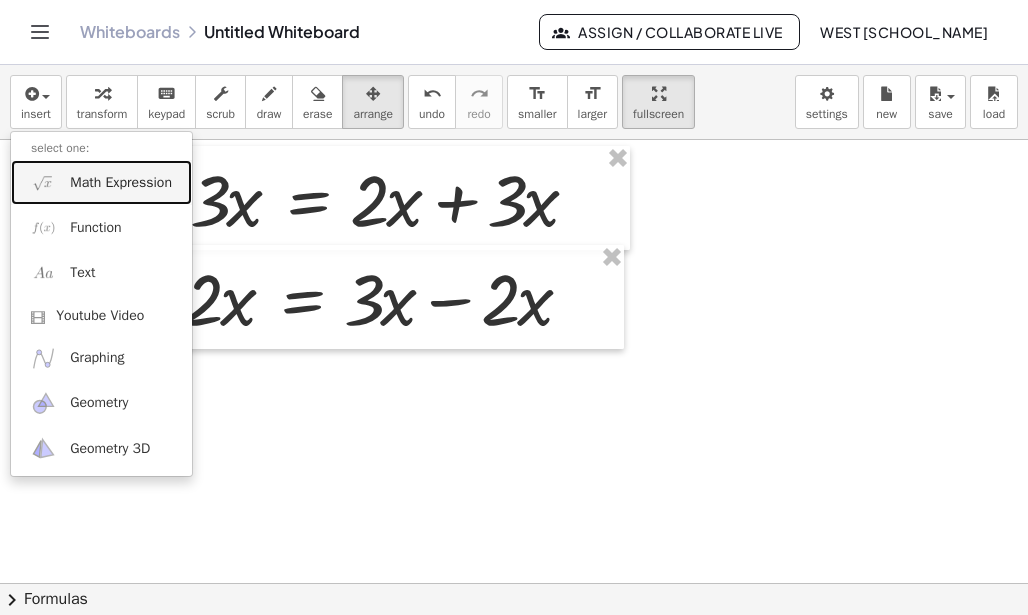 click on "Math Expression" at bounding box center (121, 183) 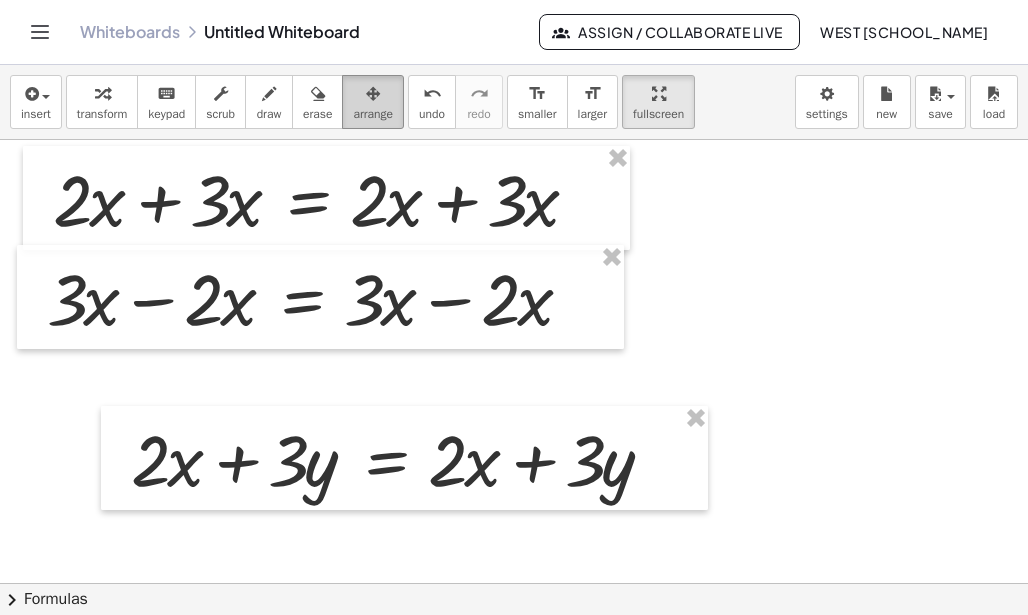 click at bounding box center (373, 93) 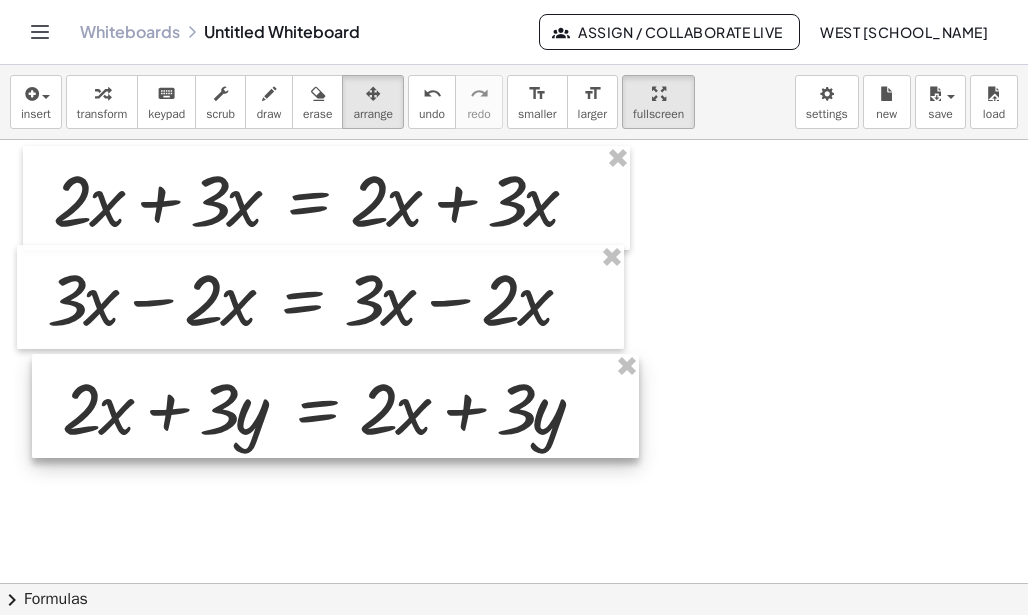 drag, startPoint x: 381, startPoint y: 466, endPoint x: 312, endPoint y: 414, distance: 86.40023 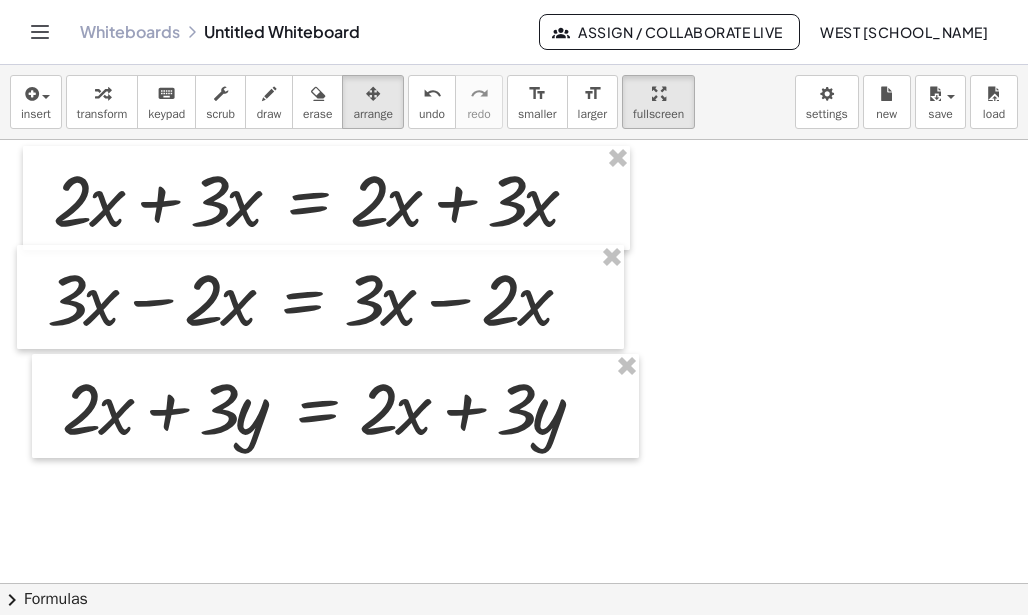 click at bounding box center [514, 583] 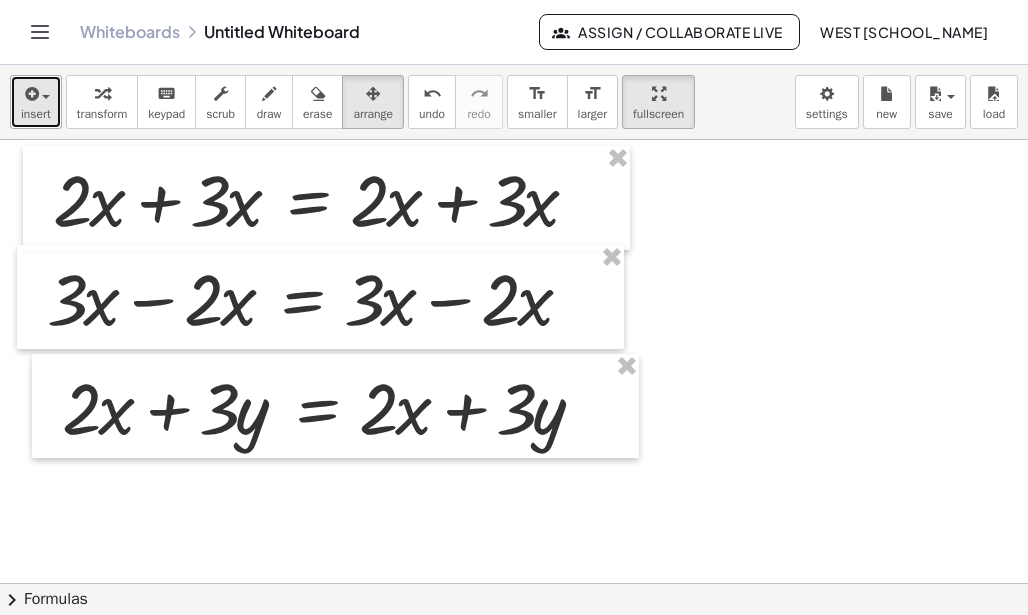click on "insert" at bounding box center [36, 114] 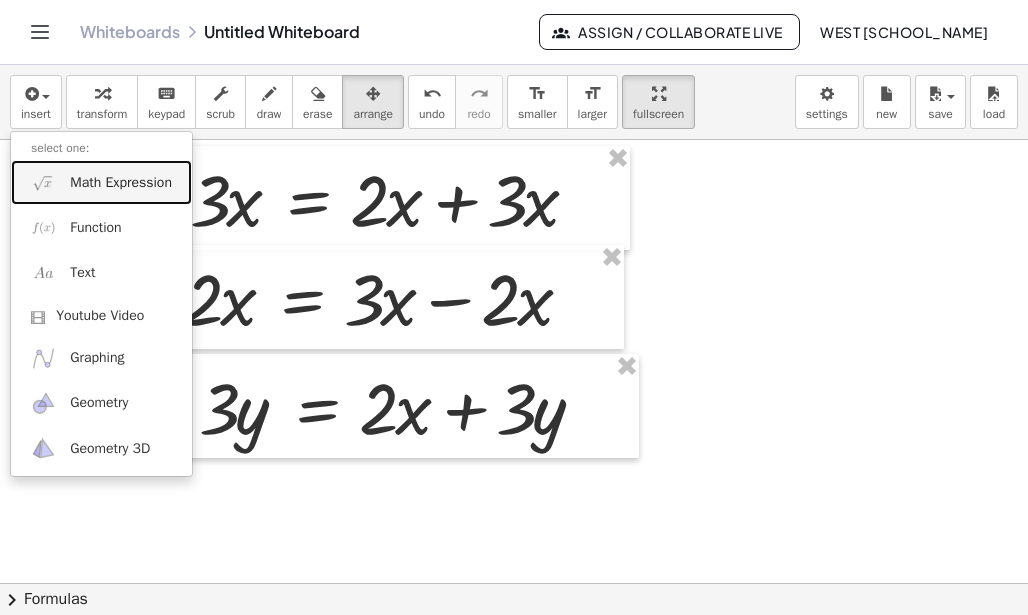 click on "Math Expression" at bounding box center (121, 183) 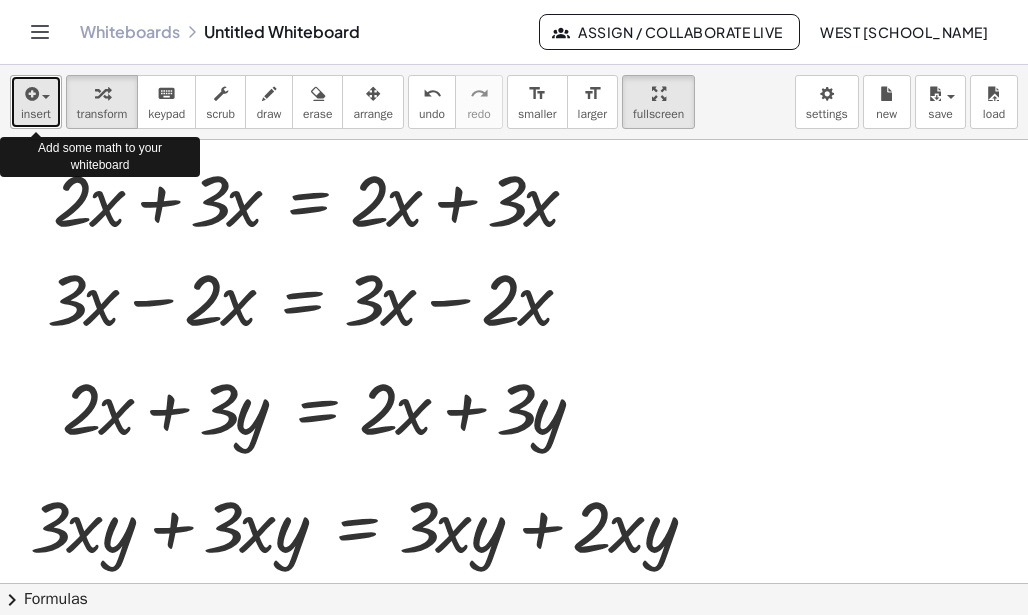 click at bounding box center [30, 94] 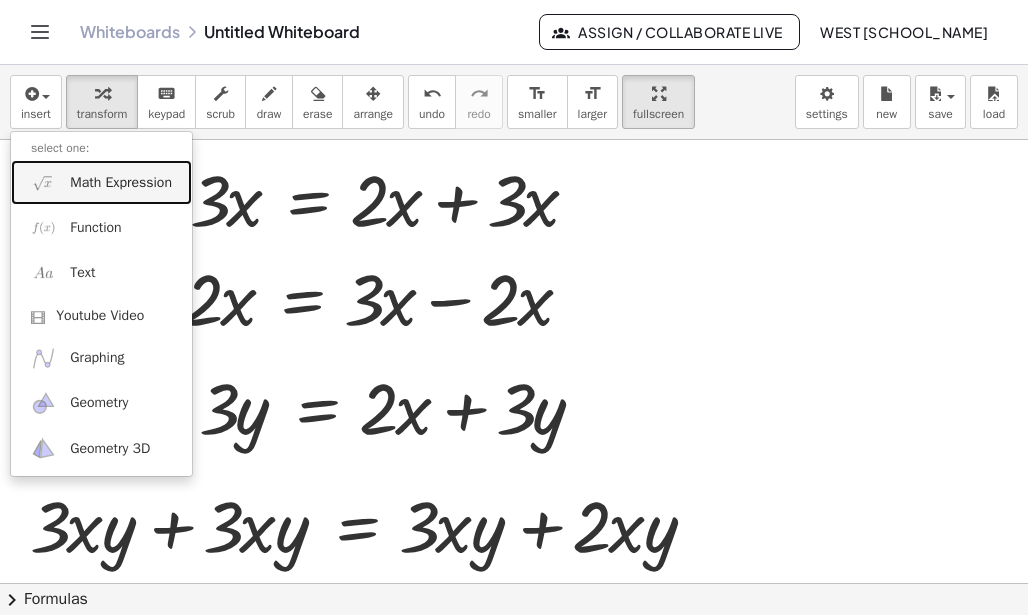 click on "Math Expression" at bounding box center (121, 183) 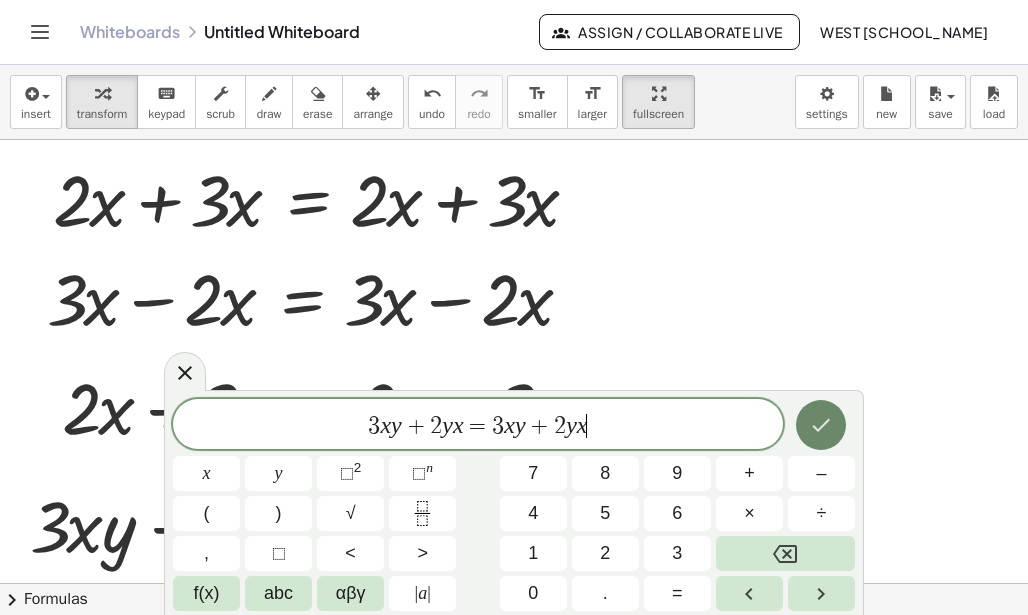 click 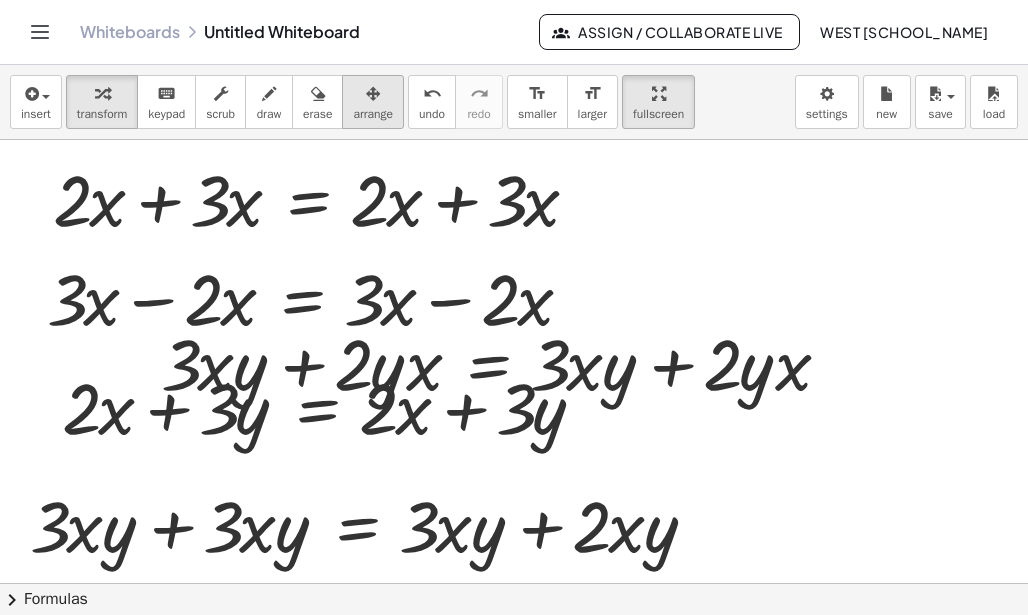 click on "arrange" at bounding box center (373, 114) 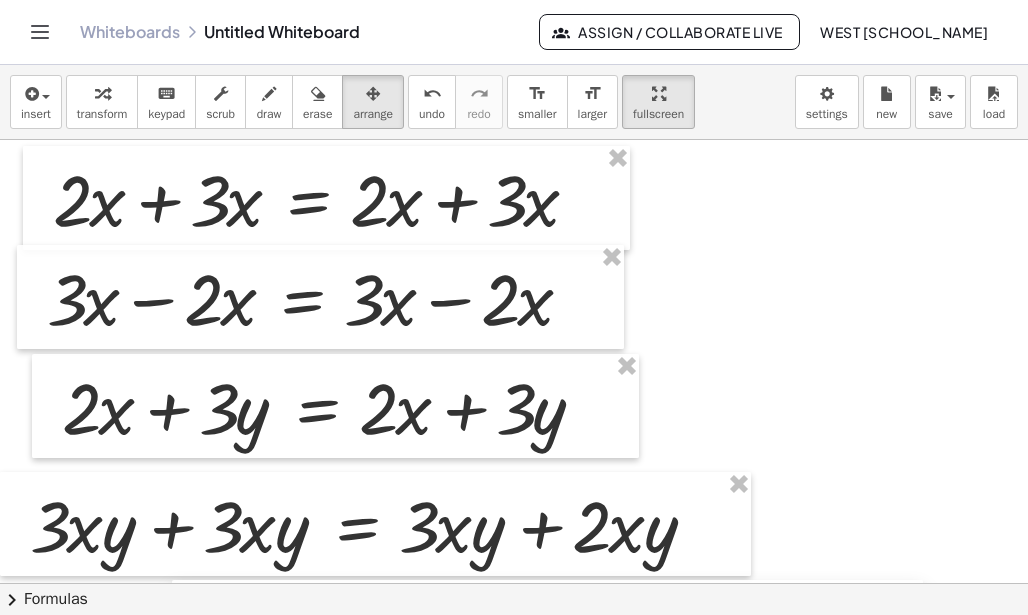 drag, startPoint x: 588, startPoint y: 367, endPoint x: 632, endPoint y: 634, distance: 270.6012 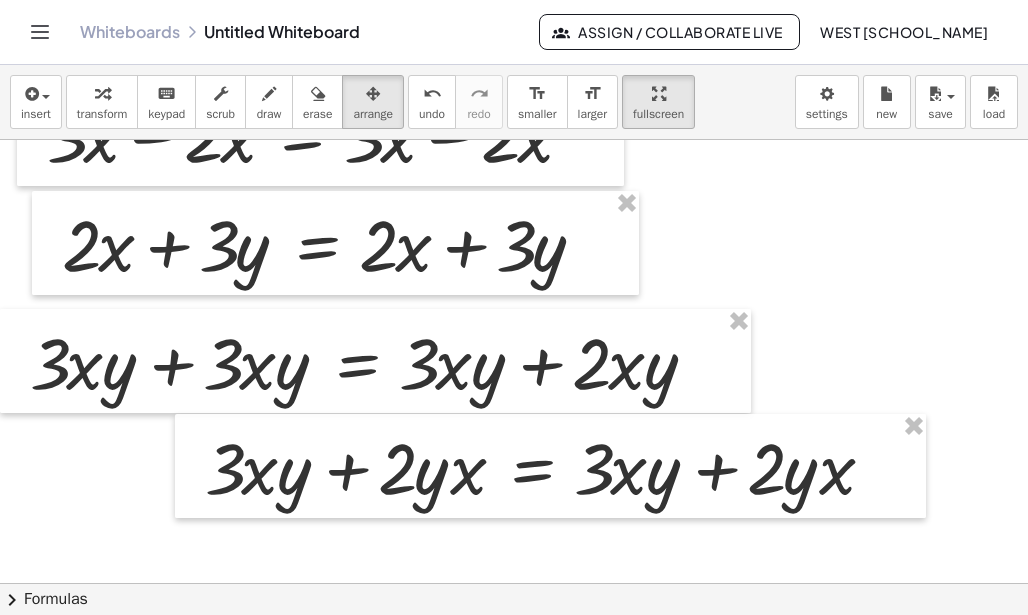 scroll, scrollTop: 200, scrollLeft: 0, axis: vertical 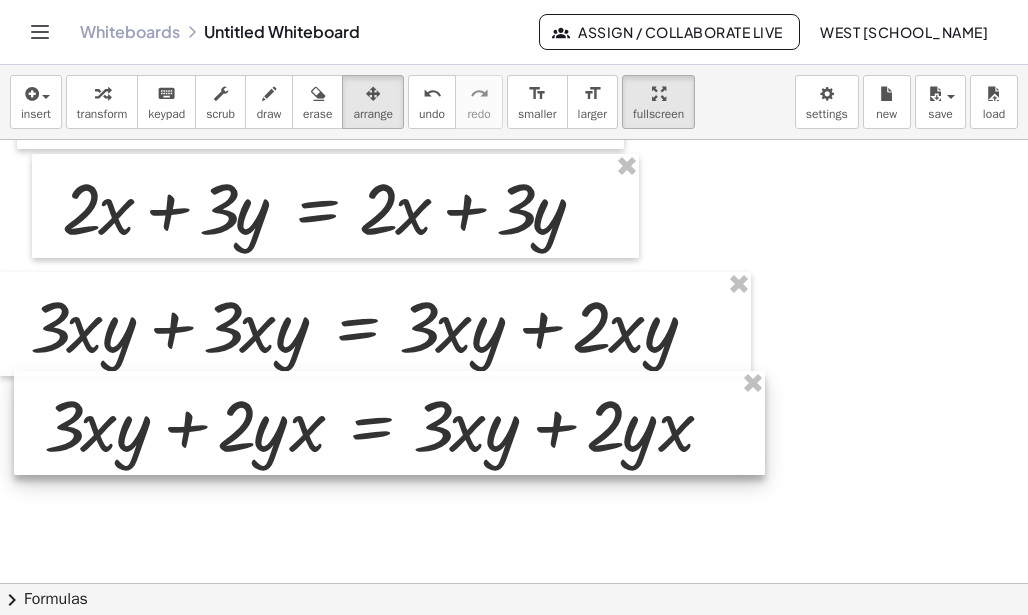 drag, startPoint x: 703, startPoint y: 426, endPoint x: 542, endPoint y: 420, distance: 161.11176 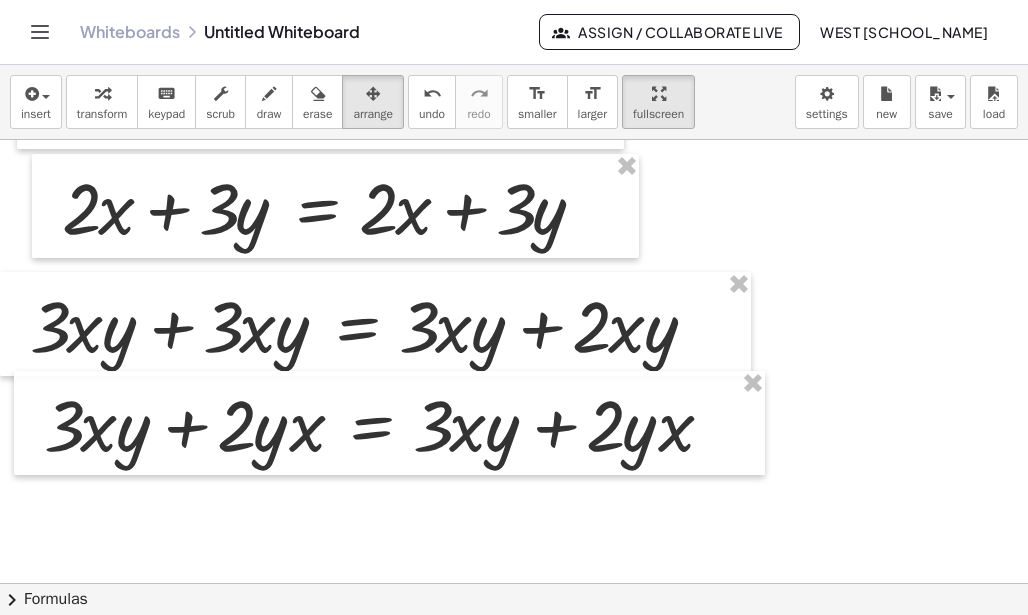 click at bounding box center [514, 383] 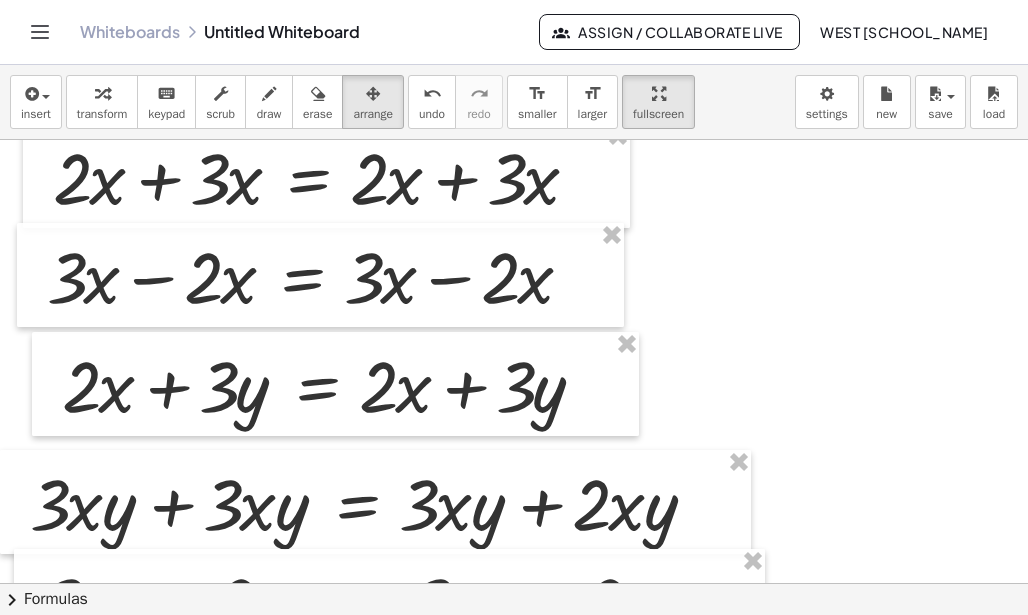 scroll, scrollTop: 0, scrollLeft: 0, axis: both 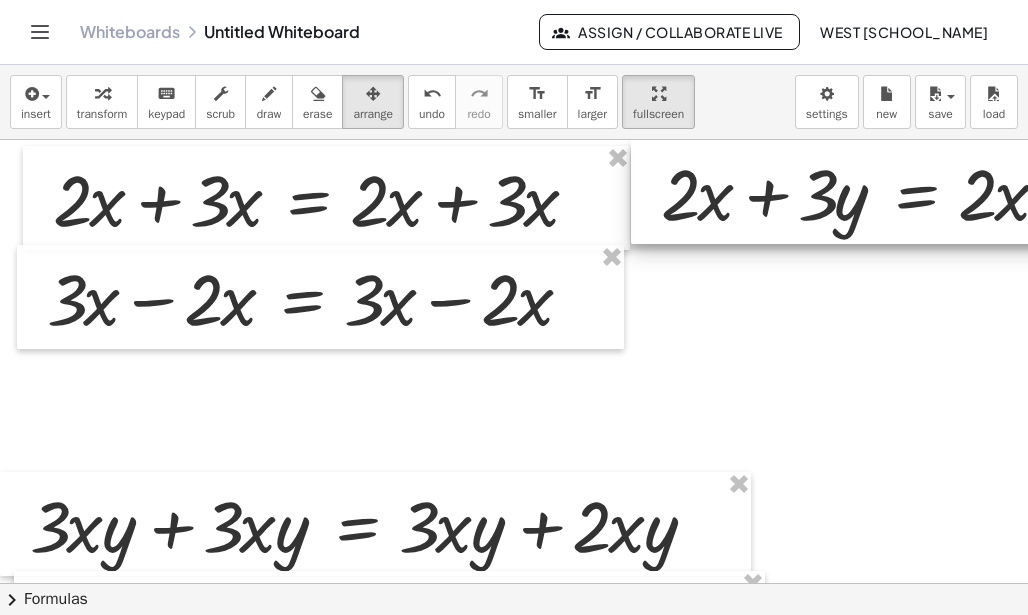 drag, startPoint x: 425, startPoint y: 406, endPoint x: 1023, endPoint y: 138, distance: 655.30756 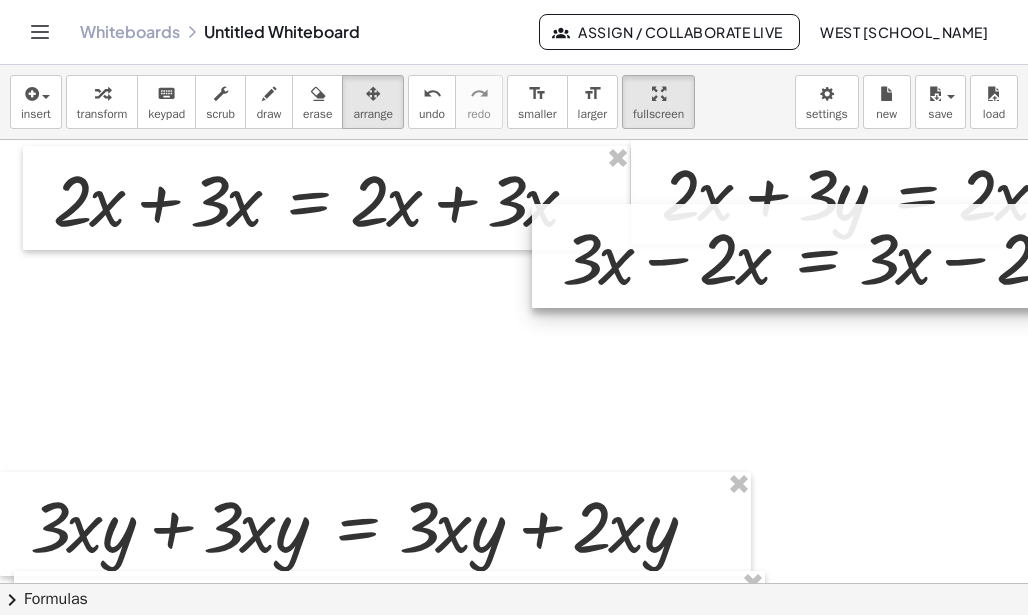 drag, startPoint x: 520, startPoint y: 334, endPoint x: 1012, endPoint y: 262, distance: 497.2404 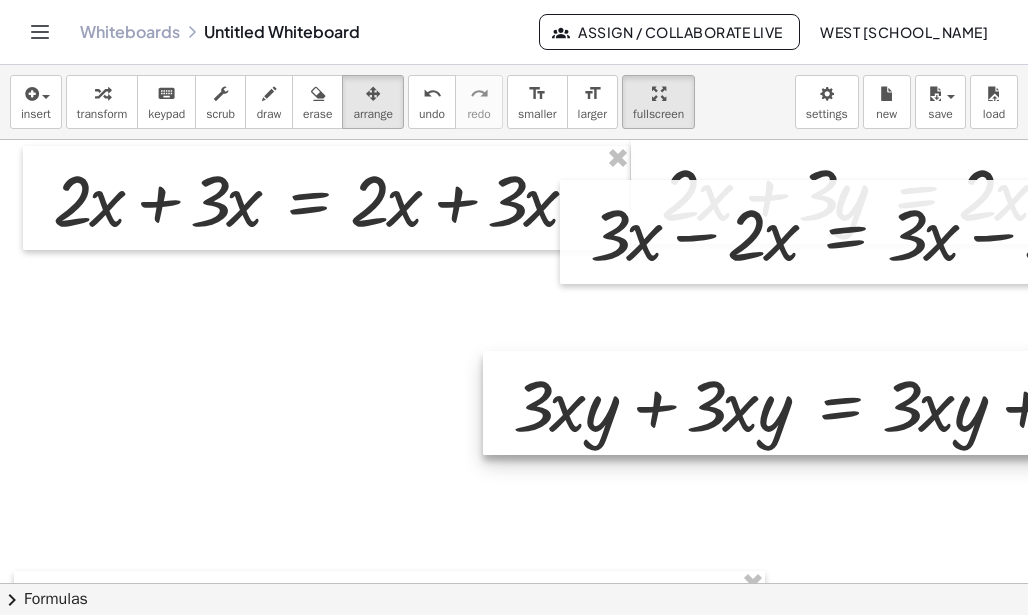 drag, startPoint x: 478, startPoint y: 553, endPoint x: 1023, endPoint y: 388, distance: 569.42957 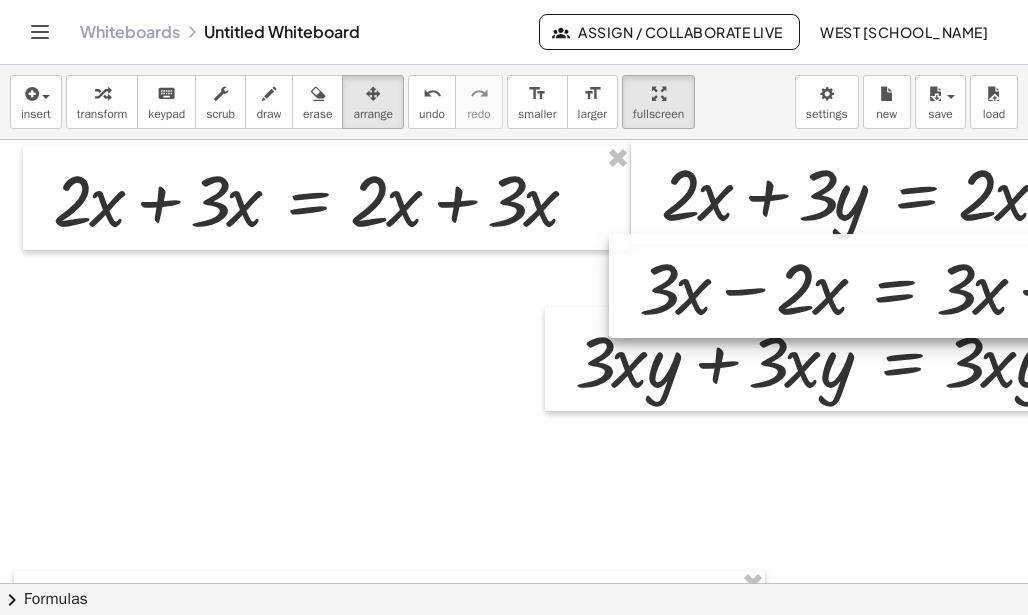 drag, startPoint x: 875, startPoint y: 243, endPoint x: 924, endPoint y: 297, distance: 72.91776 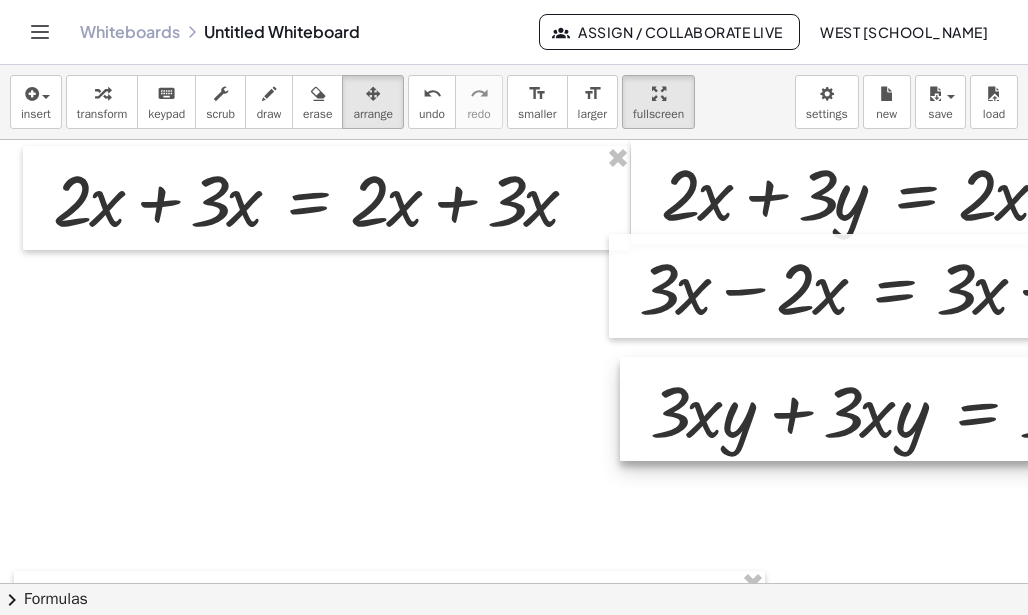 drag, startPoint x: 755, startPoint y: 377, endPoint x: 826, endPoint y: 425, distance: 85.70297 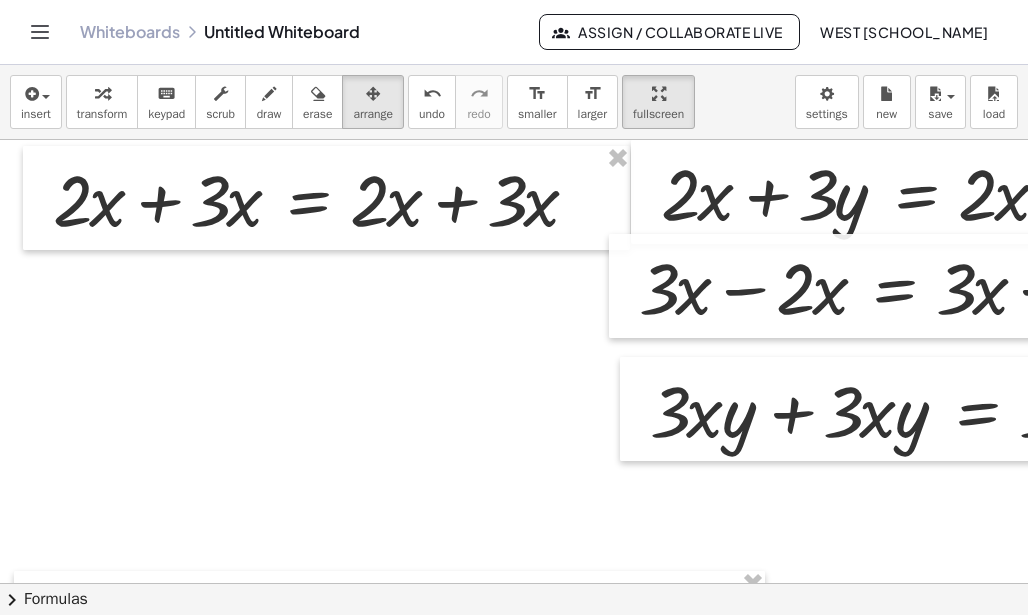click at bounding box center [688, 583] 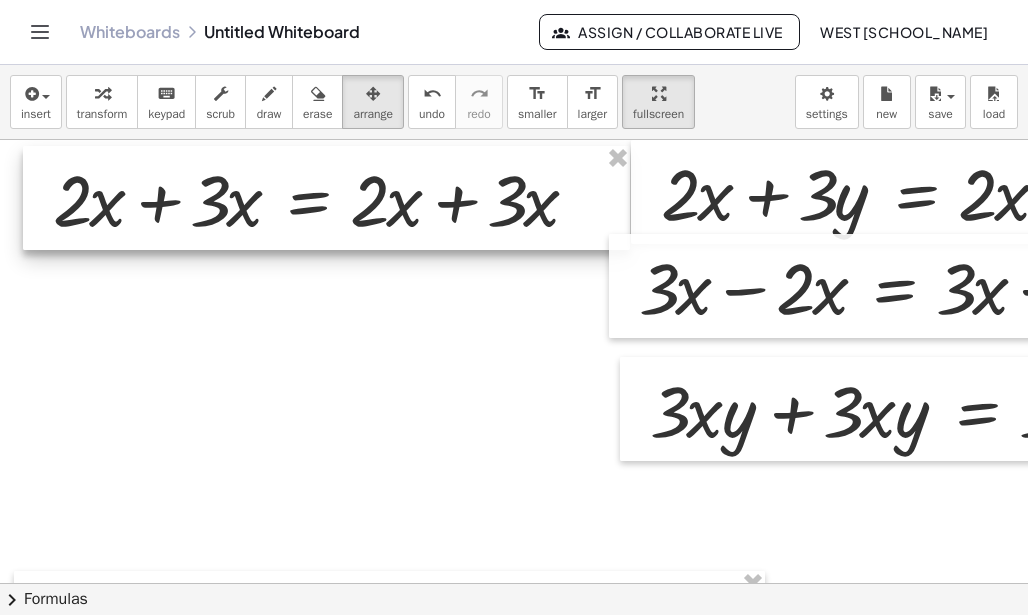 click at bounding box center (326, 198) 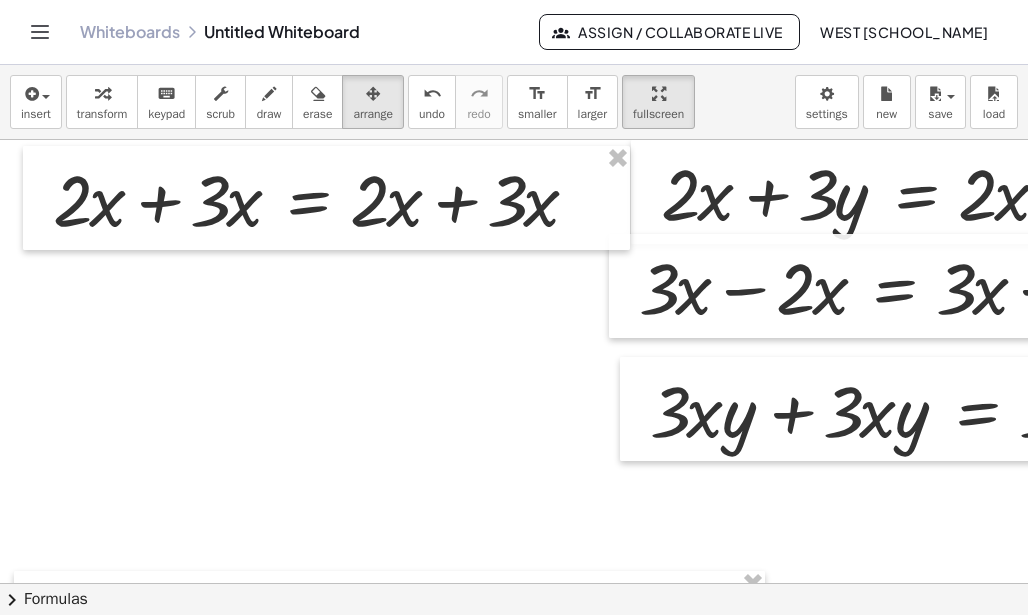 click at bounding box center [688, 583] 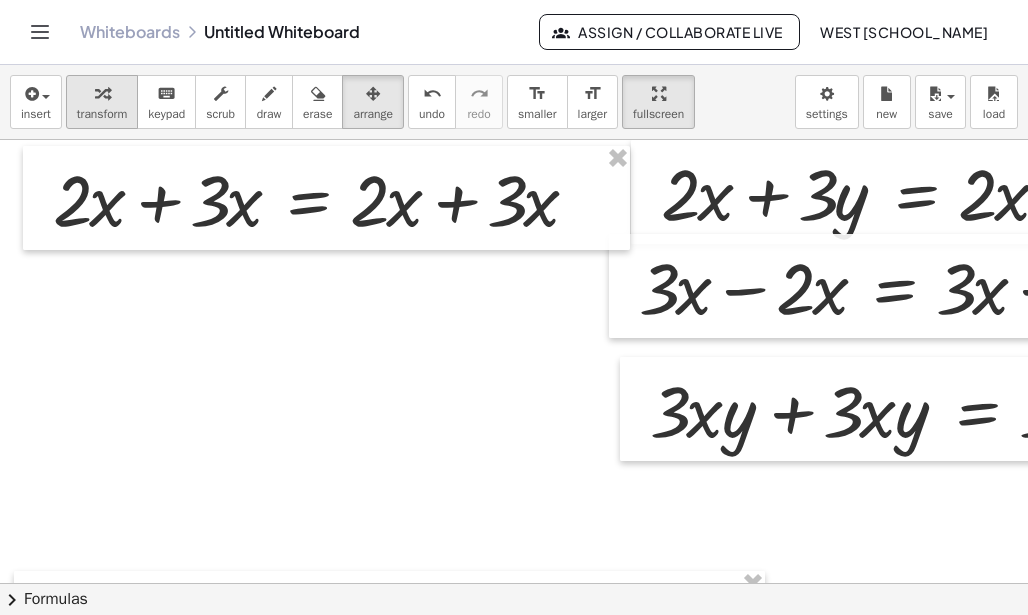 click at bounding box center [102, 94] 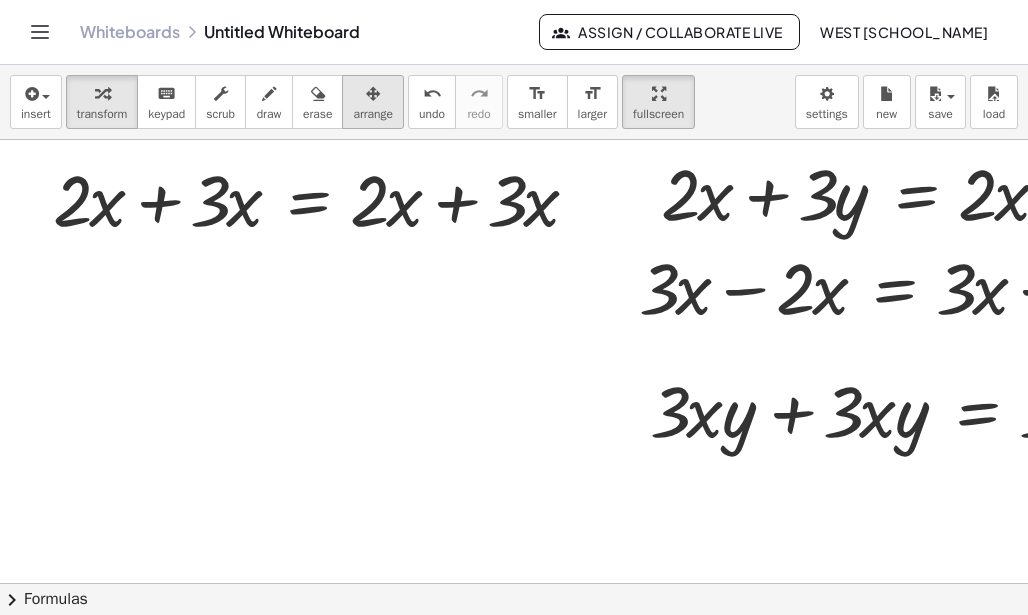 click at bounding box center (373, 93) 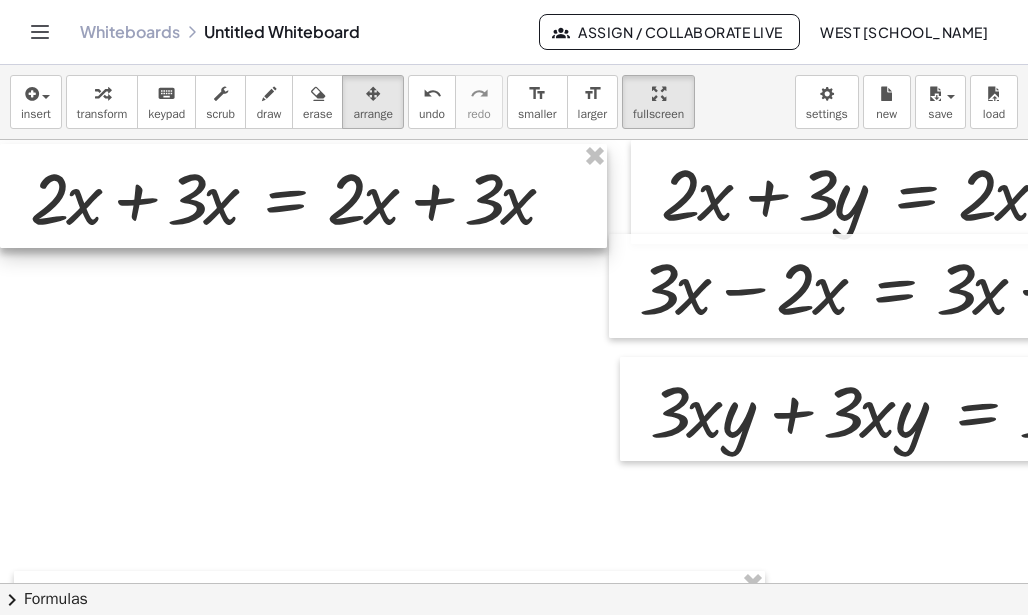 drag, startPoint x: 438, startPoint y: 198, endPoint x: 386, endPoint y: 196, distance: 52.03845 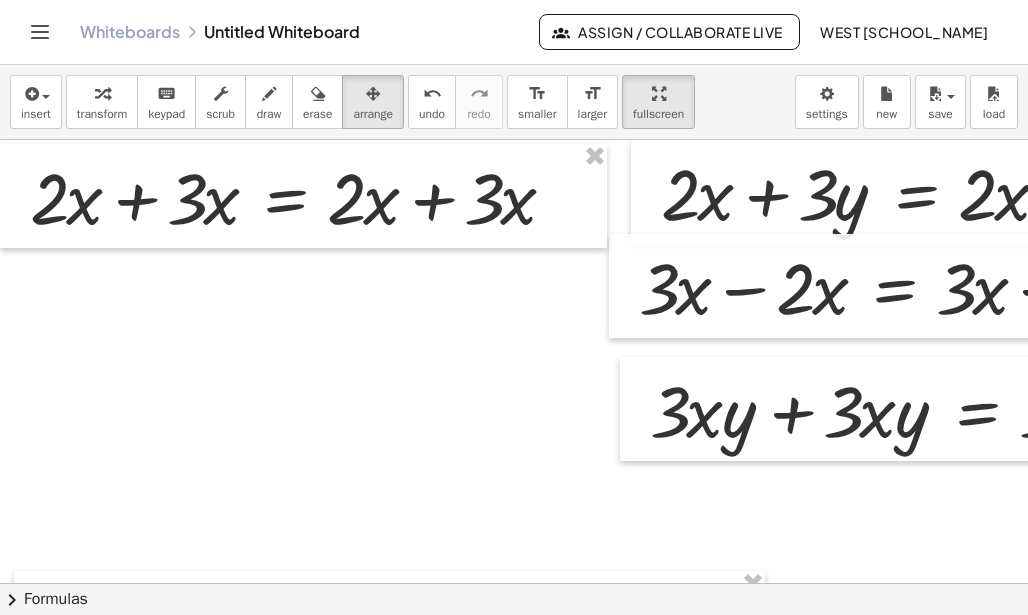 click at bounding box center (688, 583) 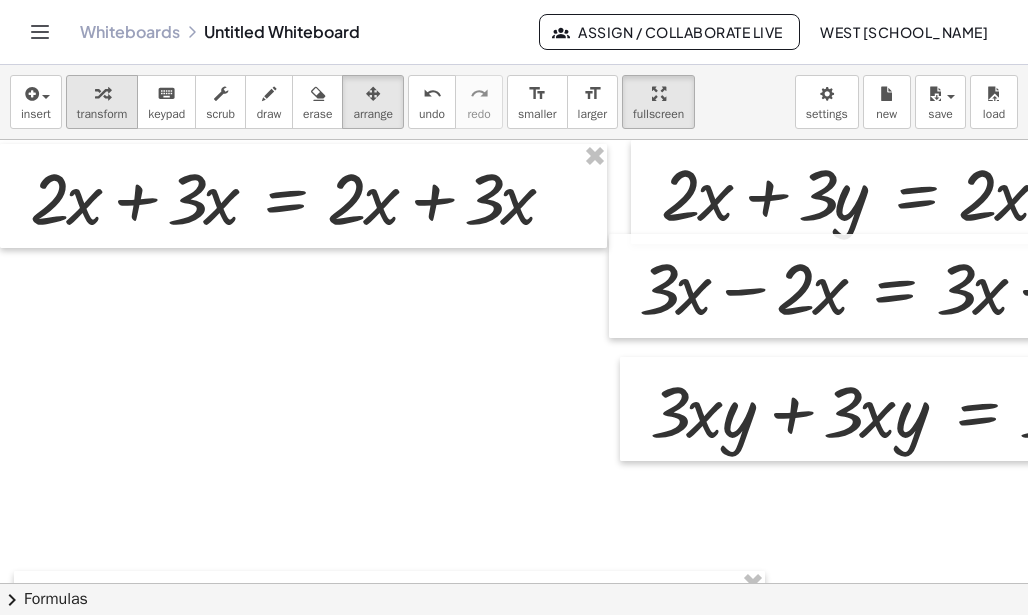 click at bounding box center (102, 93) 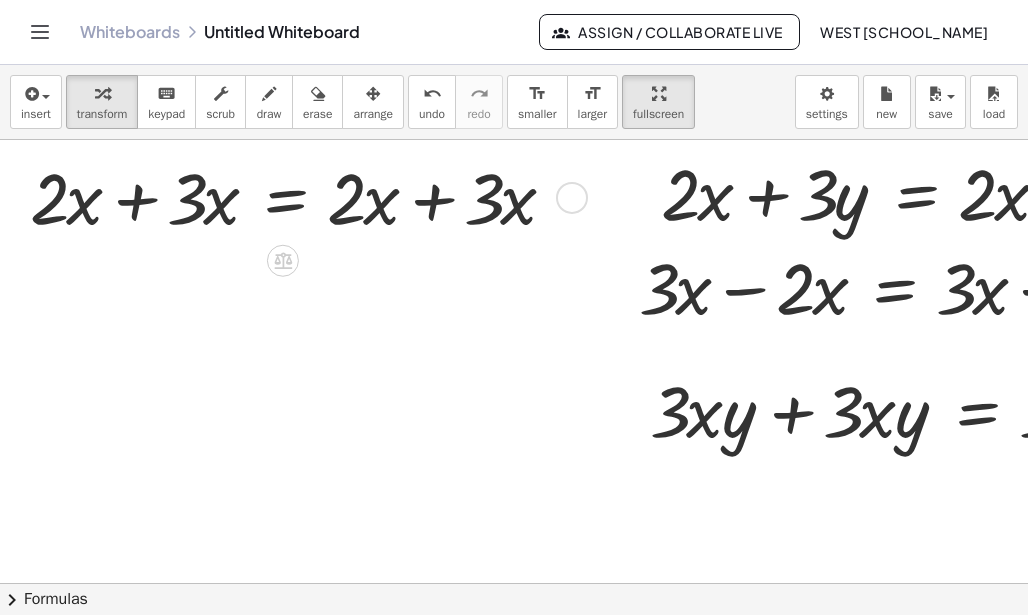 click at bounding box center [300, 196] 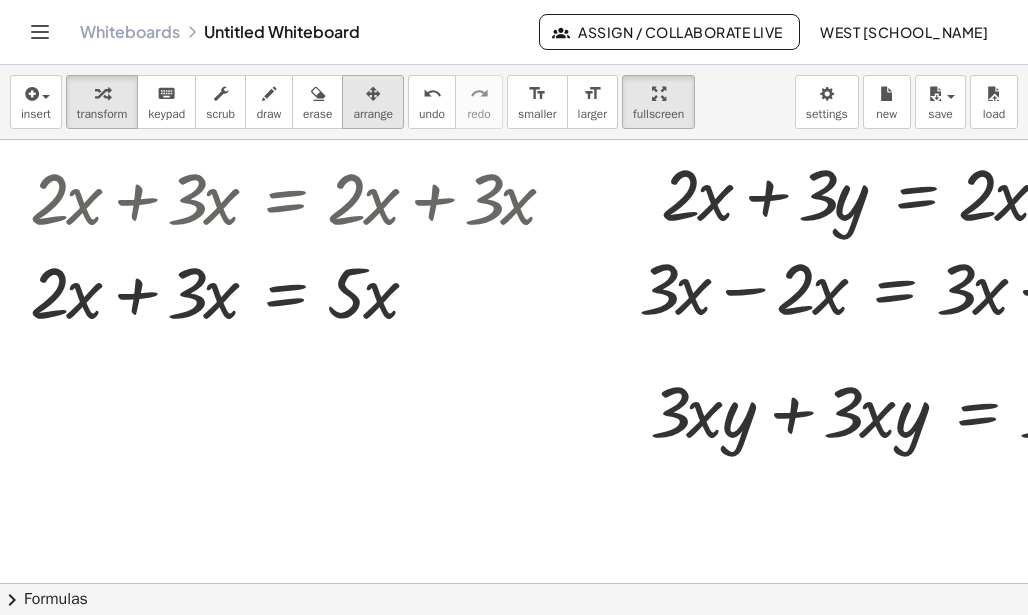 click at bounding box center [373, 94] 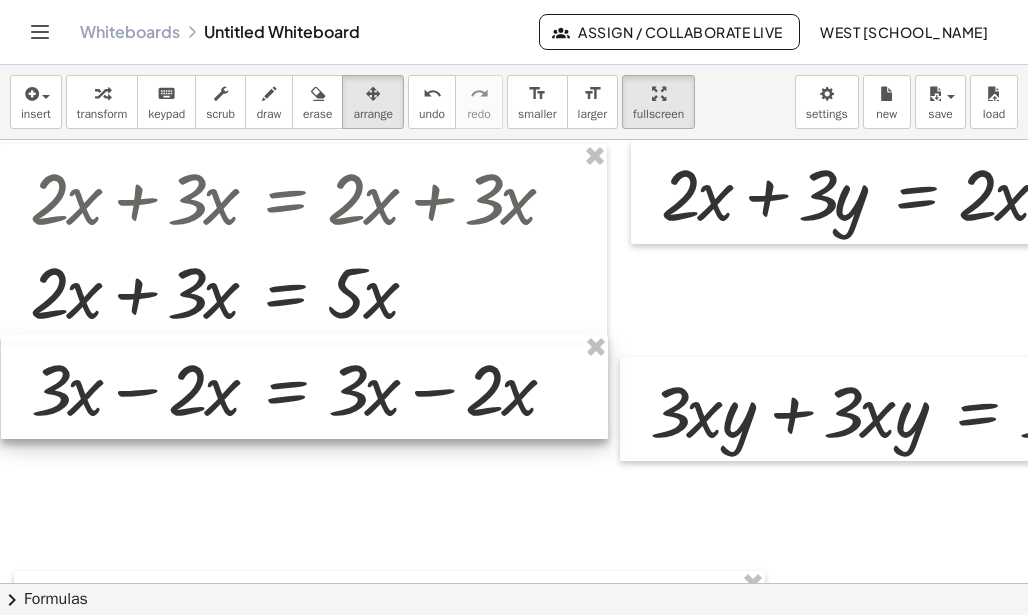 drag, startPoint x: 849, startPoint y: 287, endPoint x: 242, endPoint y: 388, distance: 615.34546 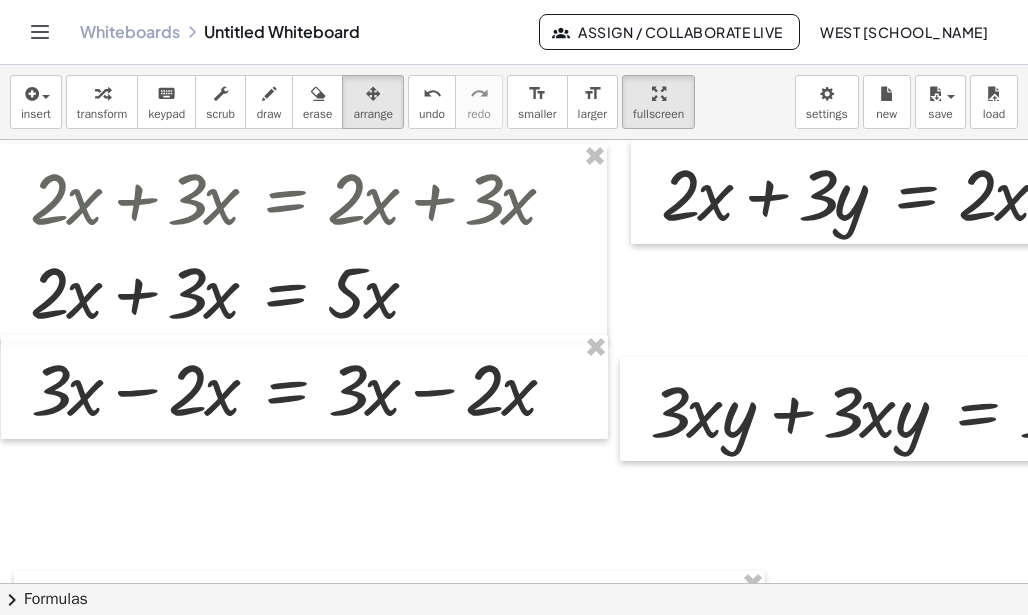 drag, startPoint x: 280, startPoint y: 523, endPoint x: 229, endPoint y: 422, distance: 113.14592 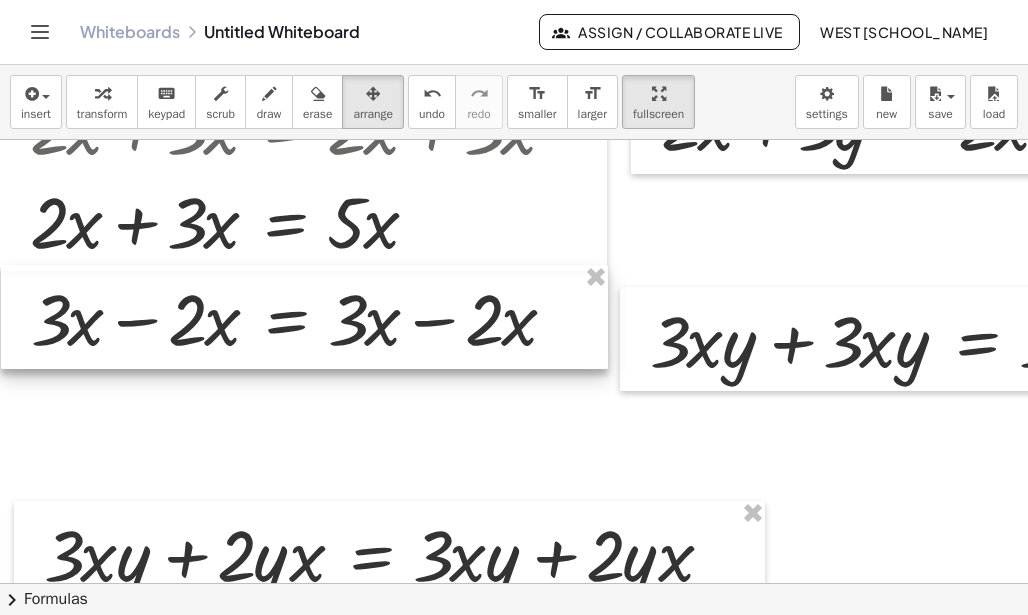 scroll, scrollTop: 100, scrollLeft: 0, axis: vertical 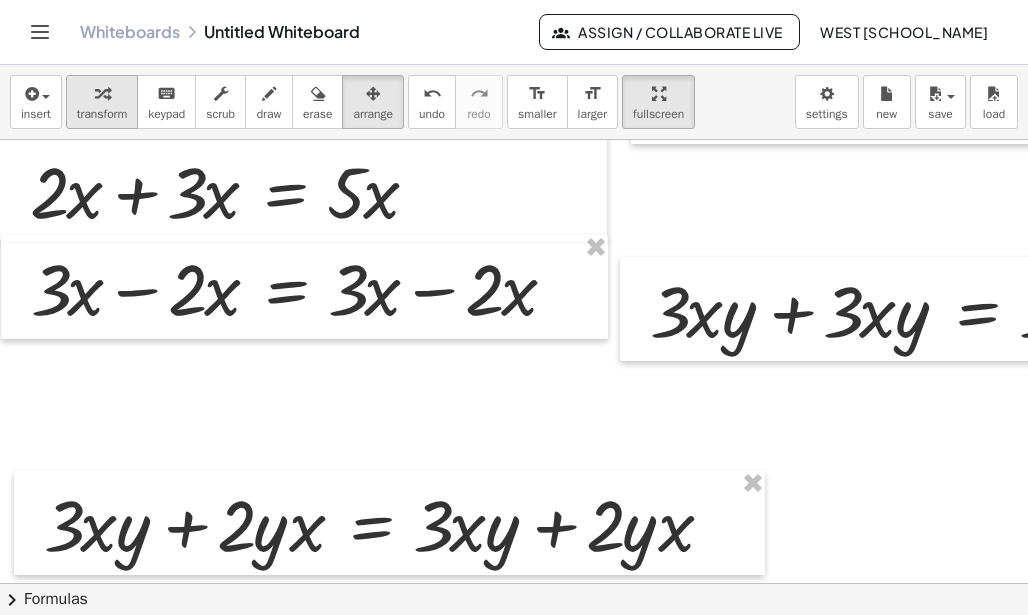 click at bounding box center (102, 94) 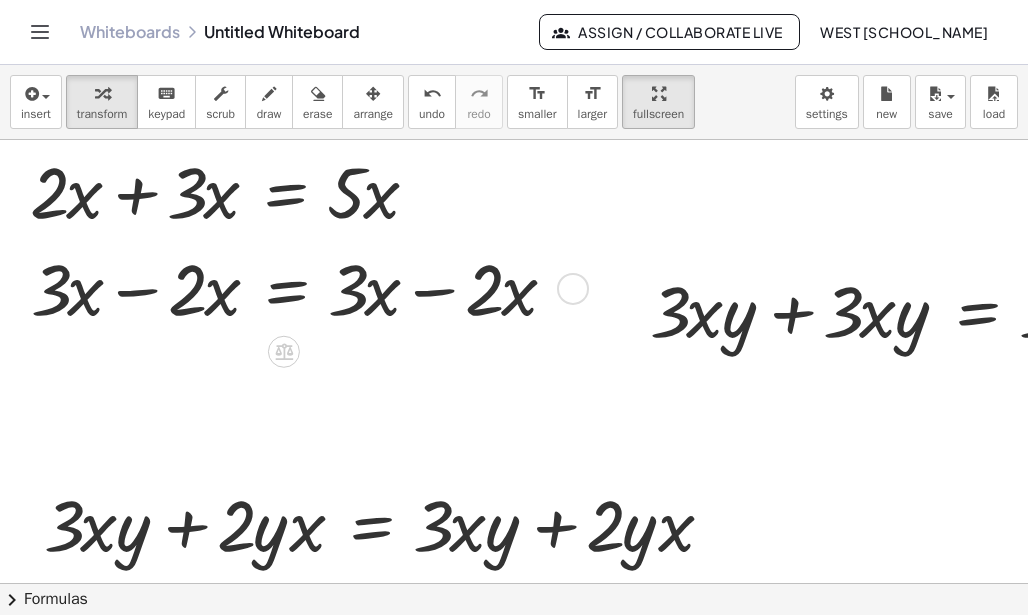 click at bounding box center [301, 287] 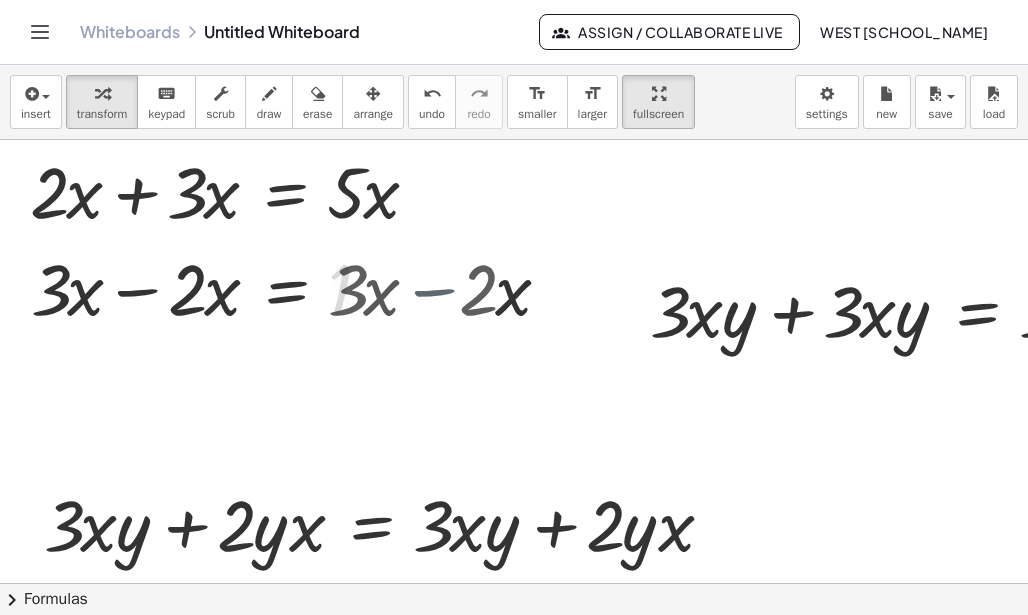 click at bounding box center (688, 483) 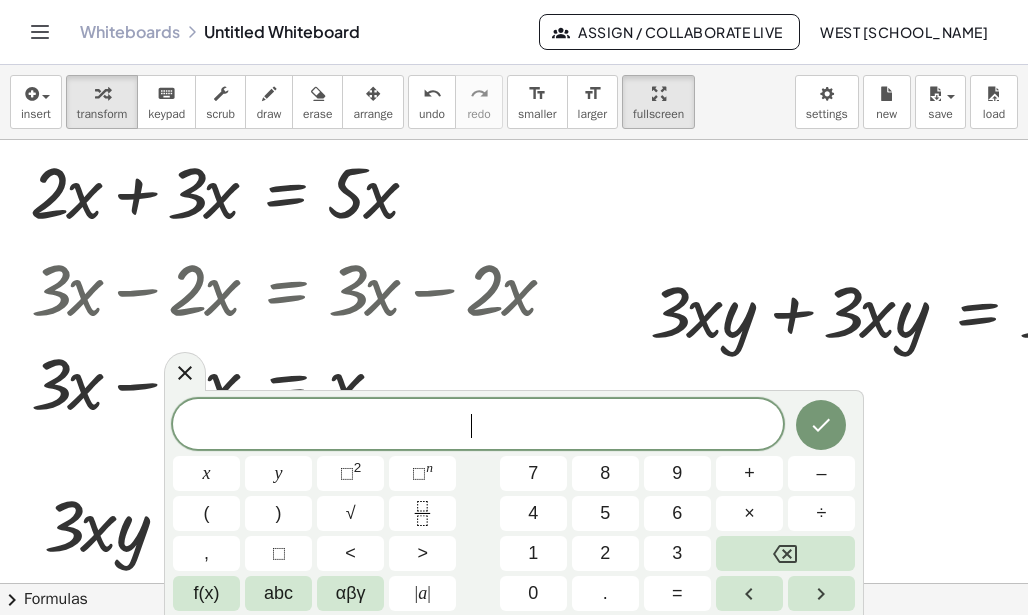 click at bounding box center (688, 483) 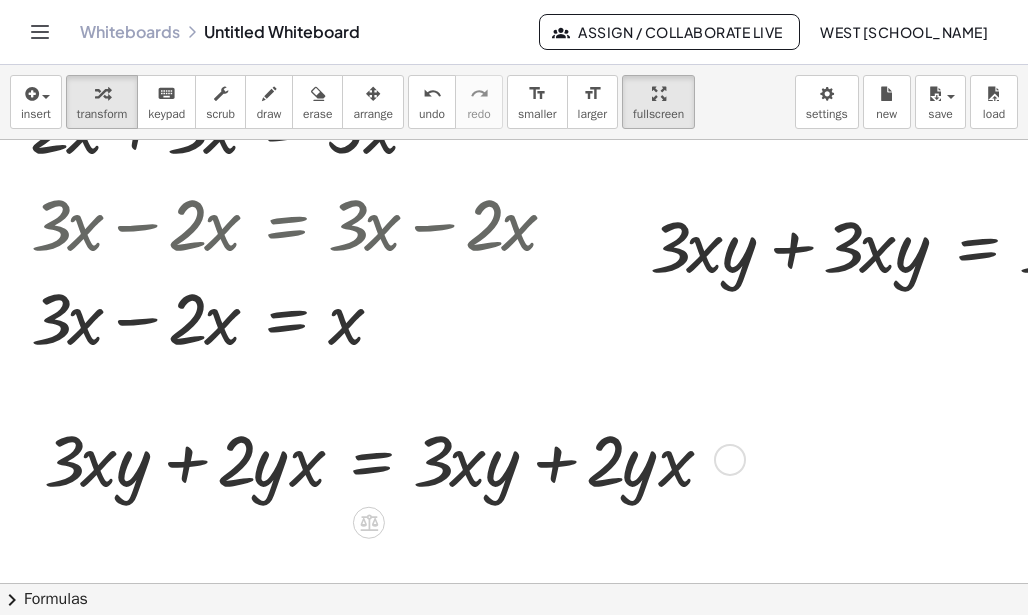 scroll, scrollTop: 200, scrollLeft: 0, axis: vertical 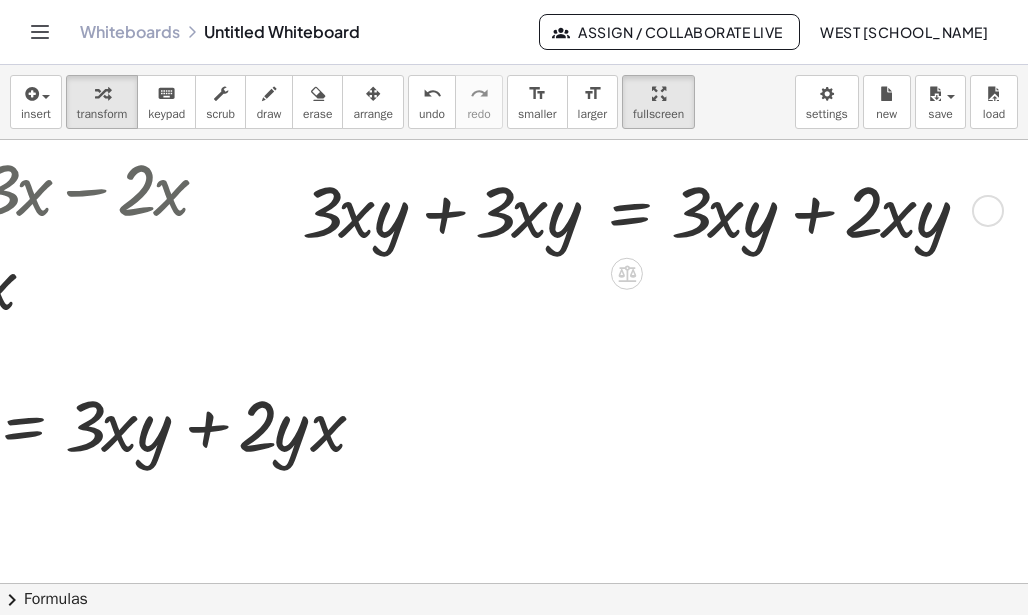 click at bounding box center [644, 209] 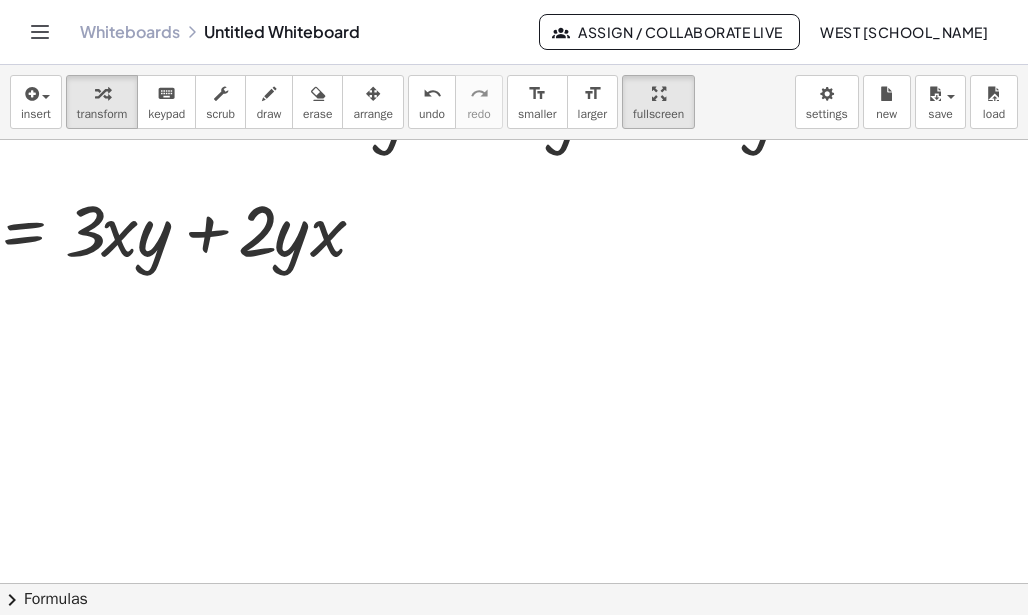 scroll, scrollTop: 400, scrollLeft: 363, axis: both 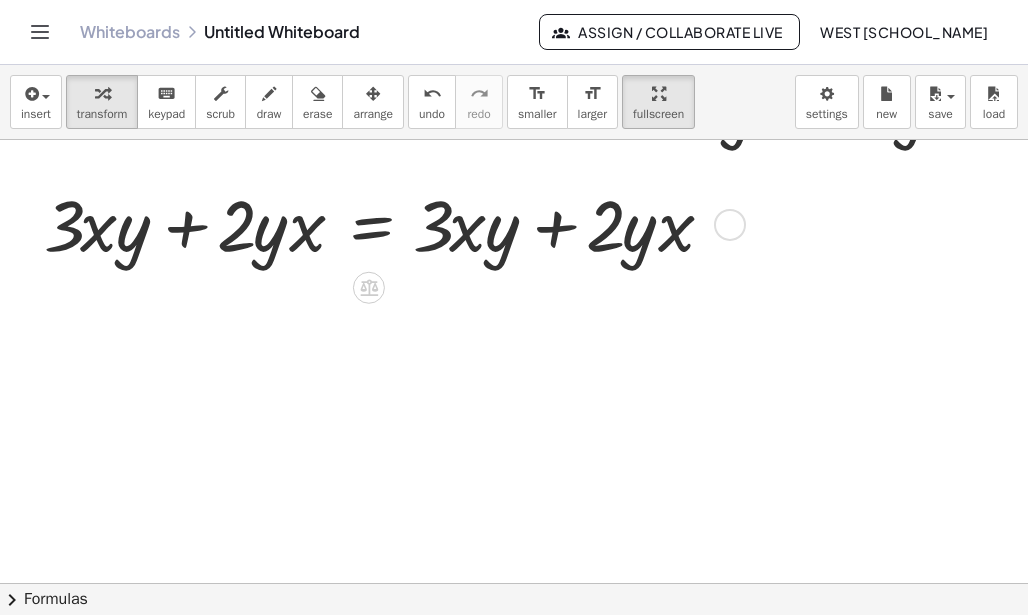 click at bounding box center (386, 223) 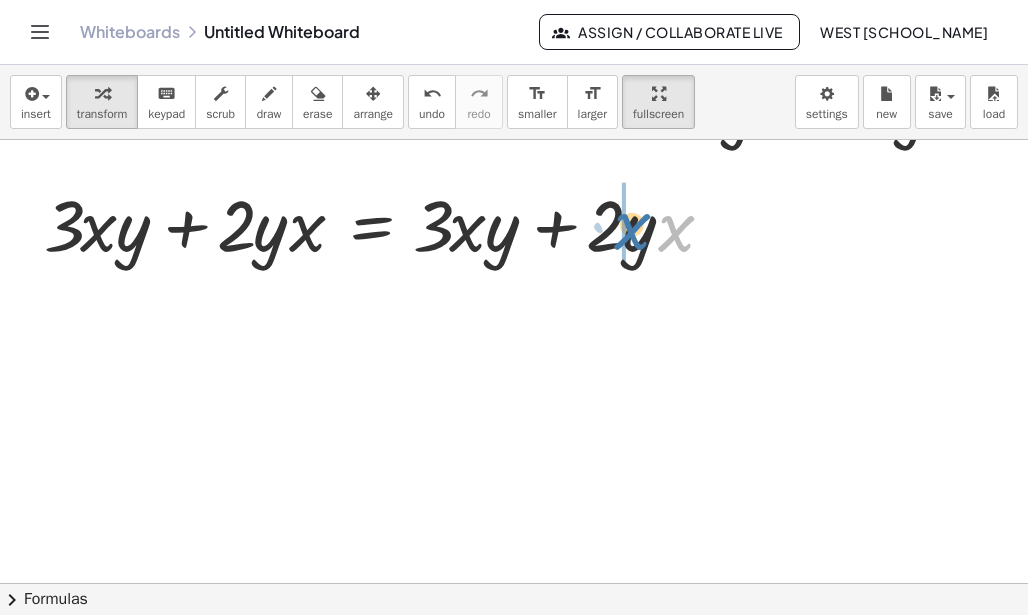drag, startPoint x: 672, startPoint y: 237, endPoint x: 628, endPoint y: 235, distance: 44.04543 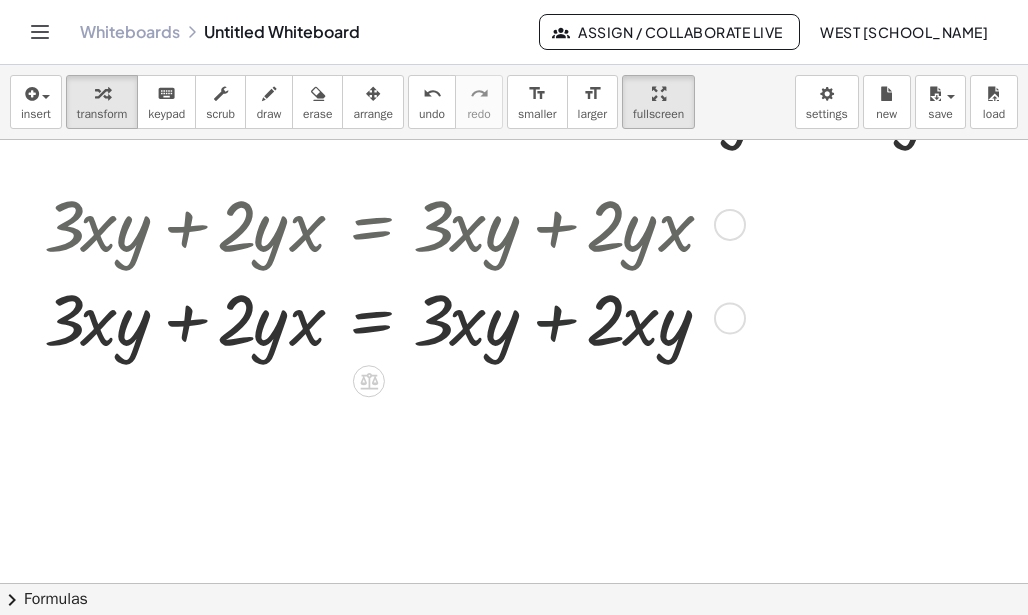 click at bounding box center (386, 317) 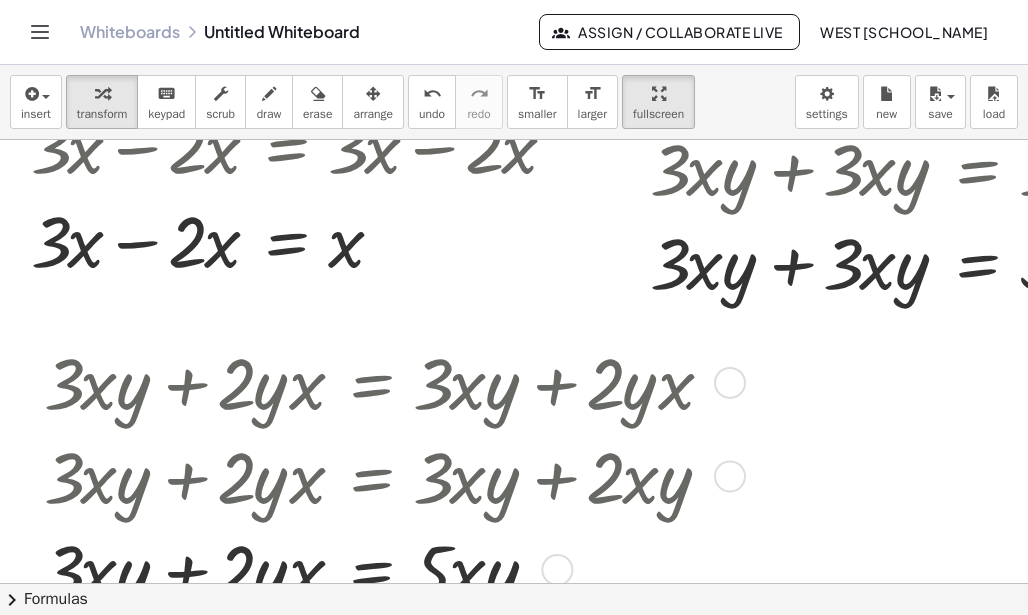 scroll, scrollTop: 342, scrollLeft: 0, axis: vertical 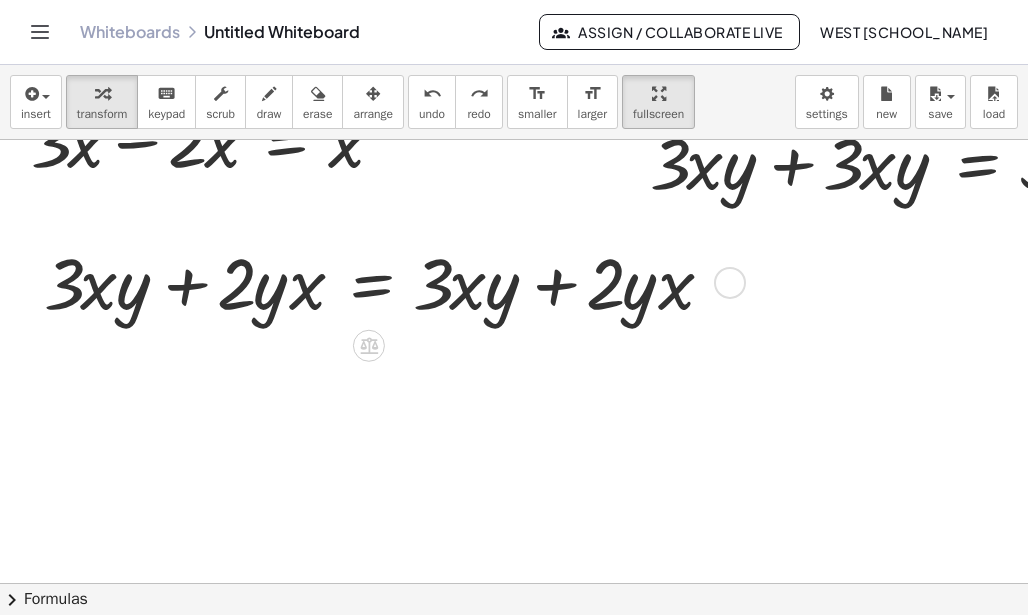 click at bounding box center [688, 462] 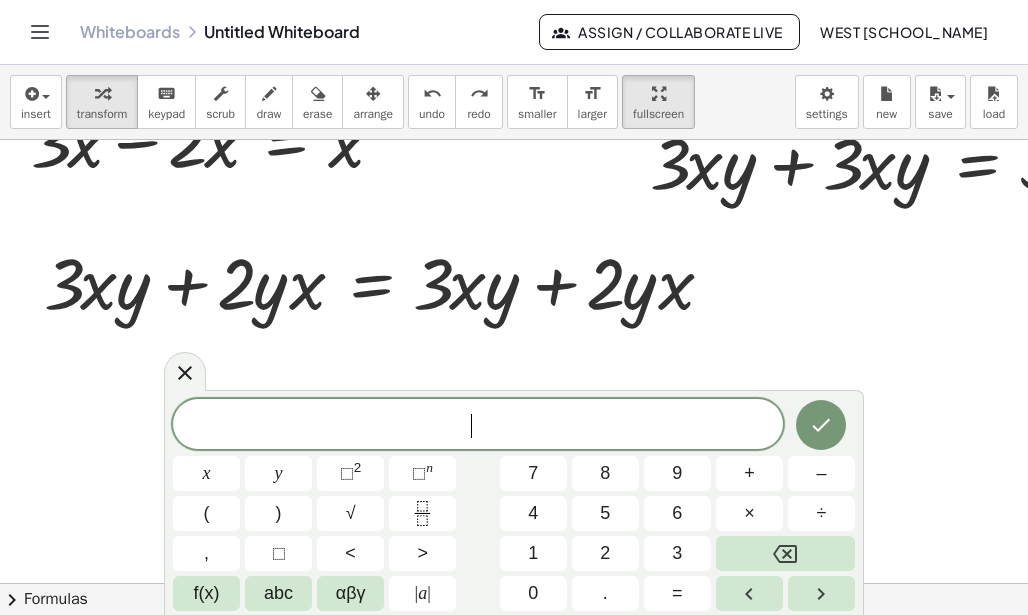 click at bounding box center (688, 462) 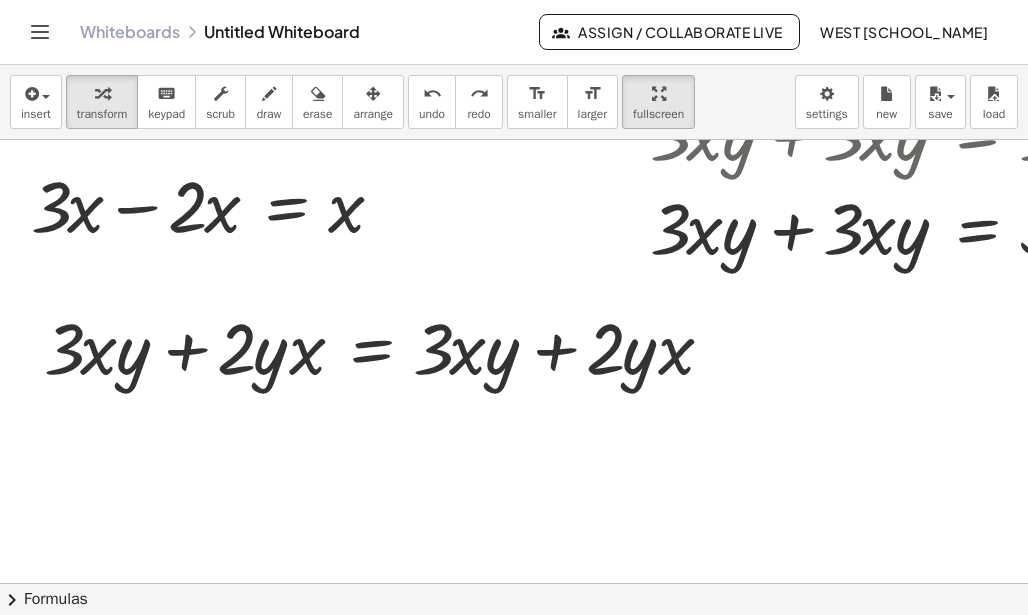 scroll, scrollTop: 242, scrollLeft: 0, axis: vertical 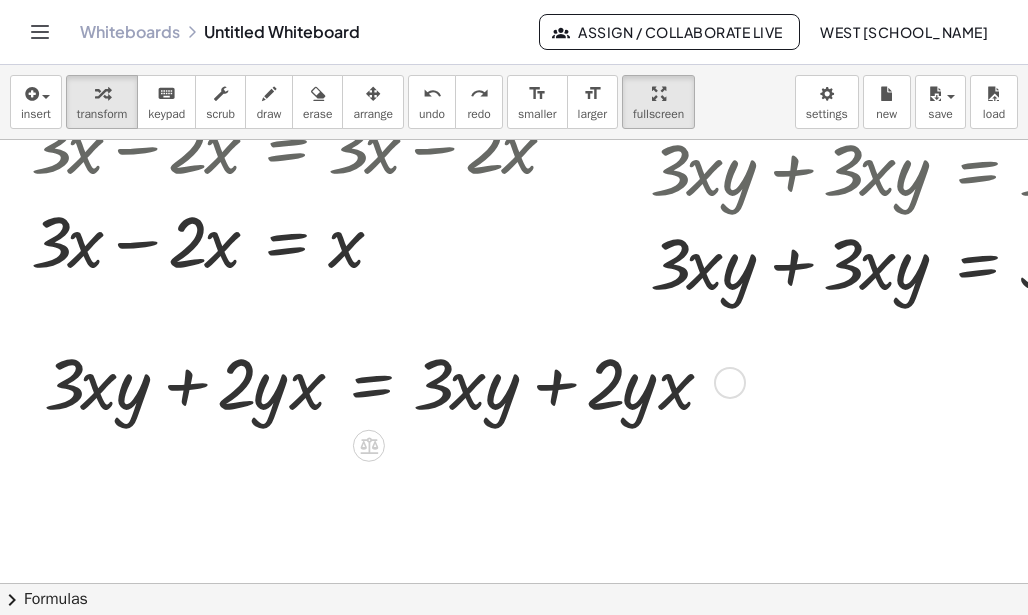 click at bounding box center [730, 383] 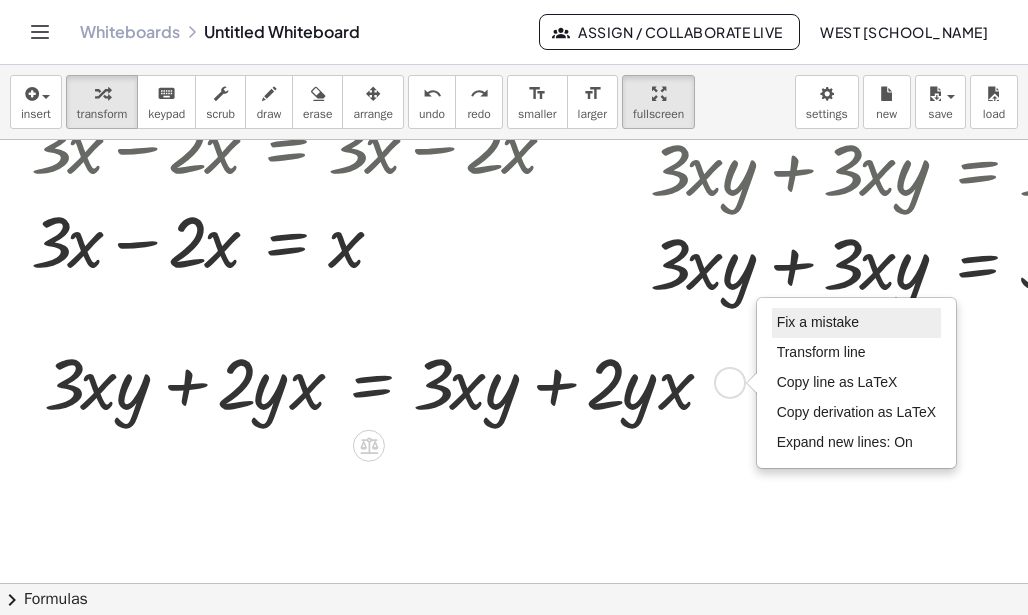 click on "Fix a mistake" at bounding box center (818, 322) 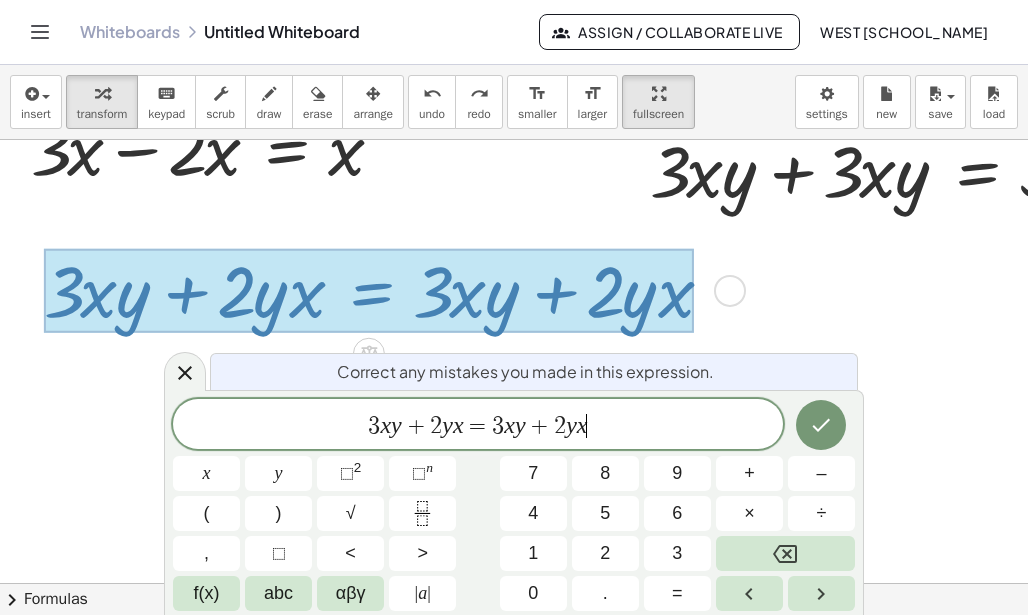 scroll, scrollTop: 335, scrollLeft: 0, axis: vertical 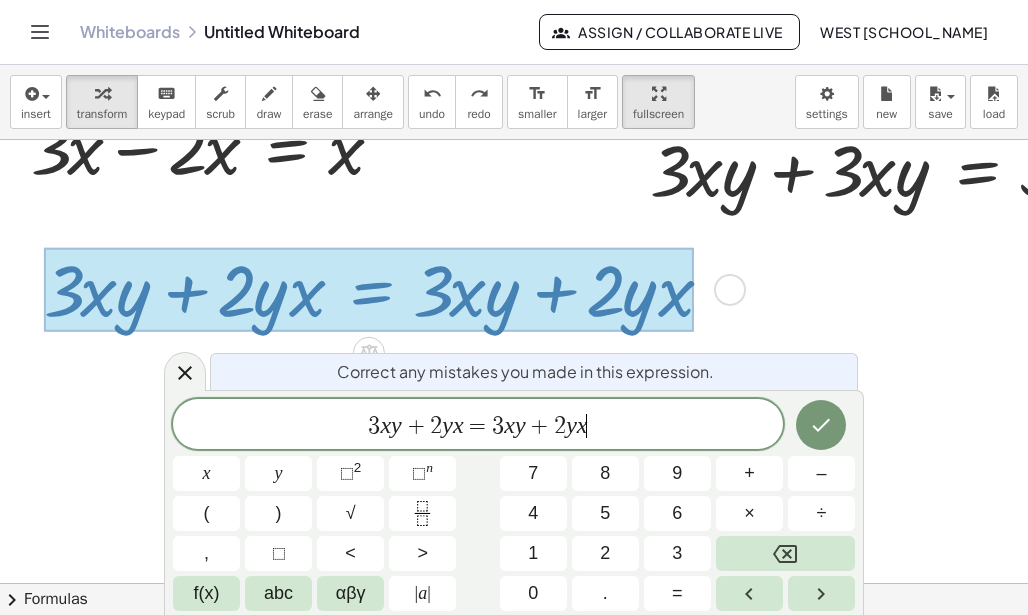 click at bounding box center [369, 290] 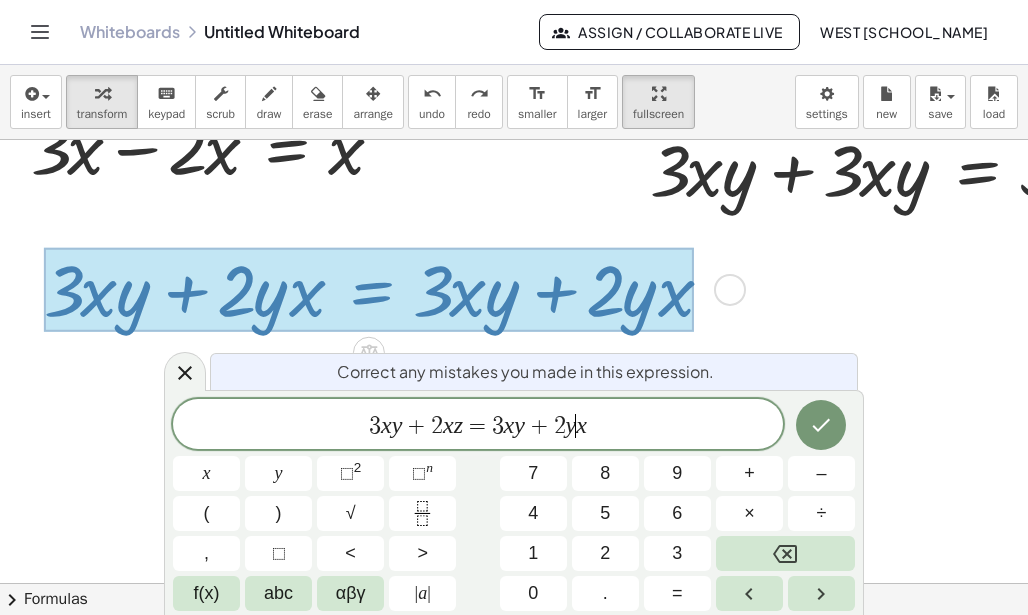 click on "3 x y + 2 x z = 3 x y + 2 y ​ x" at bounding box center (478, 426) 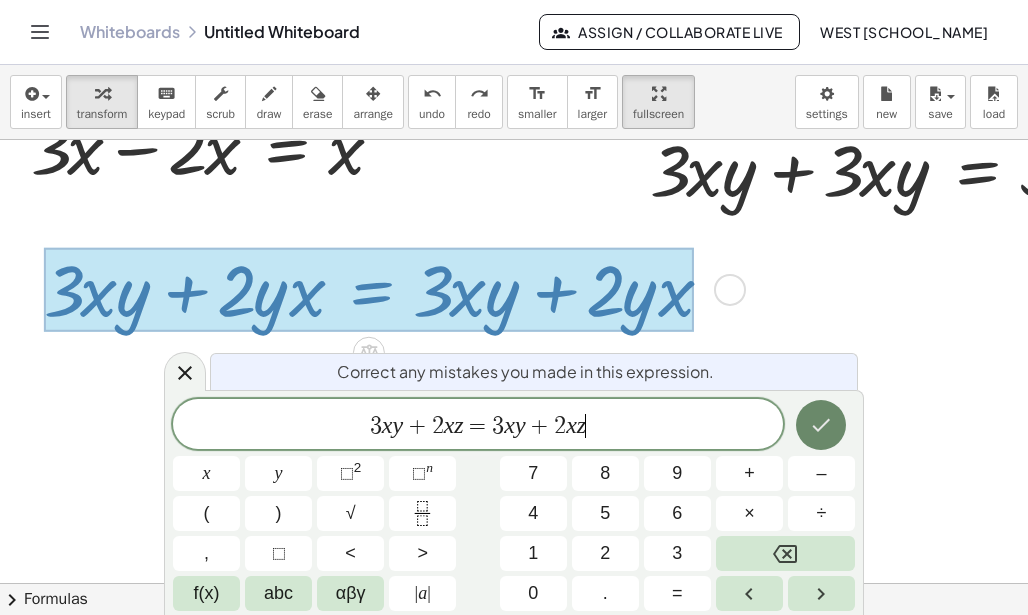 click 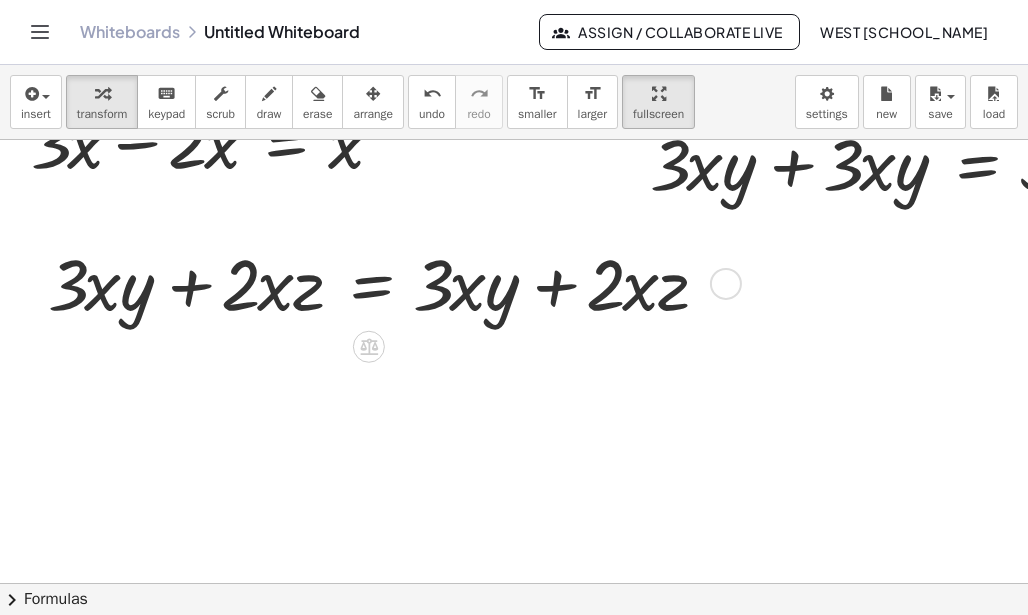 scroll, scrollTop: 342, scrollLeft: 0, axis: vertical 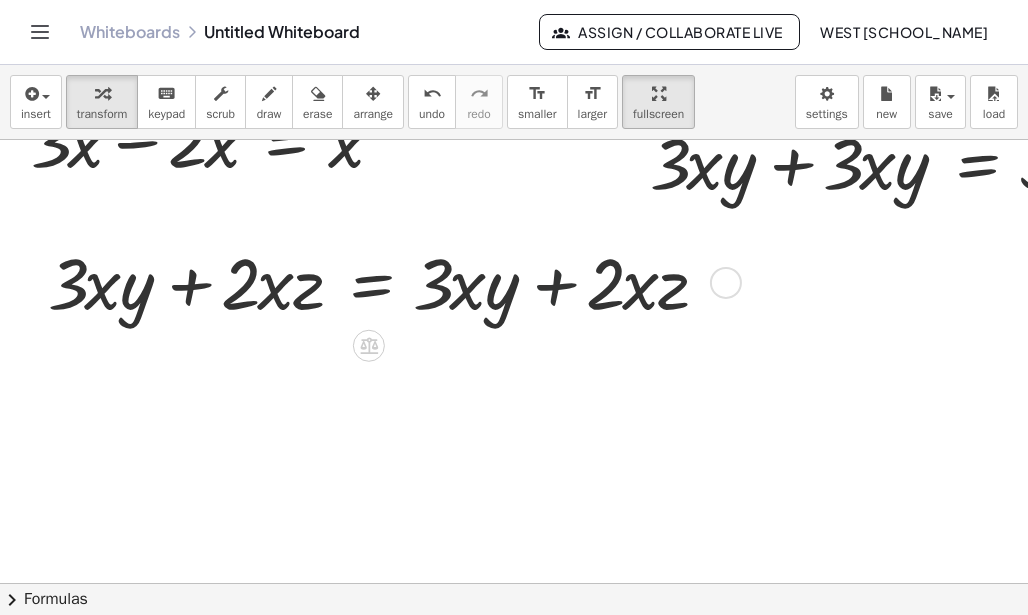 click at bounding box center [386, 281] 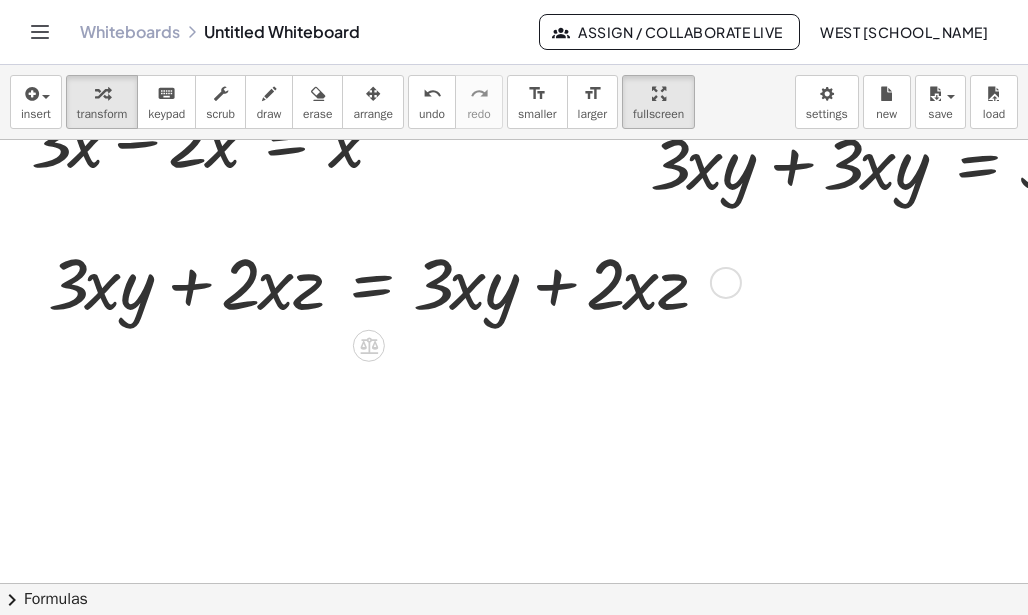 click at bounding box center [386, 281] 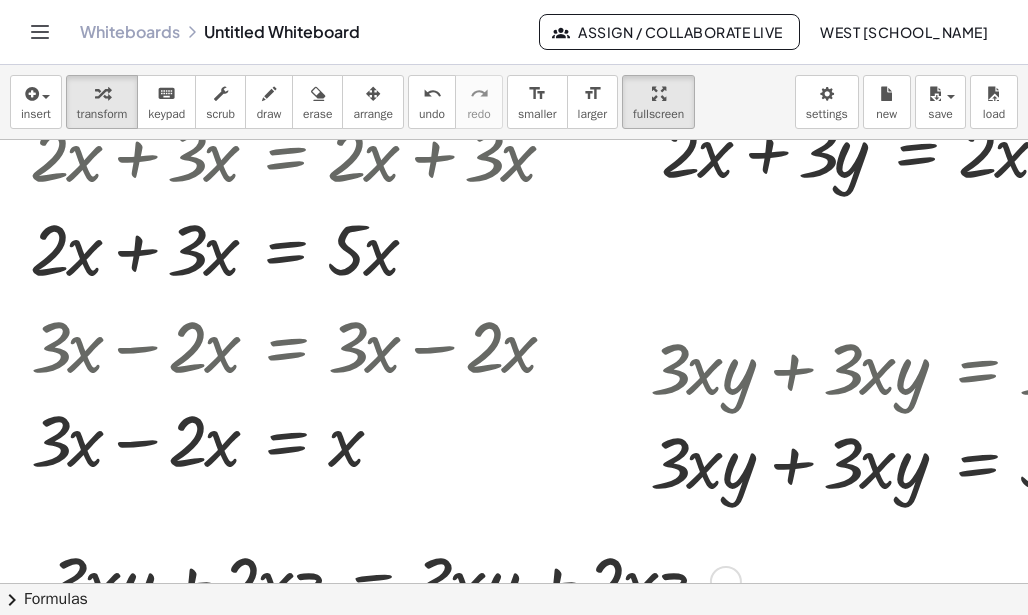 scroll, scrollTop: 42, scrollLeft: 0, axis: vertical 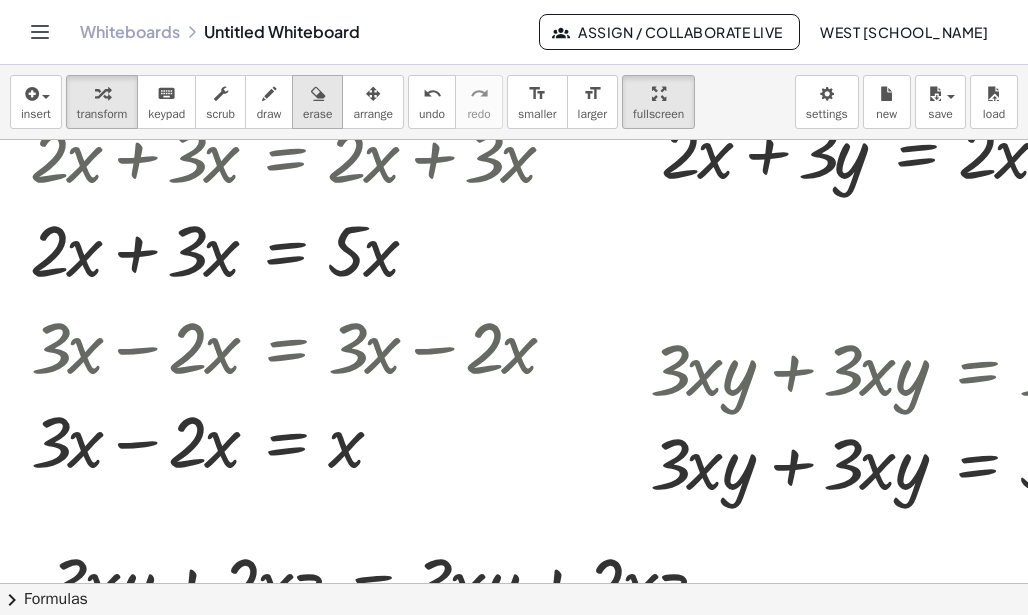 click at bounding box center (318, 94) 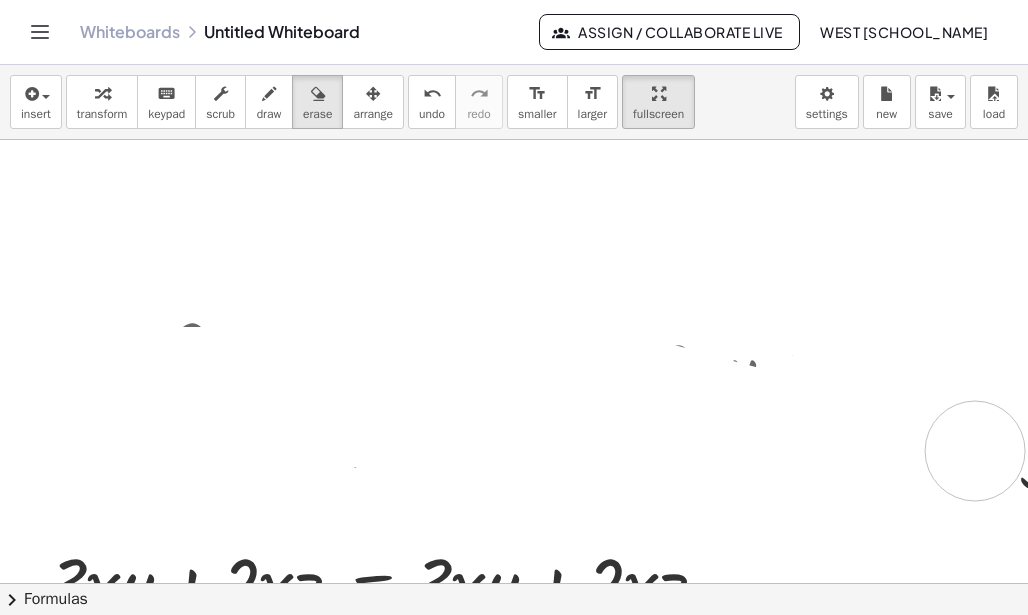 drag, startPoint x: 357, startPoint y: 191, endPoint x: 994, endPoint y: 384, distance: 665.59595 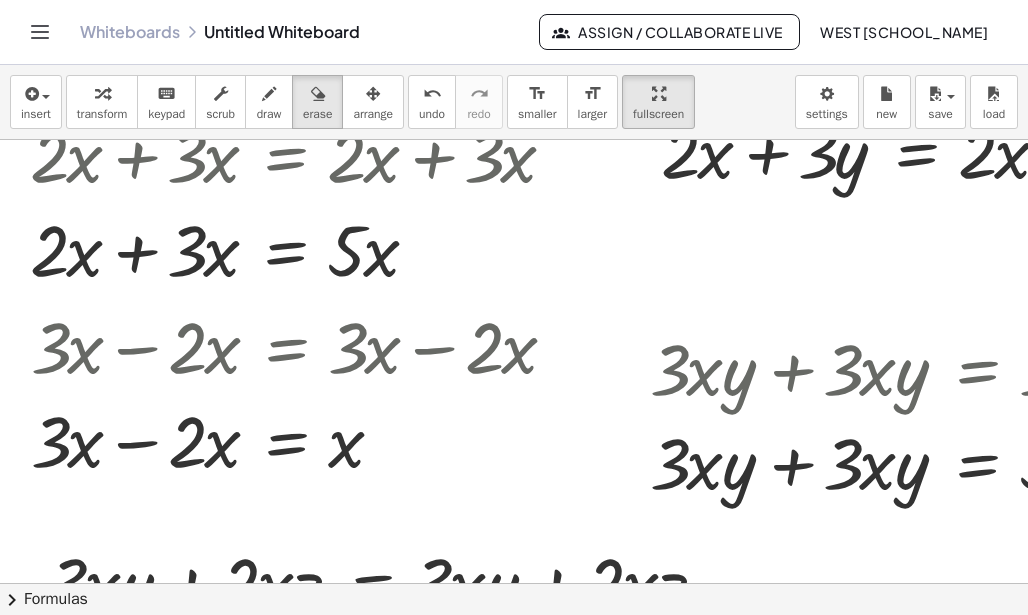 scroll, scrollTop: 296, scrollLeft: 0, axis: vertical 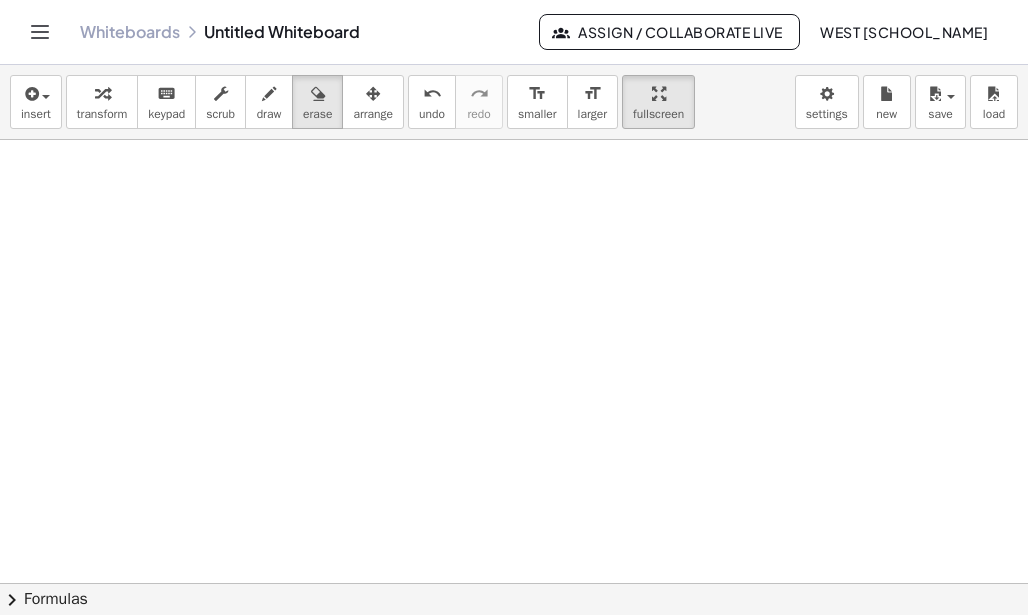 drag, startPoint x: 266, startPoint y: 359, endPoint x: 263, endPoint y: 349, distance: 10.440307 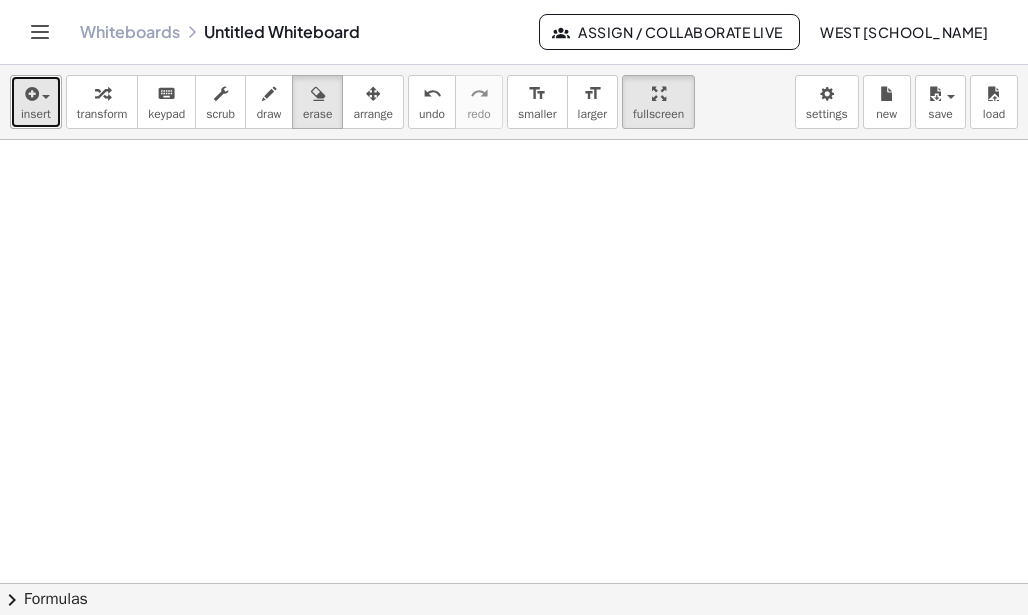 click at bounding box center [30, 94] 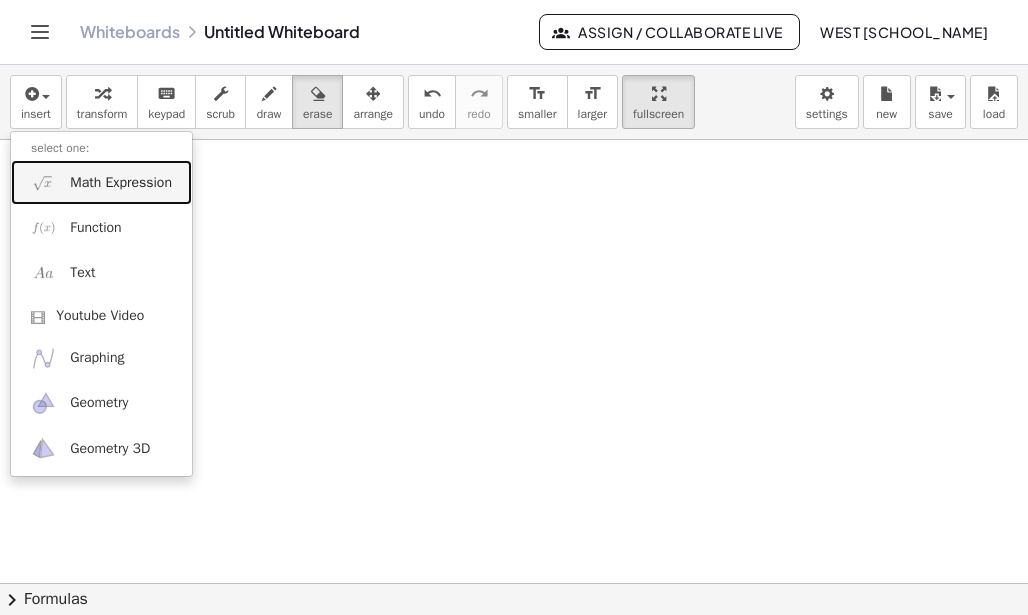 click on "Math Expression" at bounding box center [101, 182] 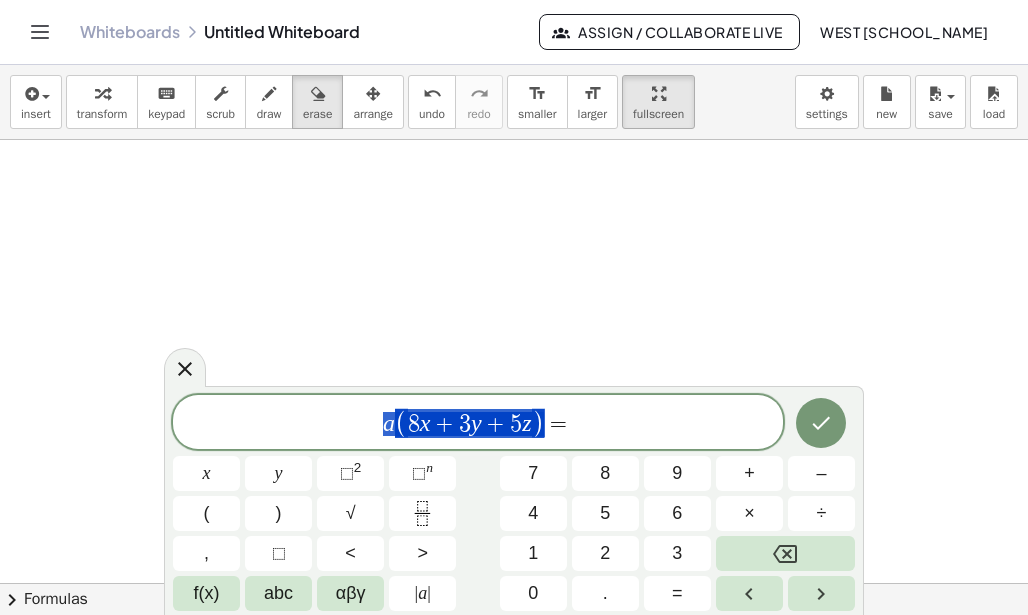 click on "a ( 8 x + 3 y + 5 z ) =" at bounding box center (478, 423) 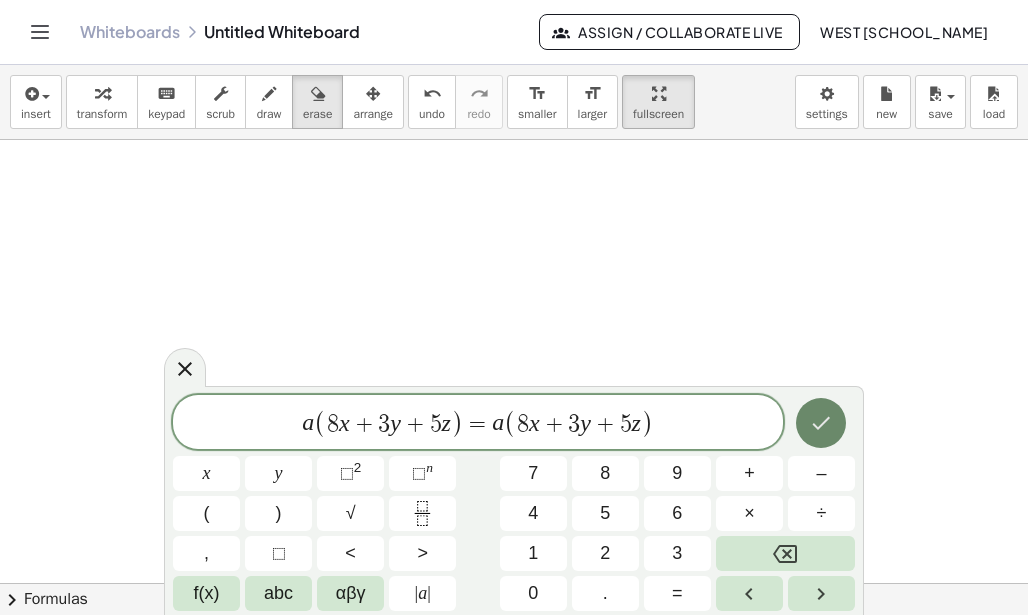 click 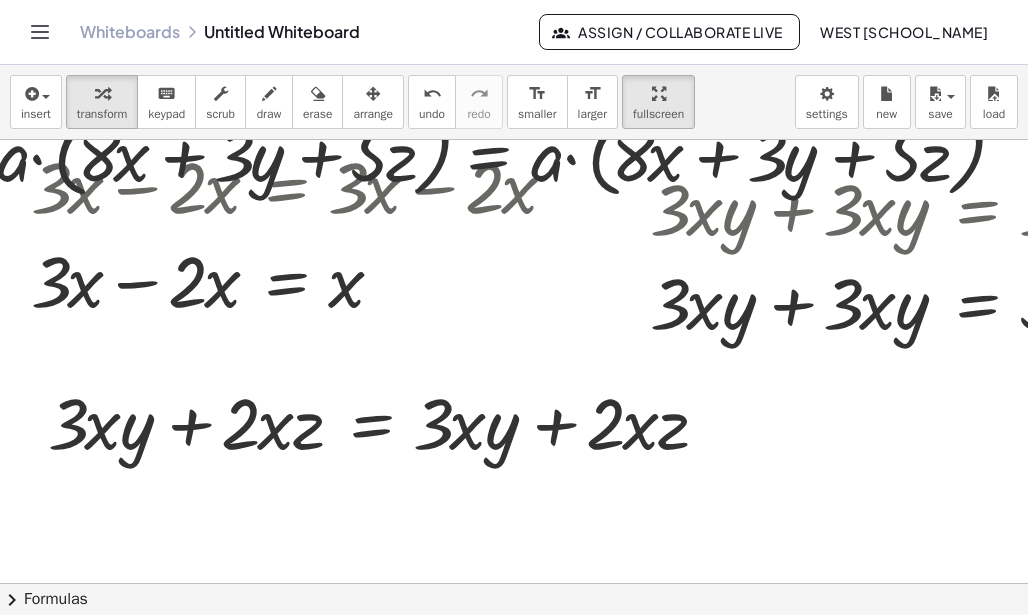 scroll, scrollTop: 0, scrollLeft: 0, axis: both 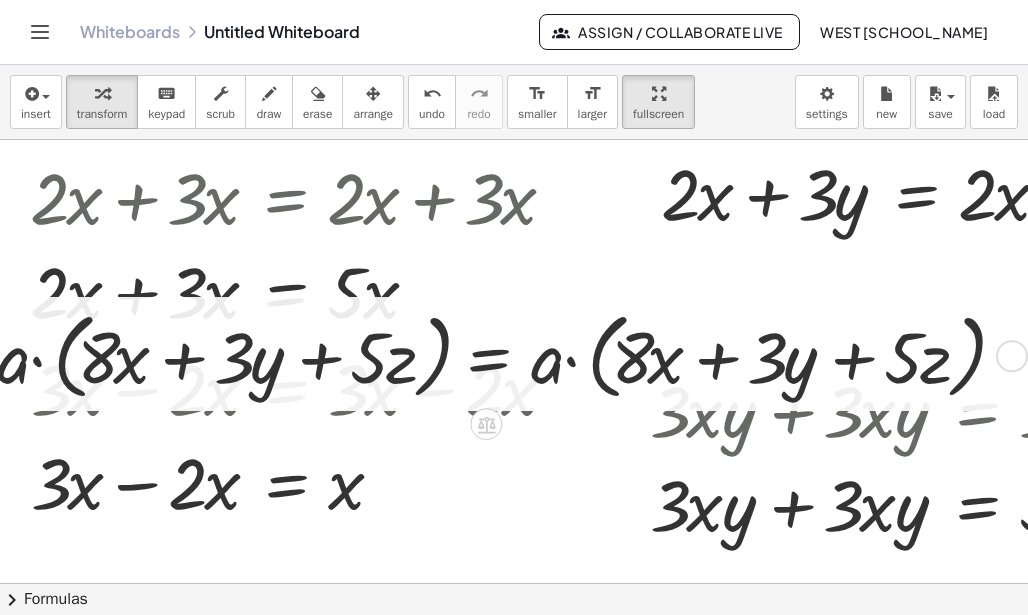 click at bounding box center [504, 354] 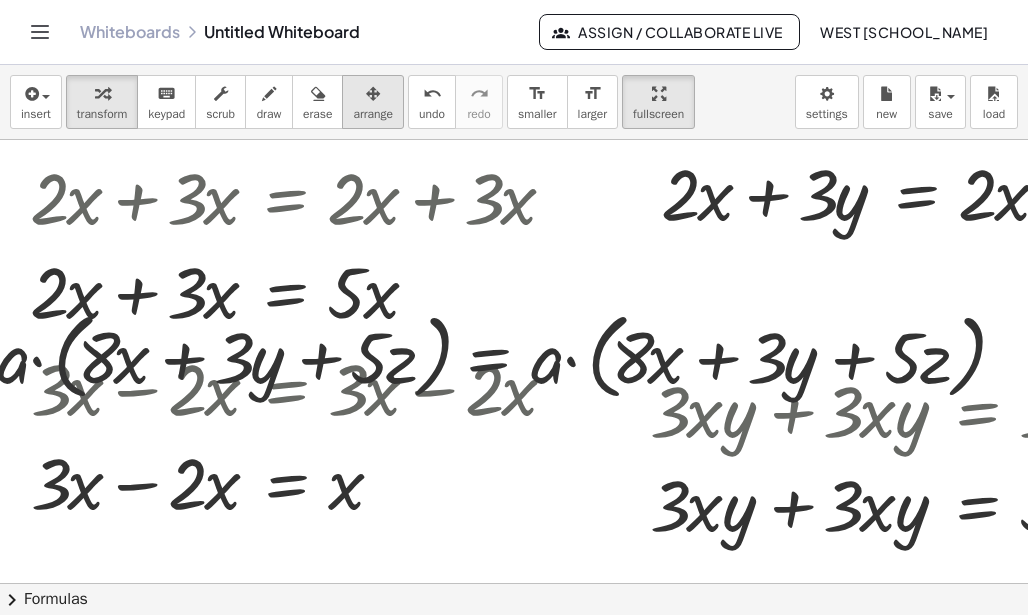 click at bounding box center [373, 94] 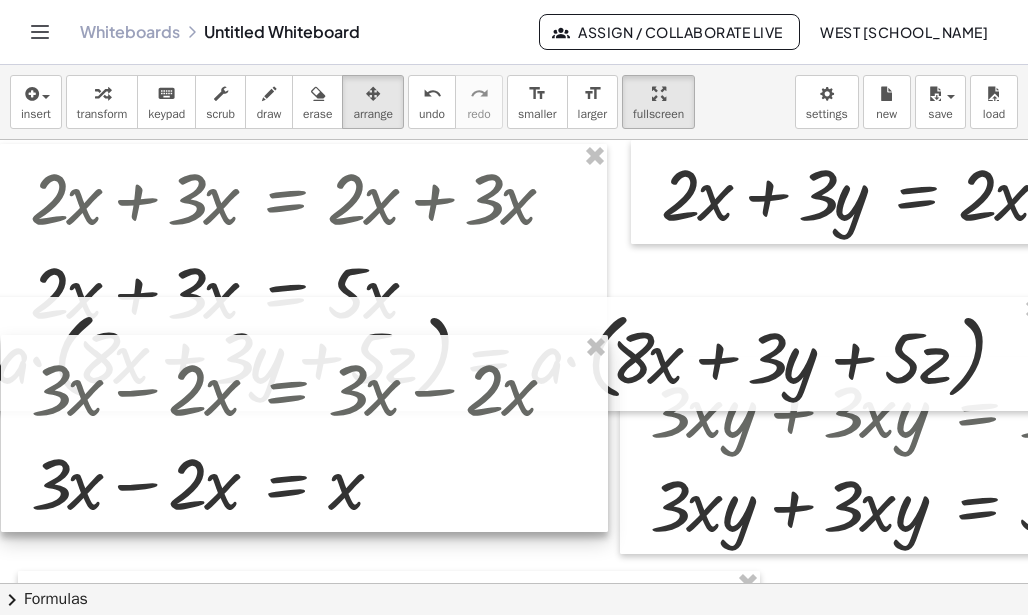 click at bounding box center (304, 433) 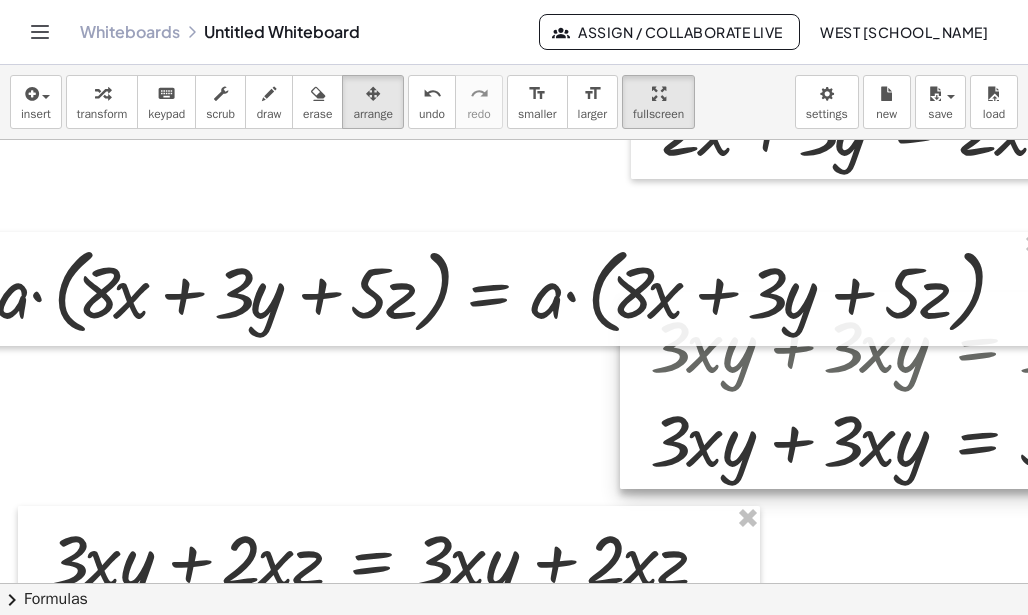 scroll, scrollTop: 100, scrollLeft: 0, axis: vertical 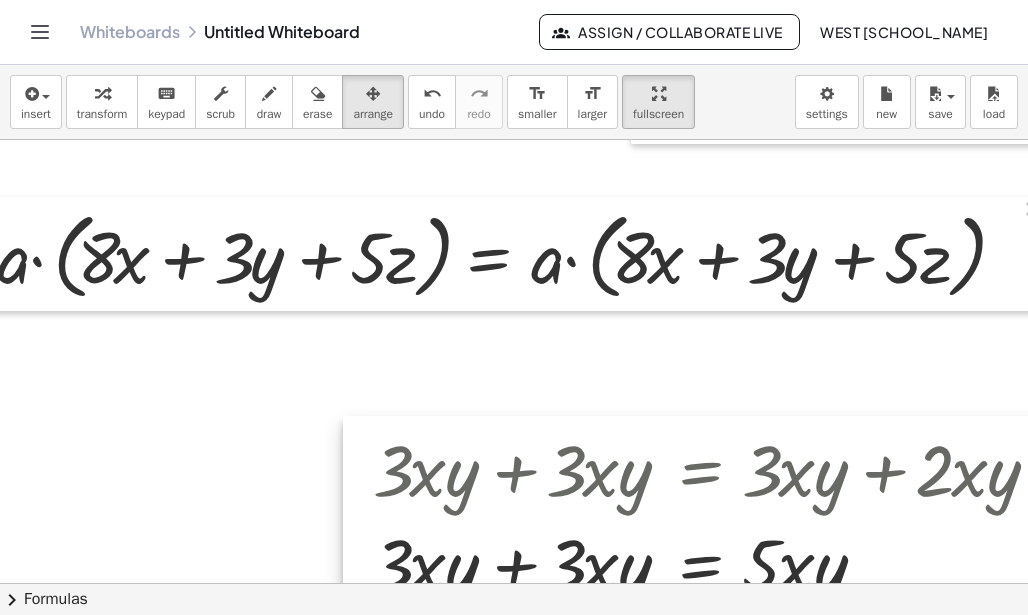 drag, startPoint x: 803, startPoint y: 369, endPoint x: 505, endPoint y: 510, distance: 329.67407 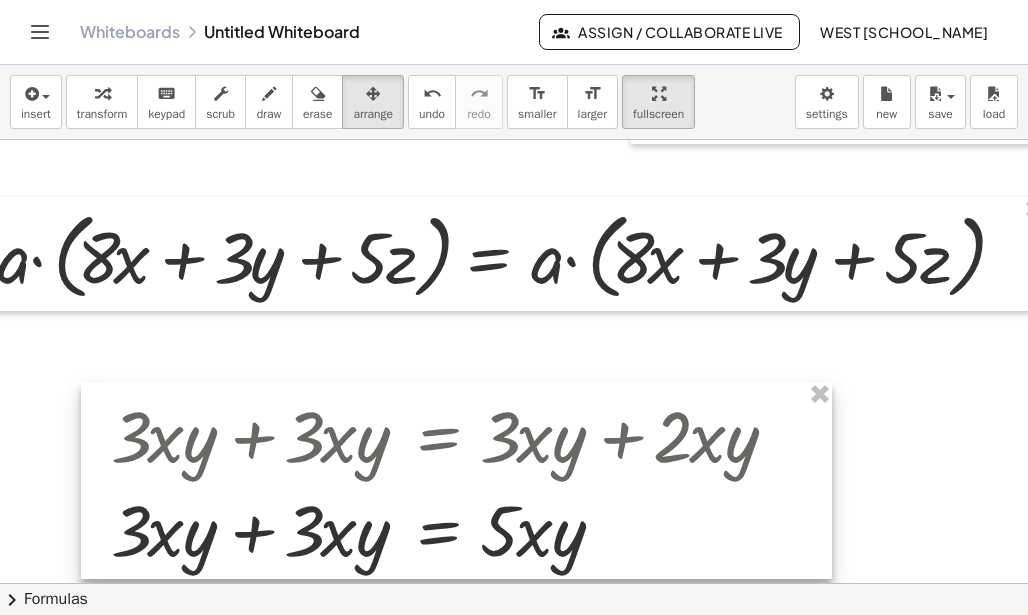 drag, startPoint x: 757, startPoint y: 523, endPoint x: 718, endPoint y: 423, distance: 107.33592 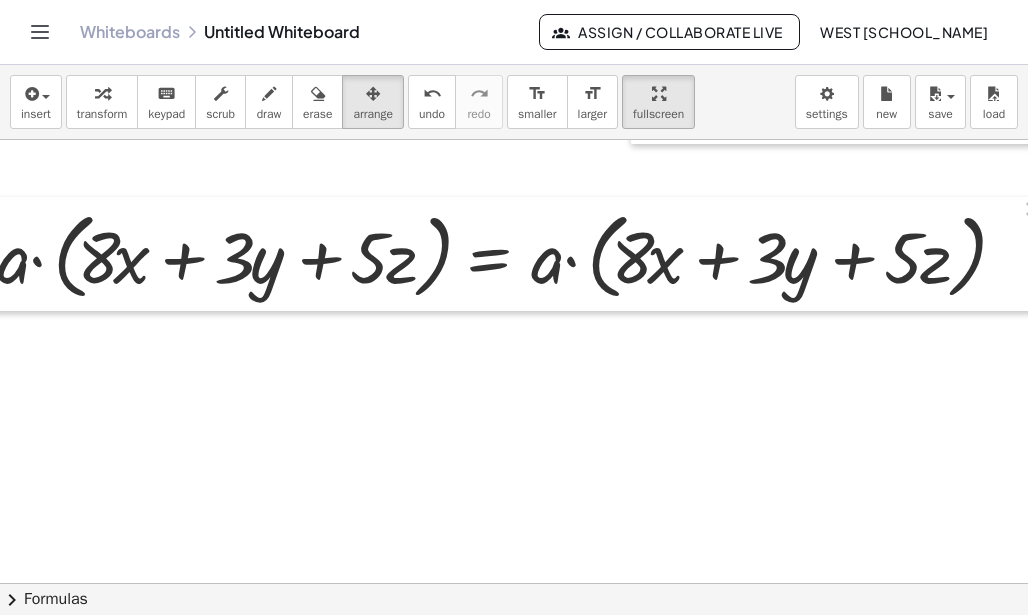 drag, startPoint x: 743, startPoint y: 192, endPoint x: 707, endPoint y: 327, distance: 139.71758 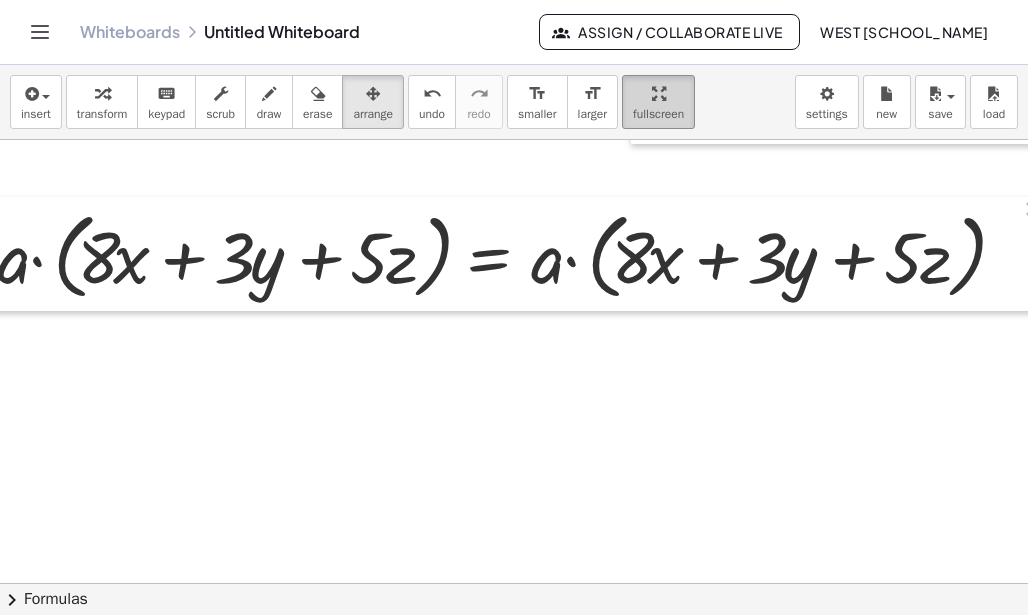 click at bounding box center (659, 94) 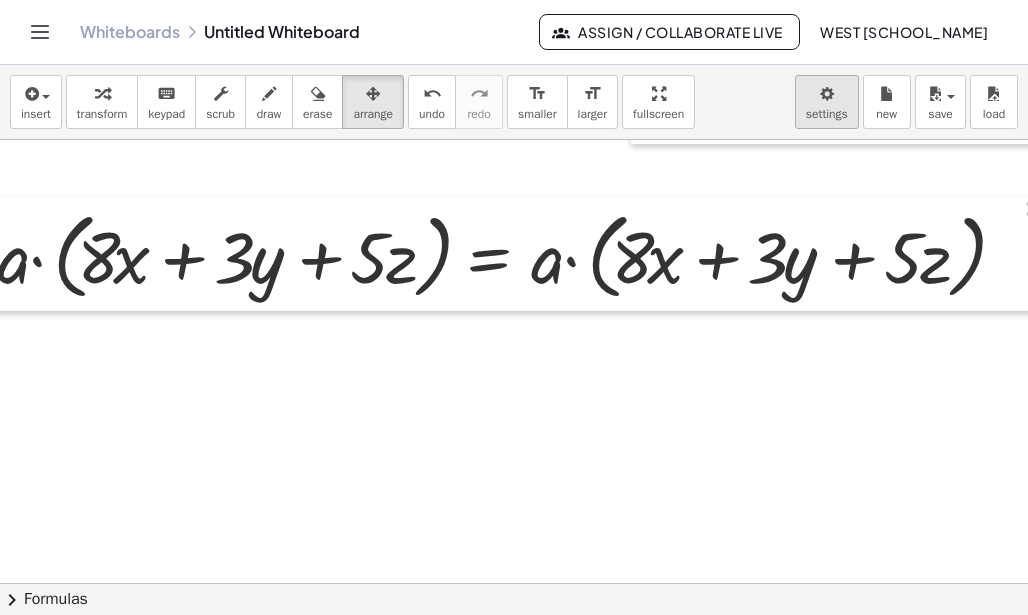 click on "Graspable Math Activities Get Started Activity Bank Assigned Work Classes Whiteboards Go Premium! Reference Account v1.28.3 | Privacy policy © 2025 | Graspable, Inc. Whiteboards Untitled Whiteboard Assign / Collaborate Live  west [SCHOOL_NAME]   insert select one: Math Expression Function Text Youtube Video Graphing Geometry Geometry 3D transform keyboard keypad scrub draw erase arrange undo undo redo redo format_size smaller format_size larger fullscreen load   save new settings + · 2 · x + · 3 · y = + · 2 · x + · 3 · y · a · ( + · 8 · x + · 3 · y + · 5 · z ) = · a · ( + · 8 · x + · 3 · y + · 5 · z ) × chevron_right  Formulas
Drag one side of a formula onto a highlighted expression on the canvas to apply it.
Quadratic Formula
+ · a · x 2 + · b · x + c = 0
⇔
x = · ( − b ± 2 √ ( + b 2 − · 4 · a · c ) ) · 2 · a
+ x" at bounding box center [514, 307] 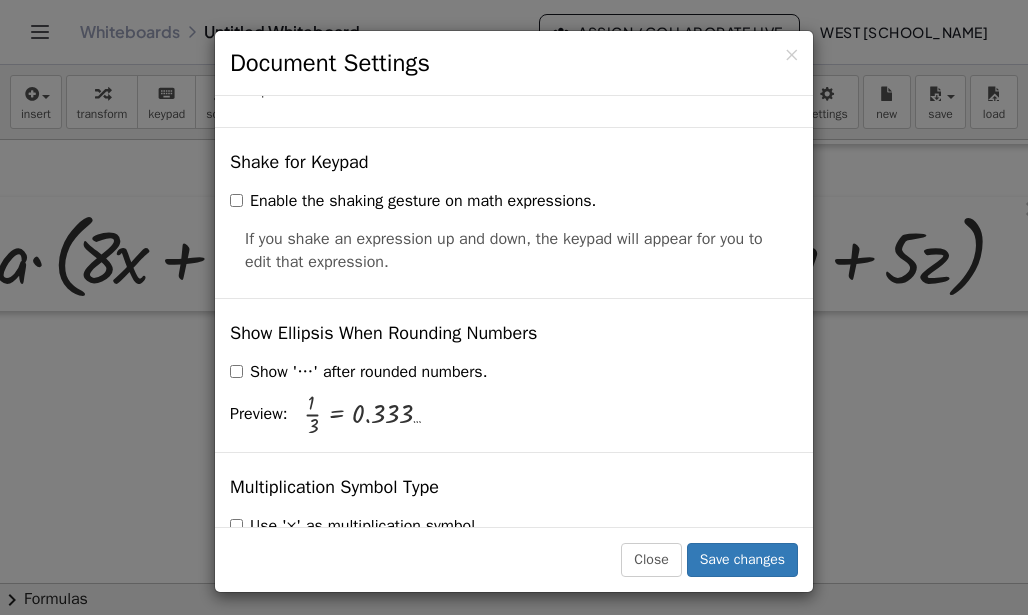 scroll, scrollTop: 4911, scrollLeft: 0, axis: vertical 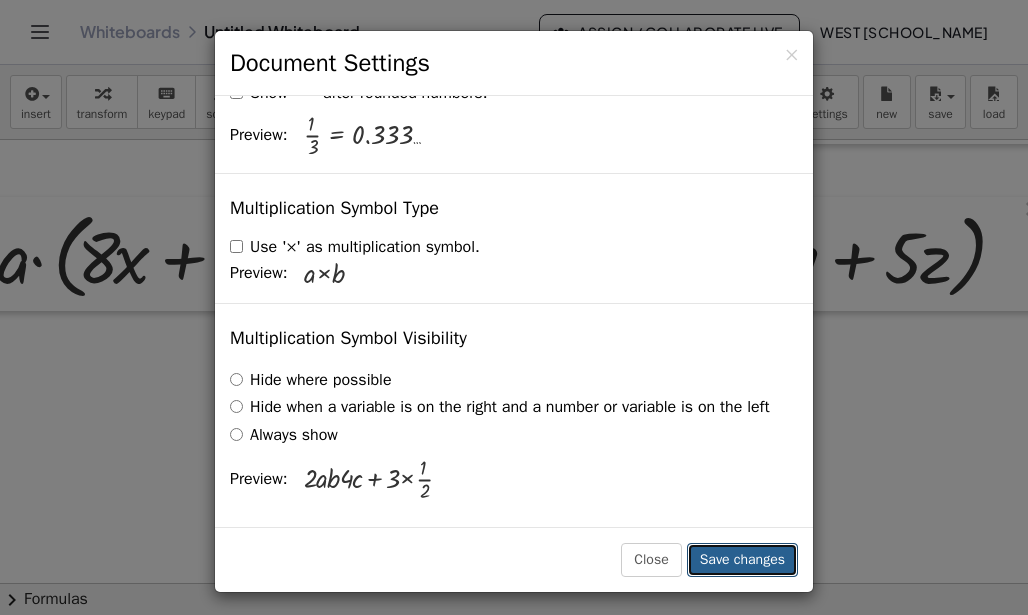 click on "Save changes" at bounding box center [742, 560] 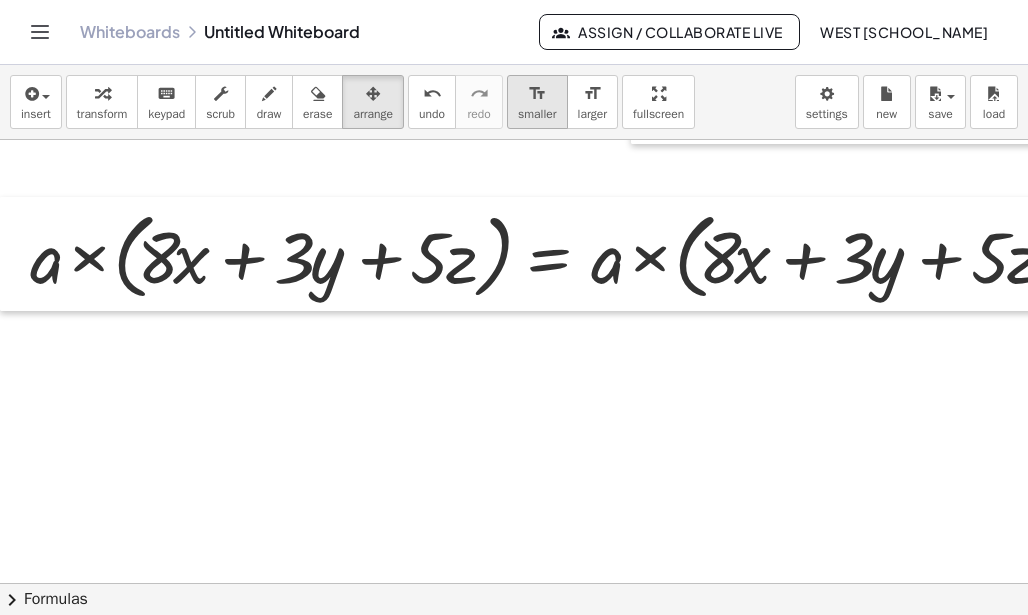 click on "format_size" at bounding box center [537, 94] 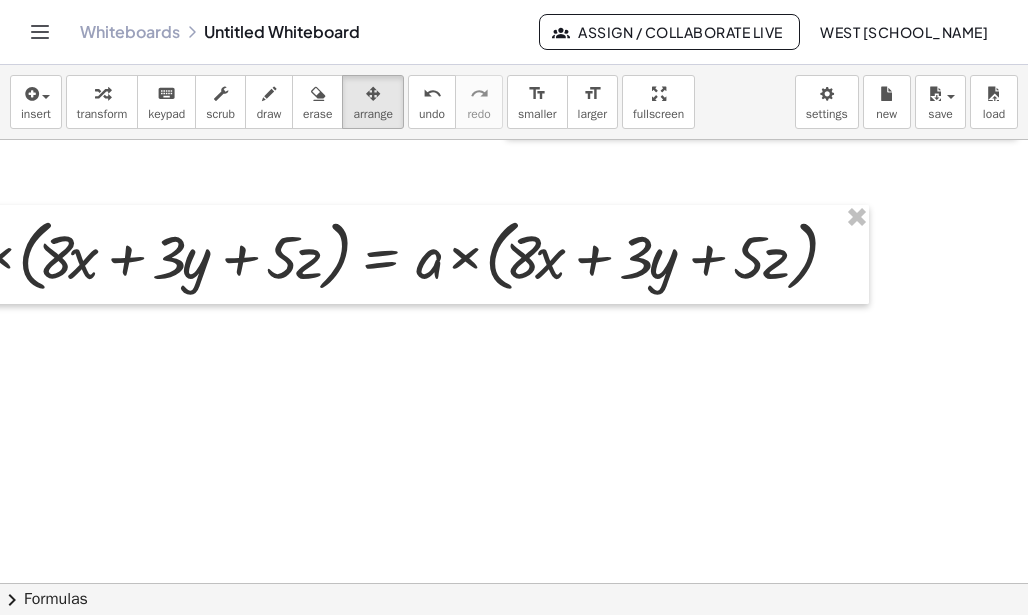 scroll, scrollTop: 100, scrollLeft: 0, axis: vertical 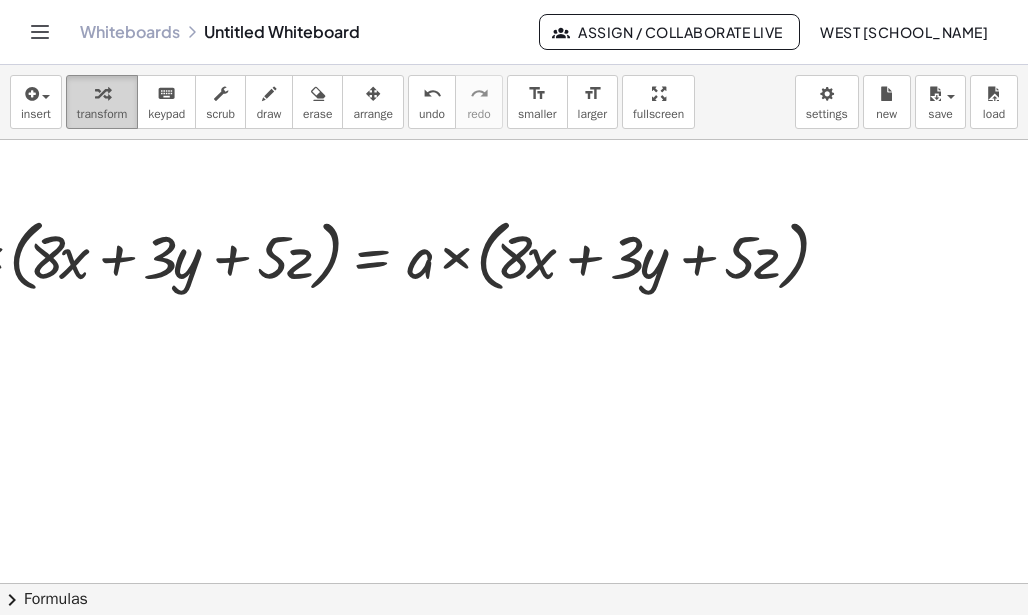 click on "transform" at bounding box center [102, 114] 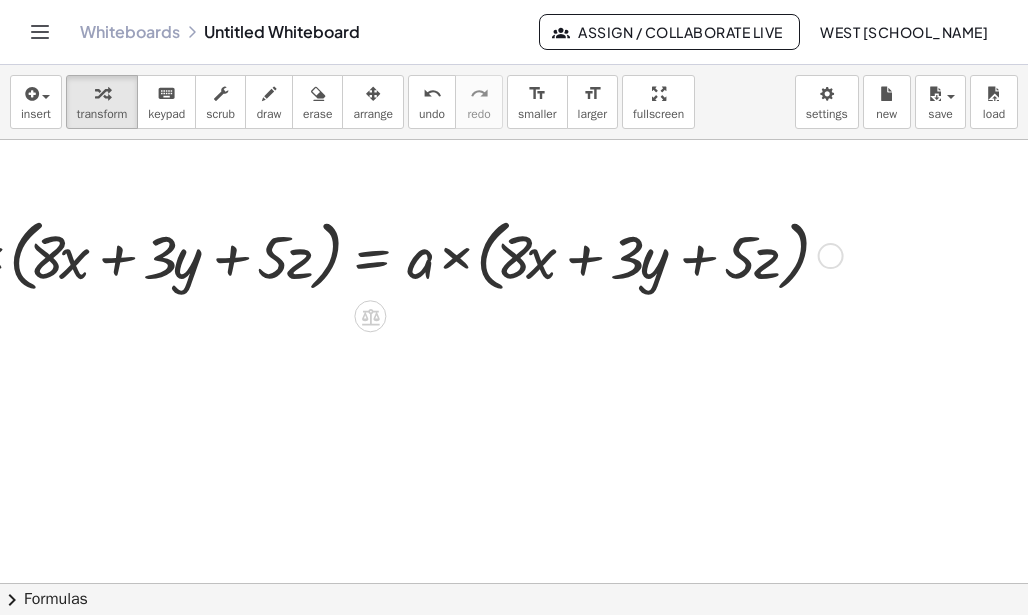 click at bounding box center (388, 254) 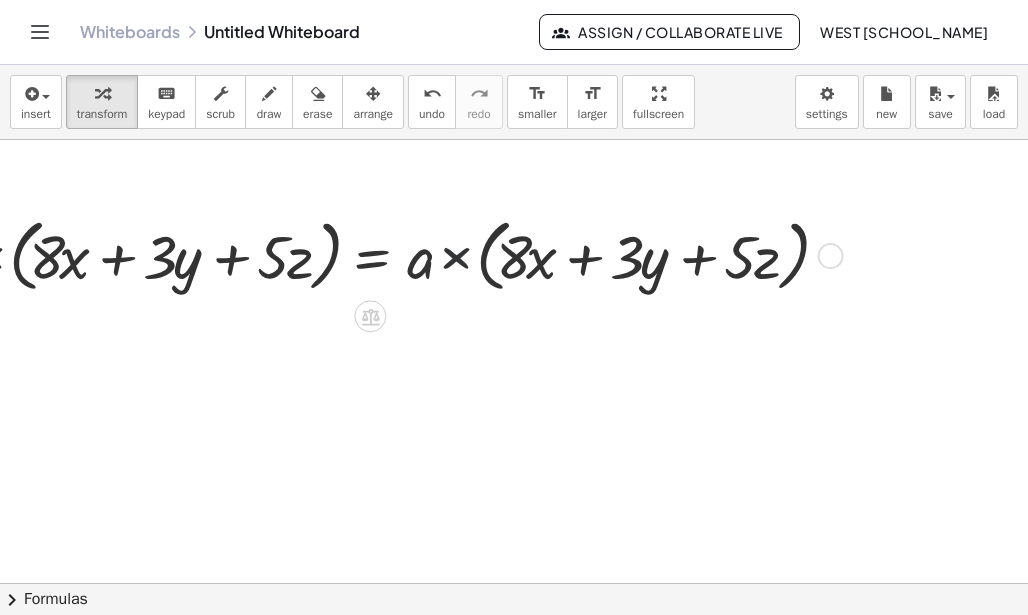 click at bounding box center [388, 254] 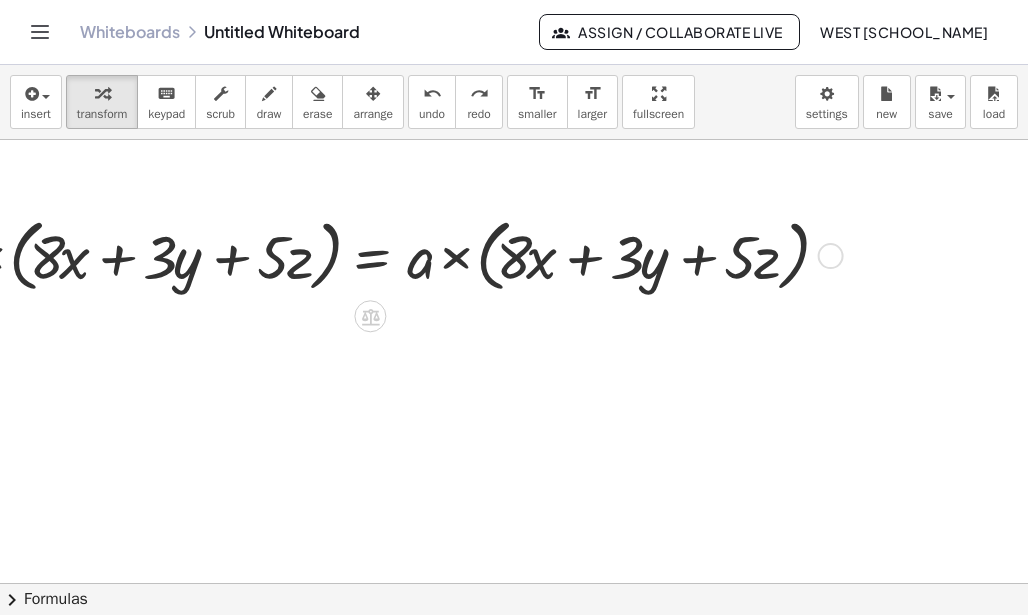 click at bounding box center (831, 256) 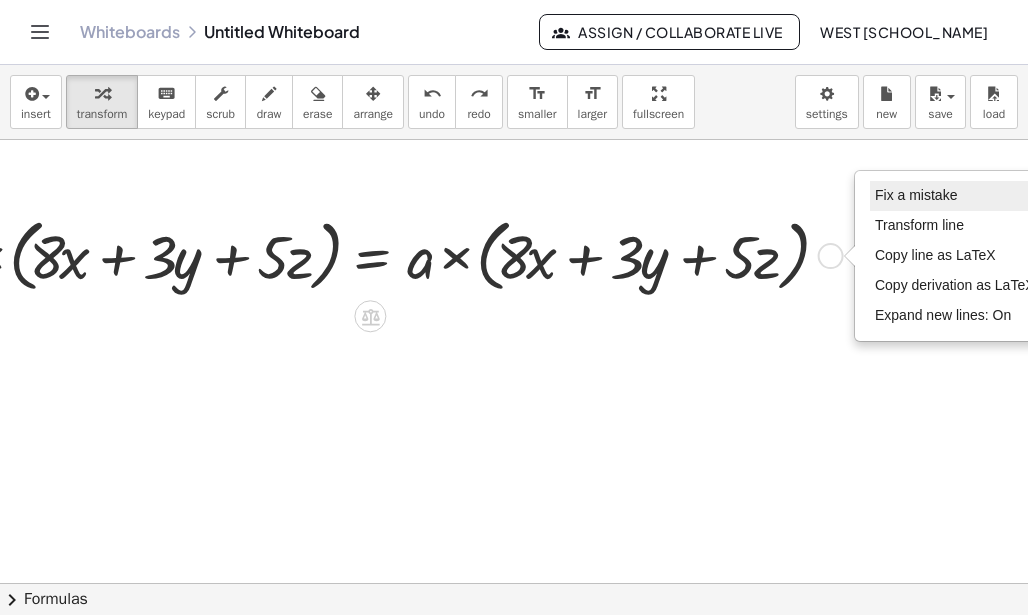 click on "Fix a mistake" at bounding box center [916, 195] 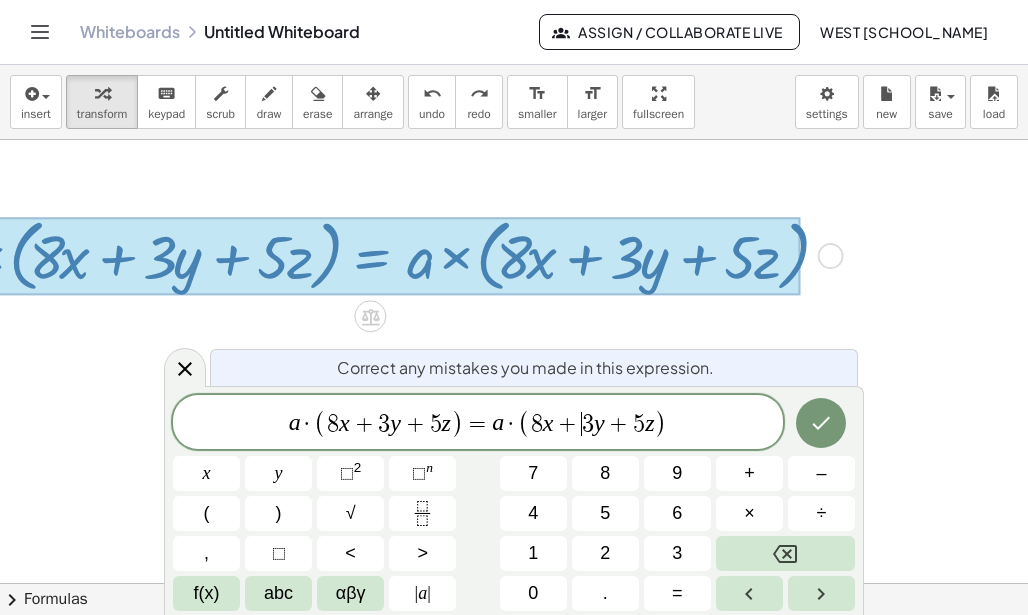 click on "+" at bounding box center [567, 424] 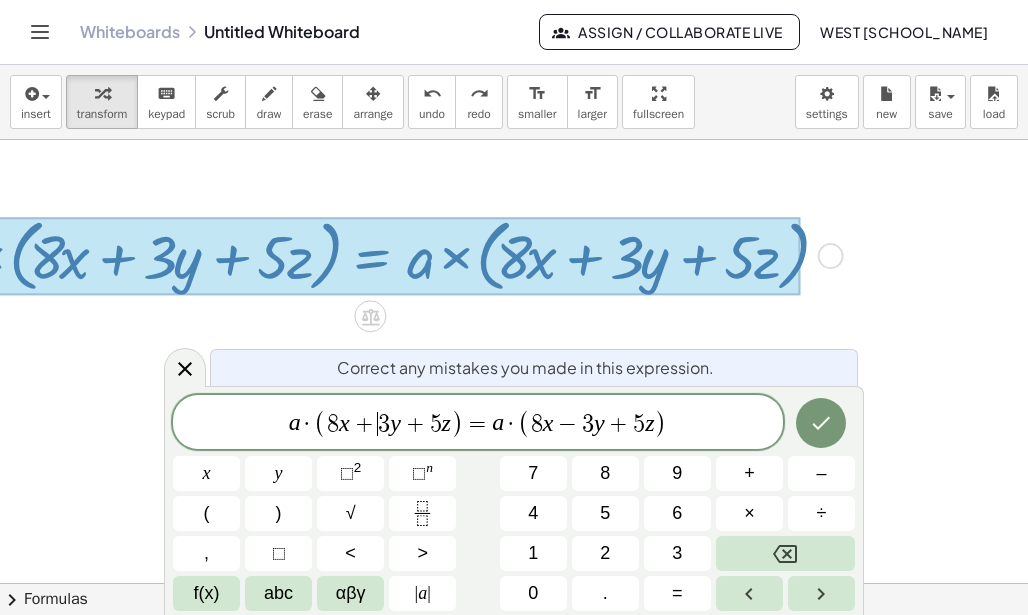drag, startPoint x: 367, startPoint y: 418, endPoint x: 379, endPoint y: 424, distance: 13.416408 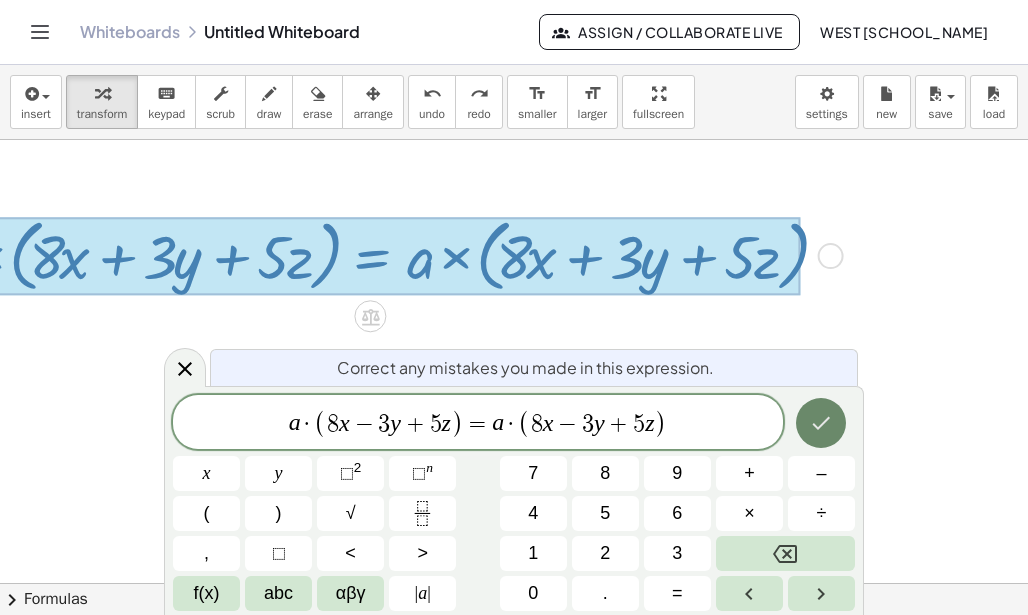 click 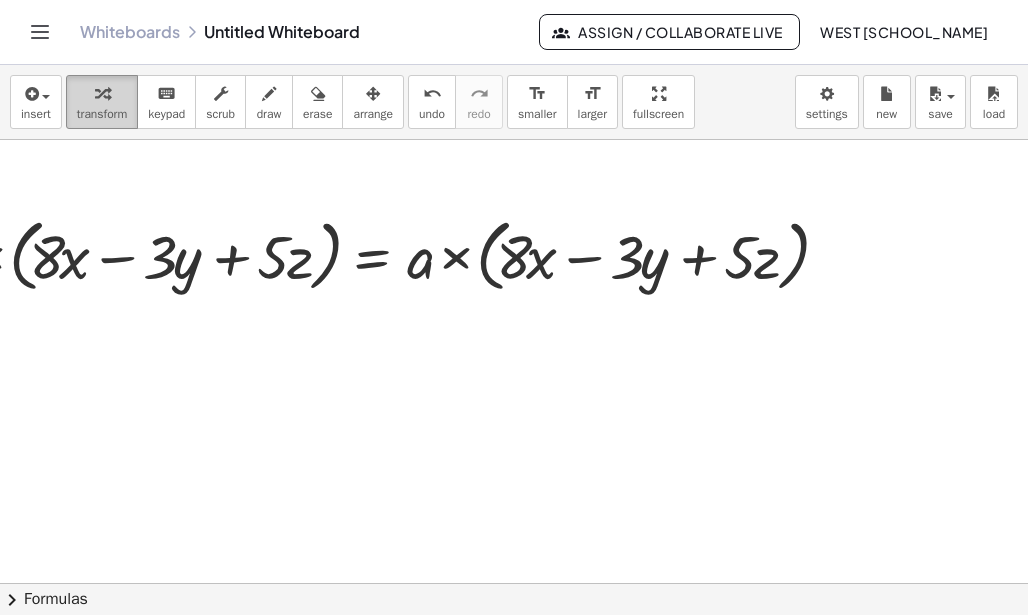 click at bounding box center (102, 94) 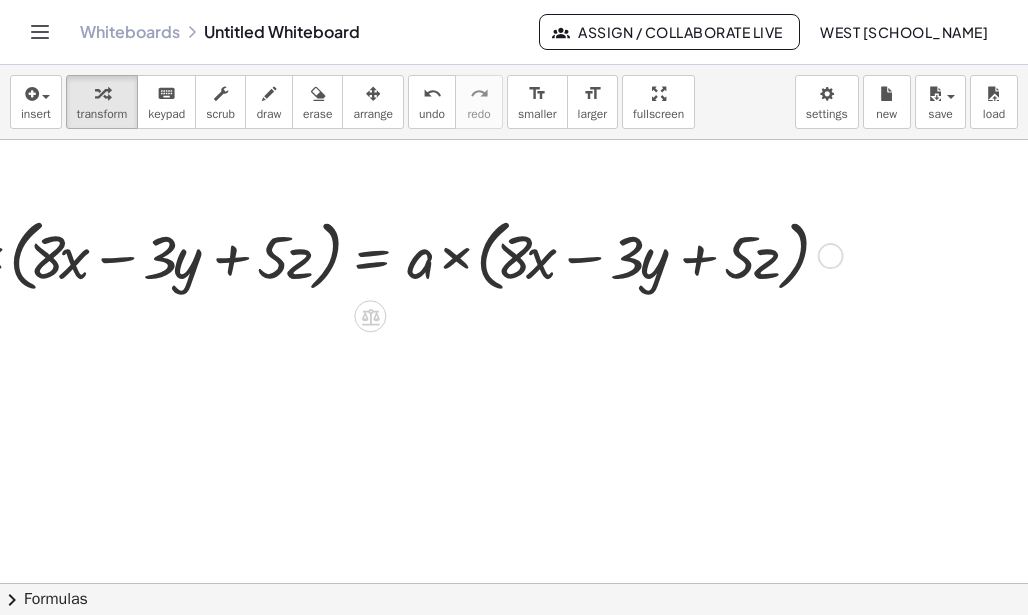click at bounding box center (388, 254) 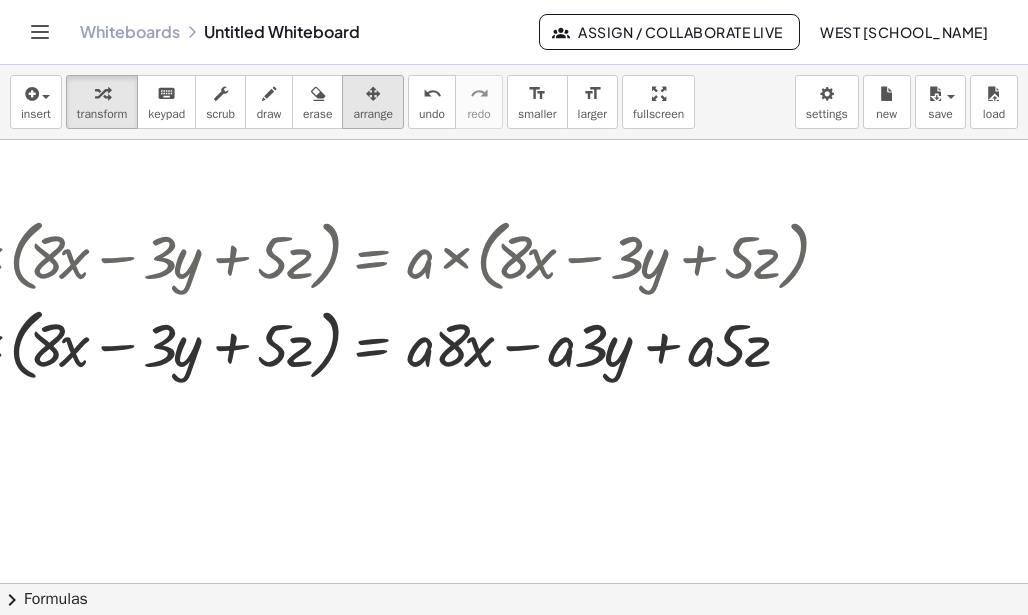 click at bounding box center [373, 93] 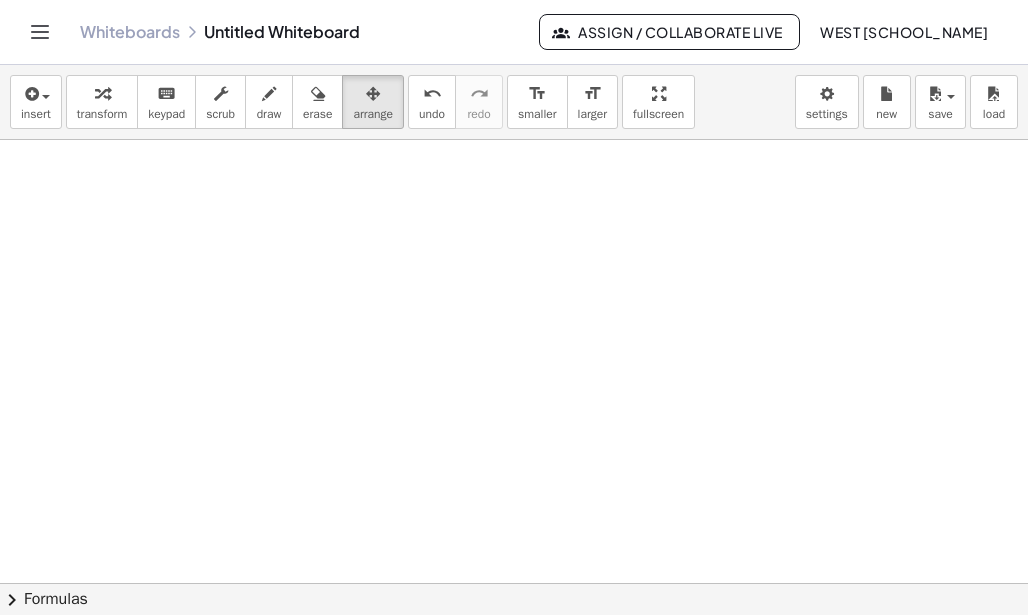 scroll, scrollTop: 200, scrollLeft: 176, axis: both 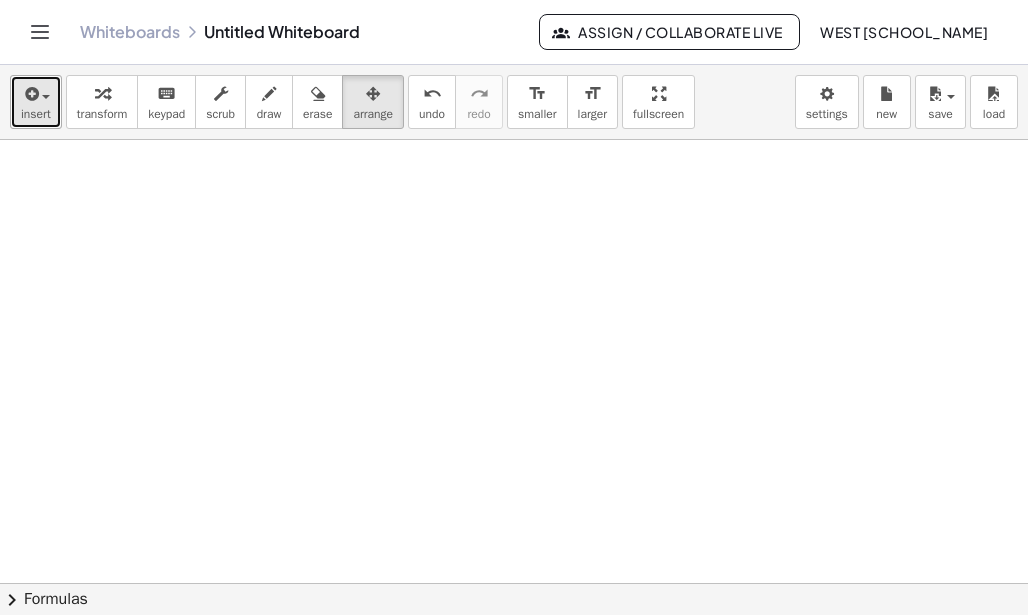 click on "insert" at bounding box center (36, 114) 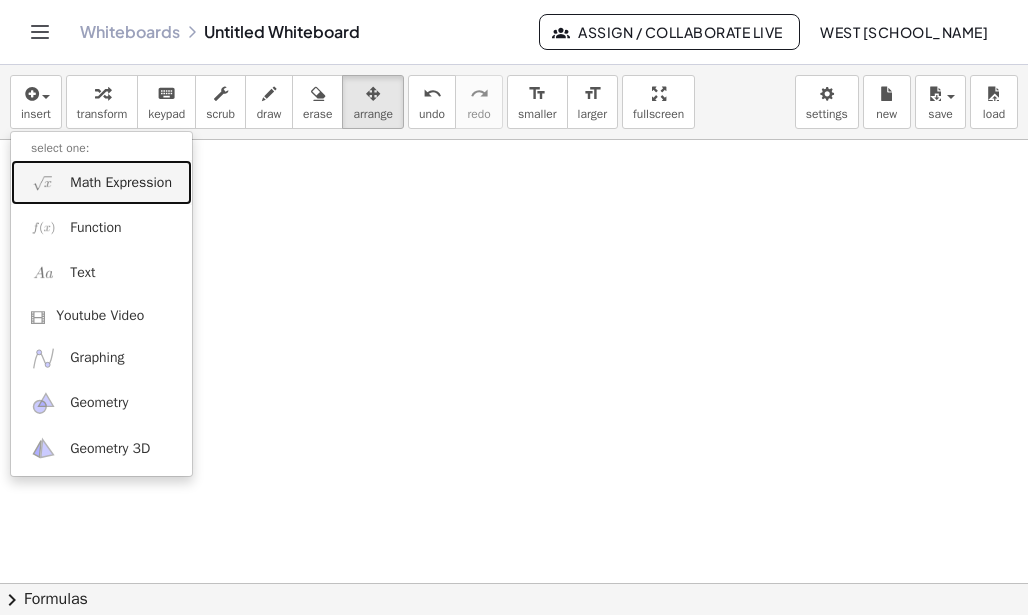 click on "Math Expression" at bounding box center [121, 183] 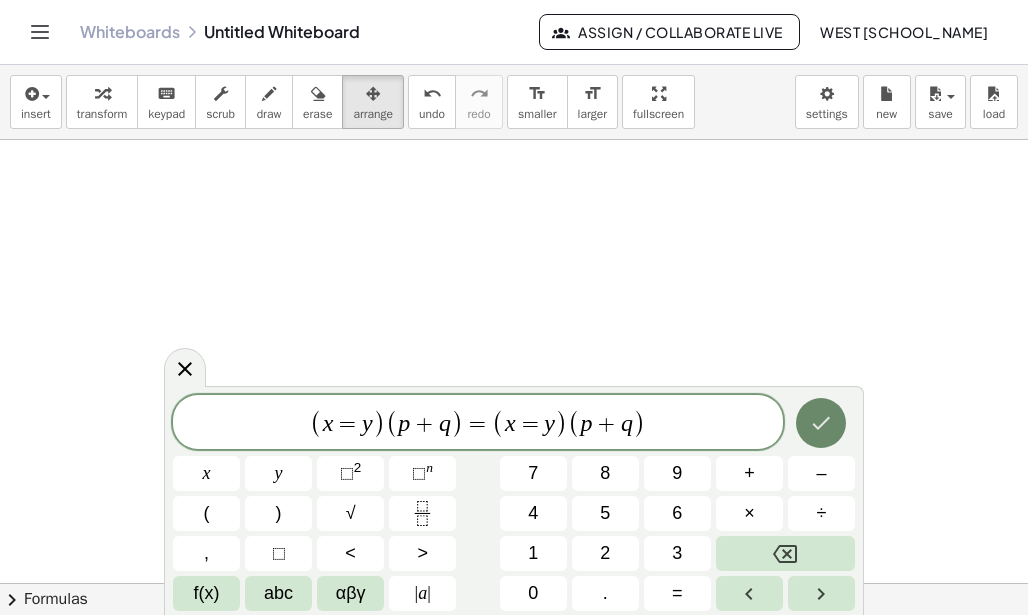 click 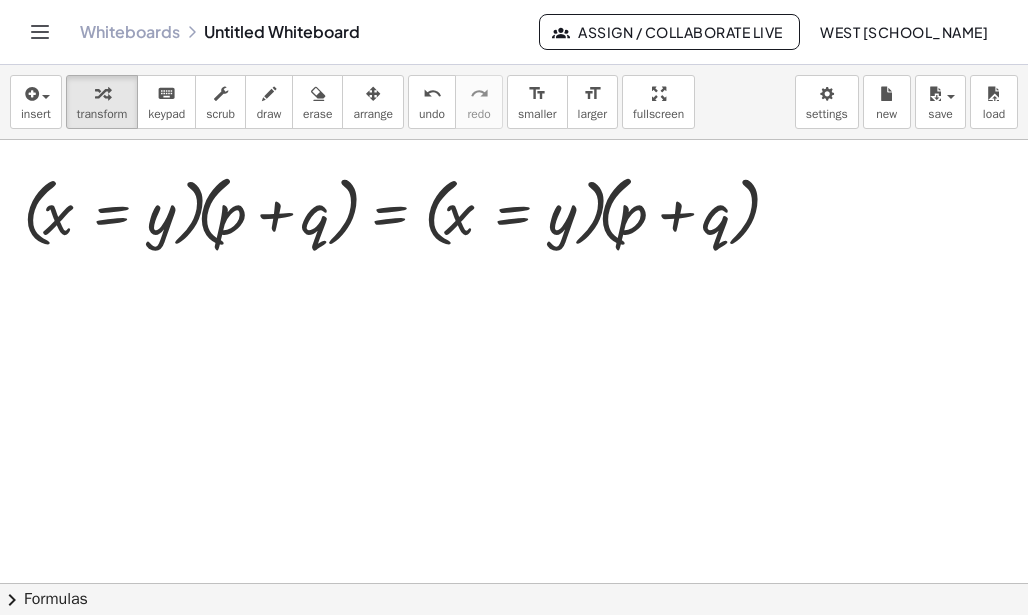 scroll, scrollTop: 200, scrollLeft: 55, axis: both 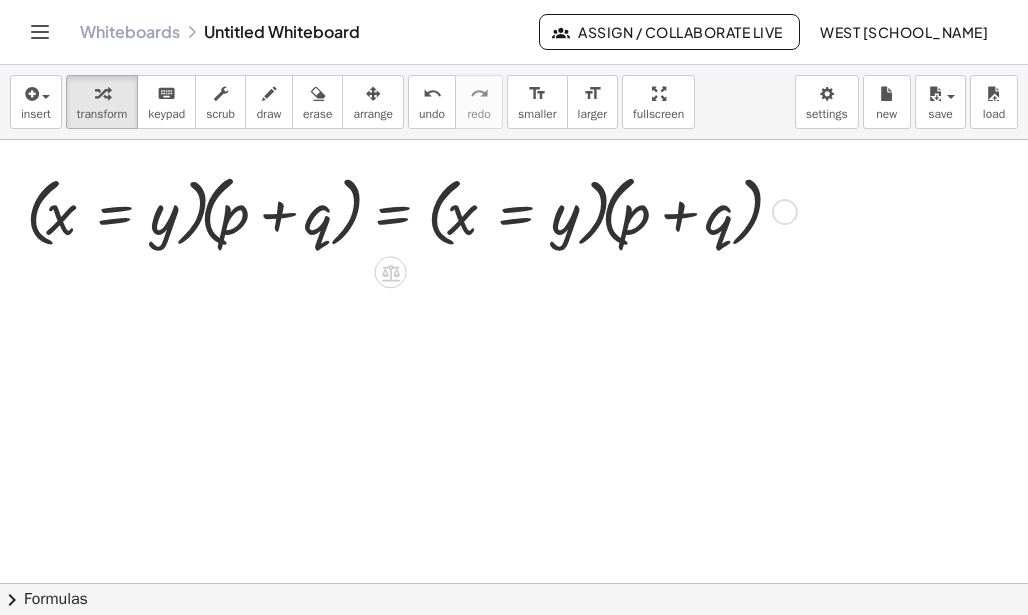 click at bounding box center (785, 212) 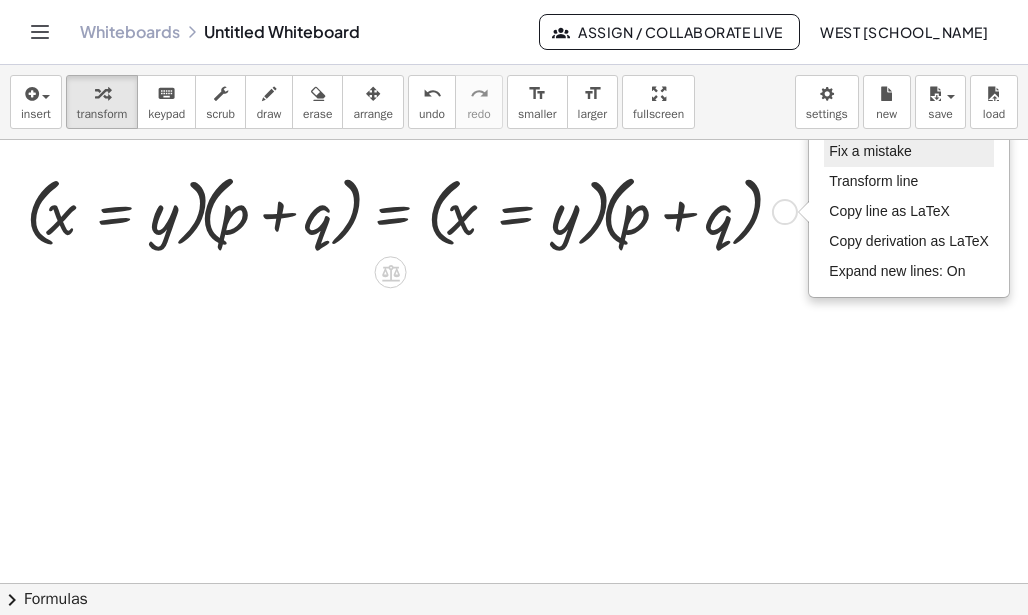 click on "Fix a mistake" at bounding box center [870, 151] 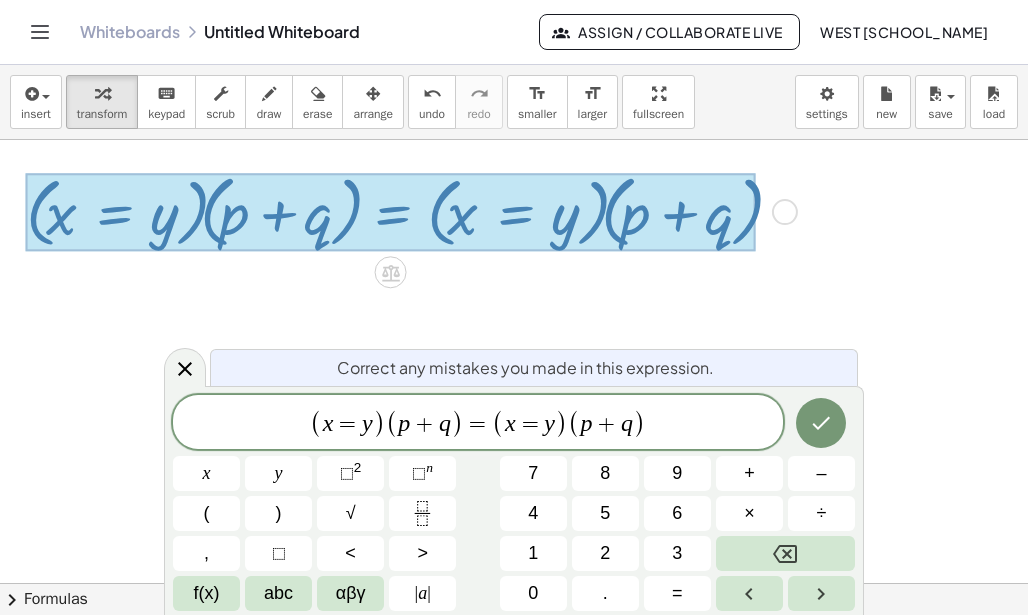 click on "=" at bounding box center (530, 424) 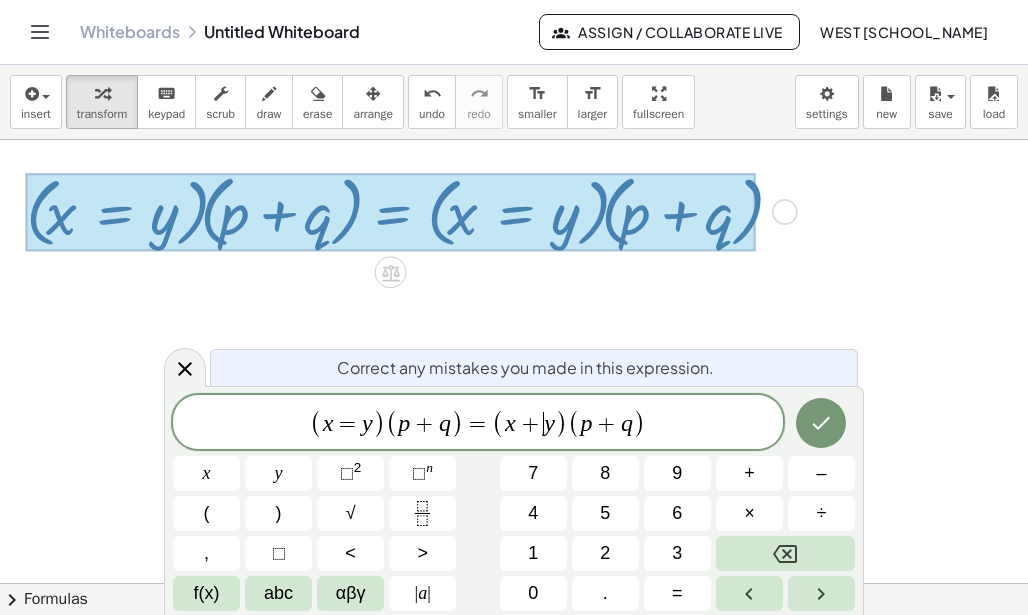 click on "=" at bounding box center (347, 424) 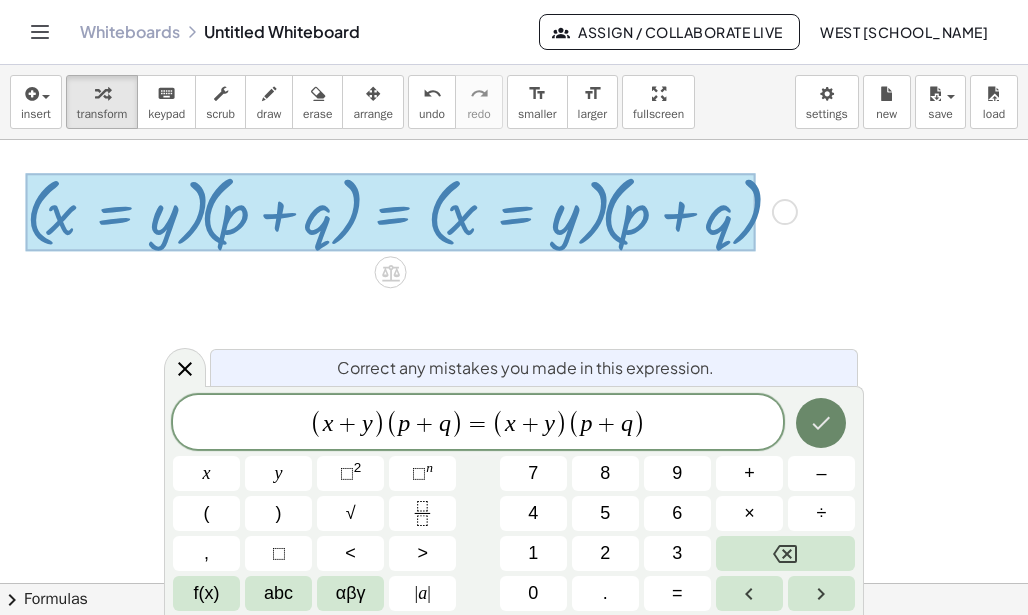click at bounding box center [821, 423] 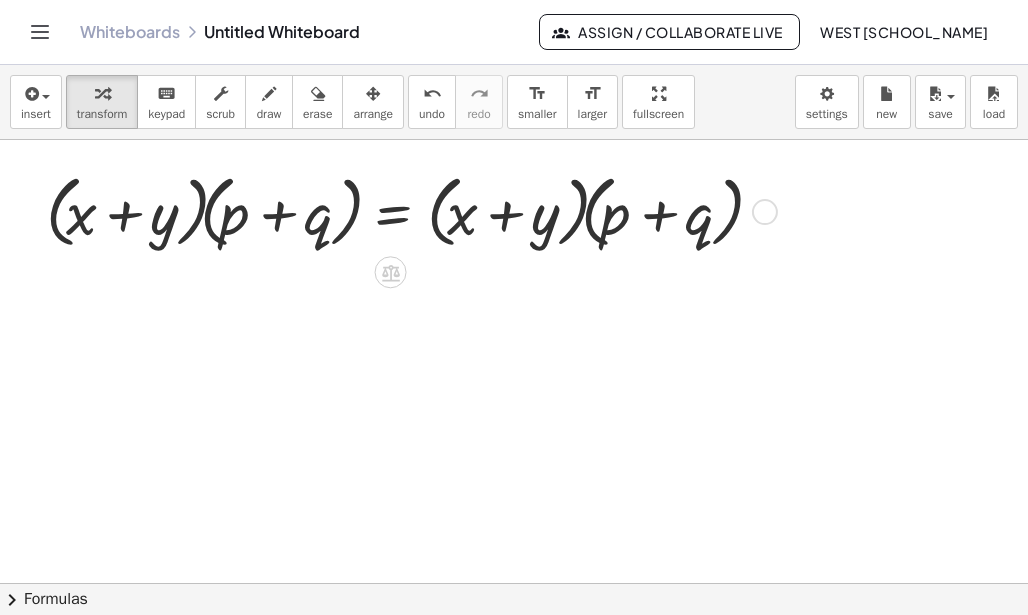 click at bounding box center [633, 604] 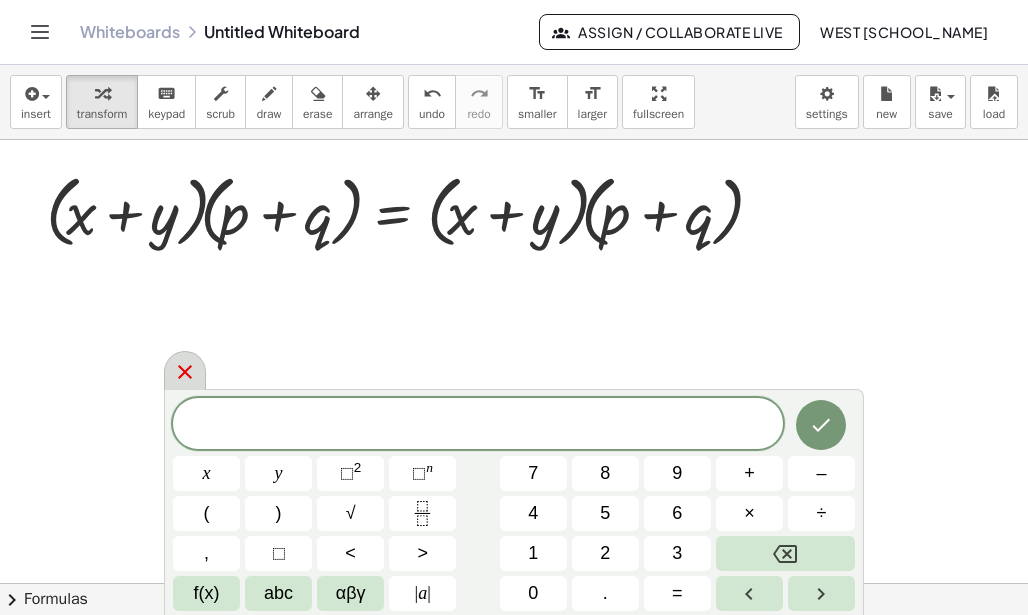 click at bounding box center (185, 370) 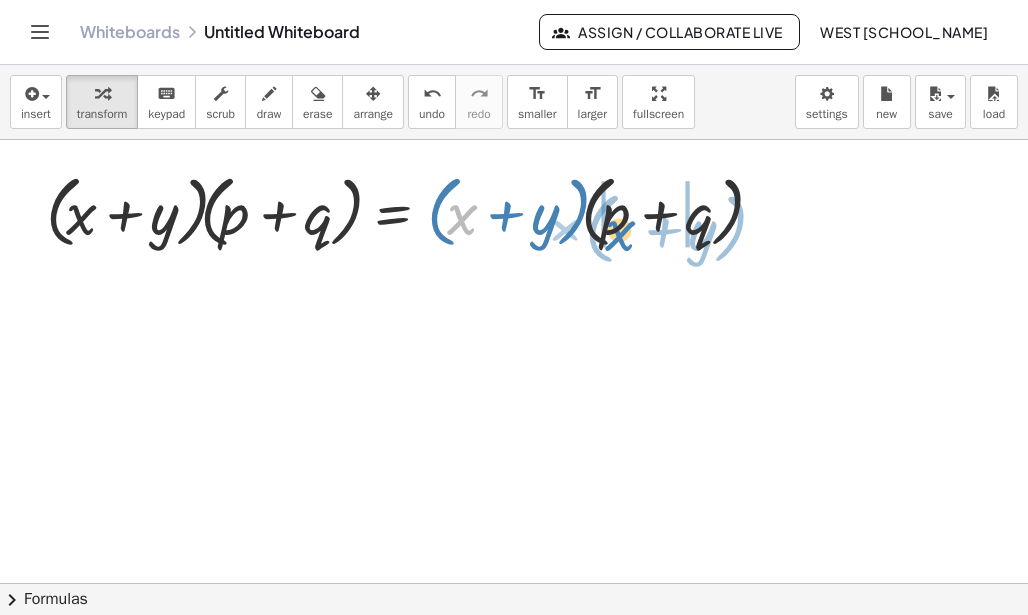 drag, startPoint x: 461, startPoint y: 222, endPoint x: 618, endPoint y: 238, distance: 157.81319 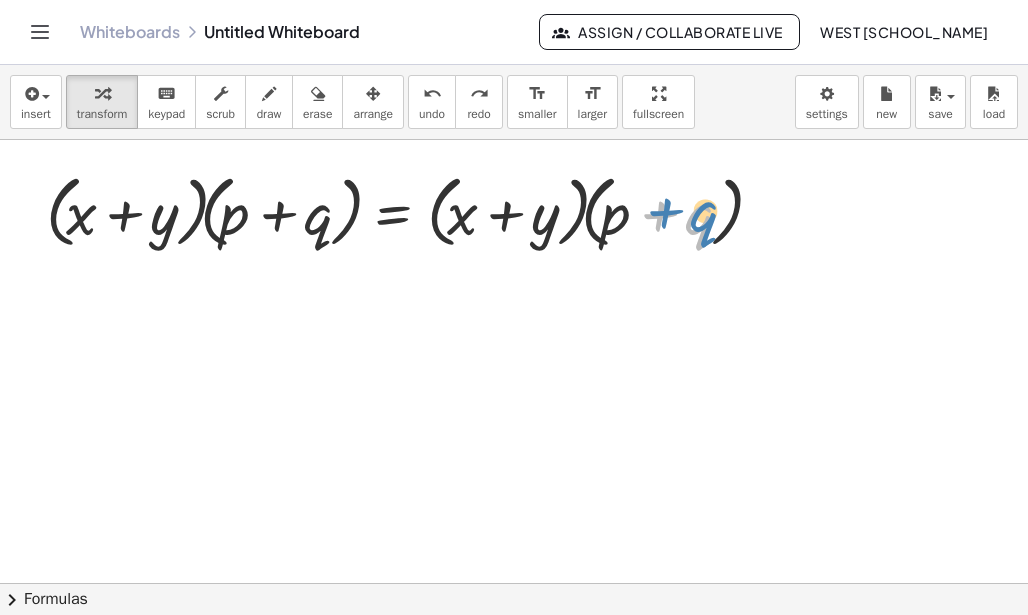 click at bounding box center [408, 210] 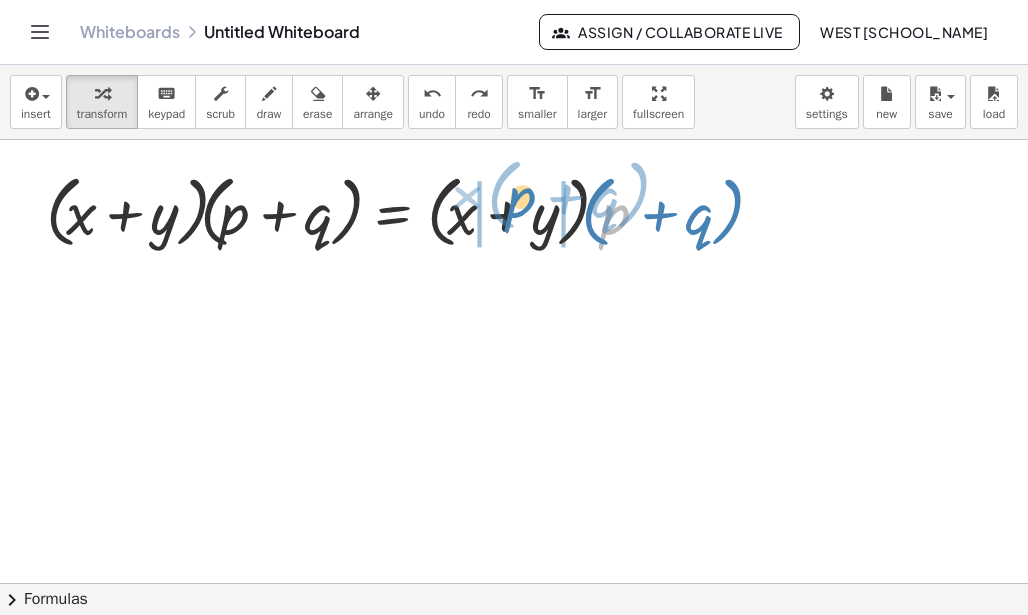 drag, startPoint x: 614, startPoint y: 226, endPoint x: 520, endPoint y: 209, distance: 95.524864 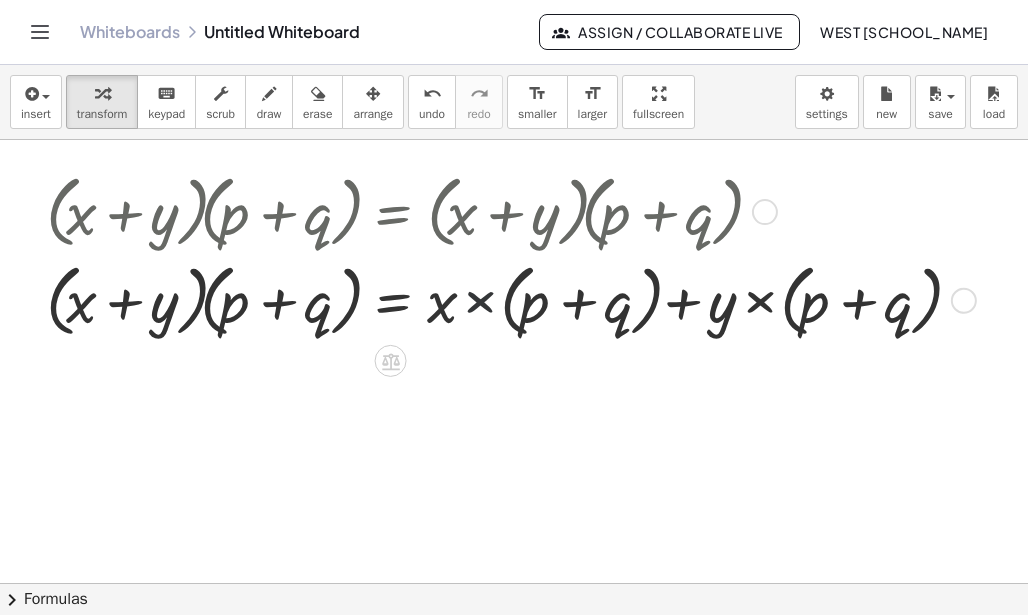 click at bounding box center [507, 299] 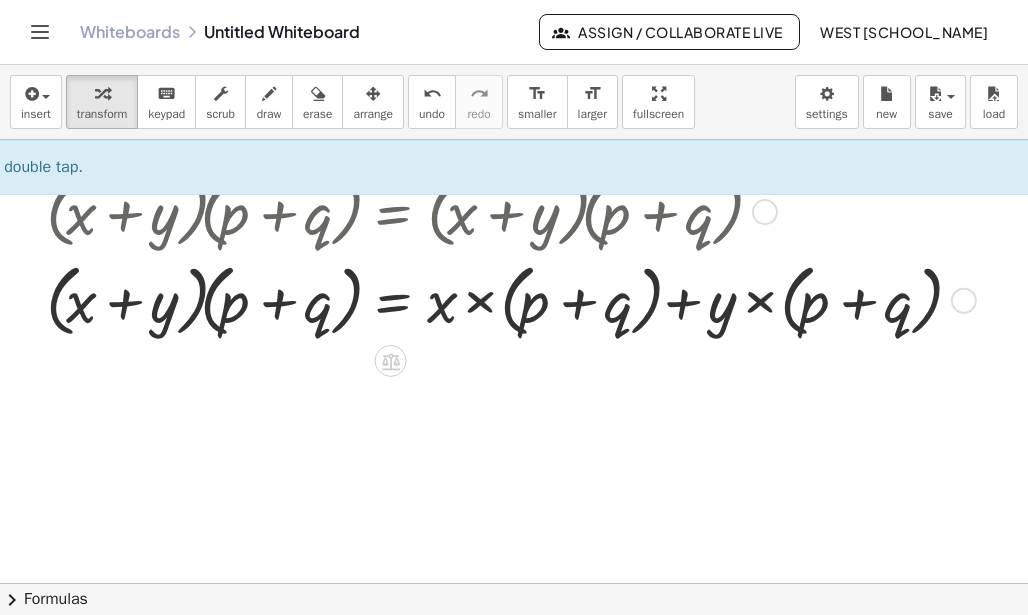 click at bounding box center [507, 299] 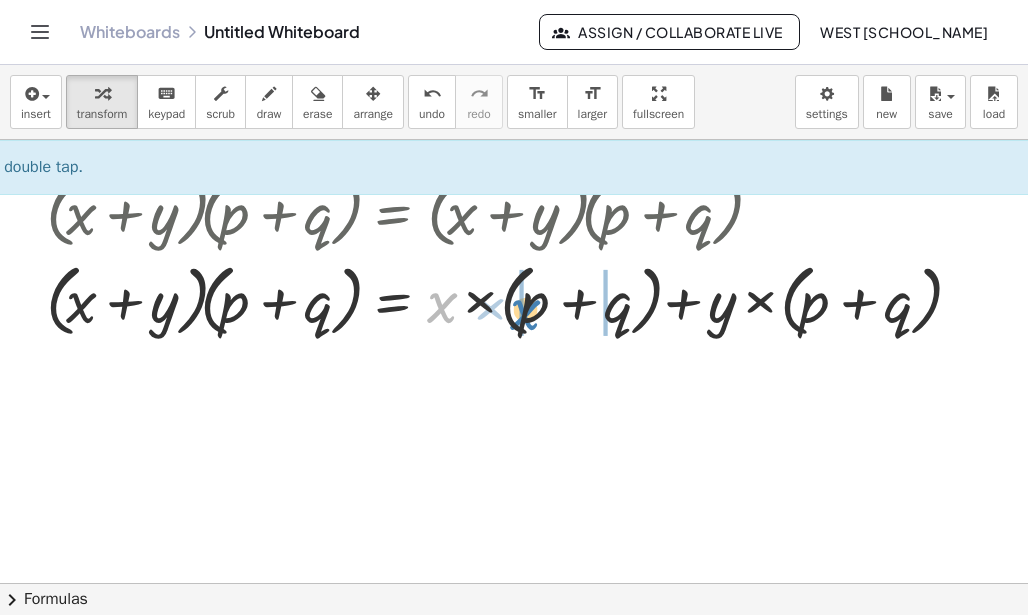 drag, startPoint x: 439, startPoint y: 308, endPoint x: 522, endPoint y: 315, distance: 83.294655 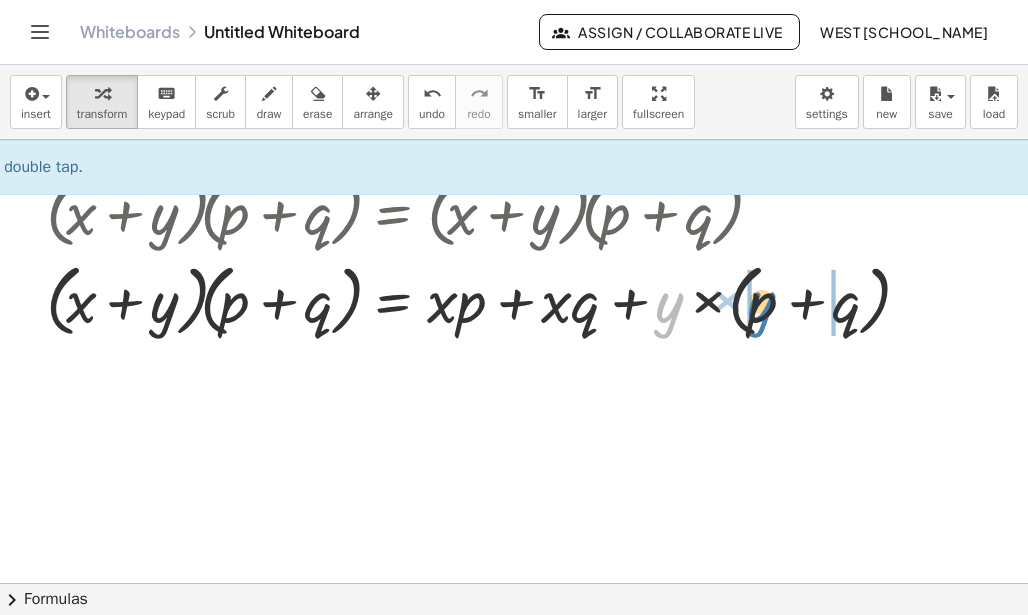 drag, startPoint x: 663, startPoint y: 316, endPoint x: 755, endPoint y: 305, distance: 92.65527 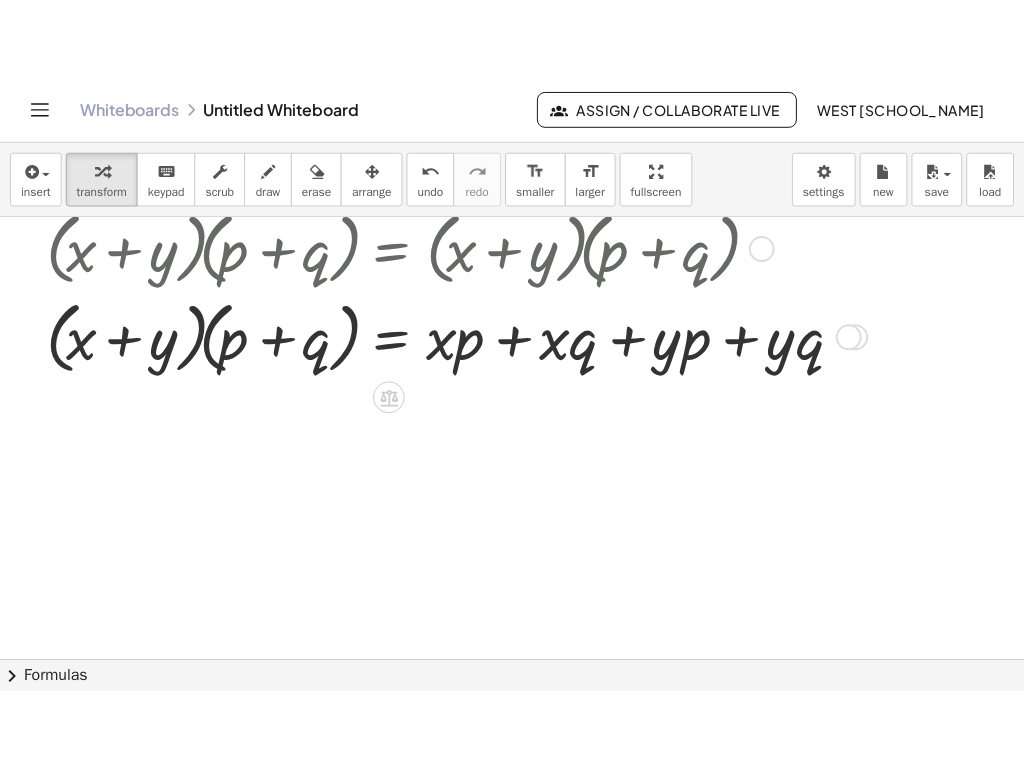 scroll, scrollTop: 200, scrollLeft: 55, axis: both 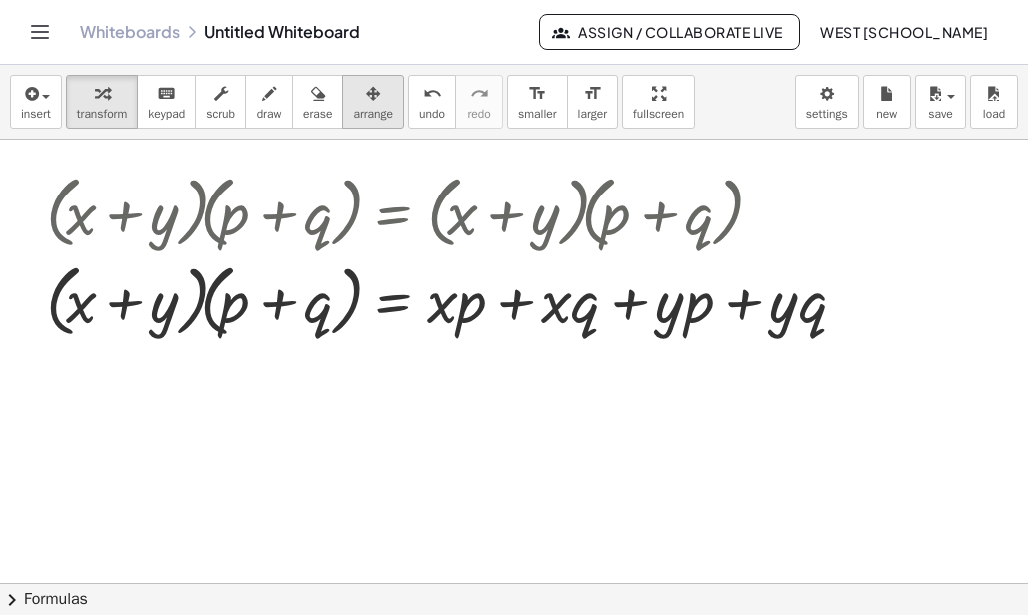 click at bounding box center [373, 93] 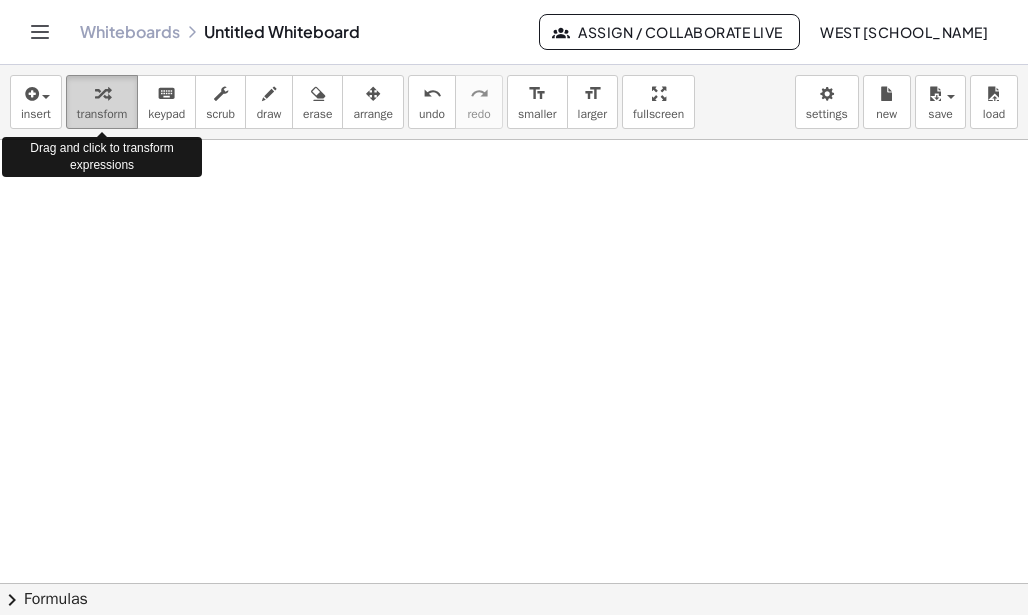 click at bounding box center (102, 93) 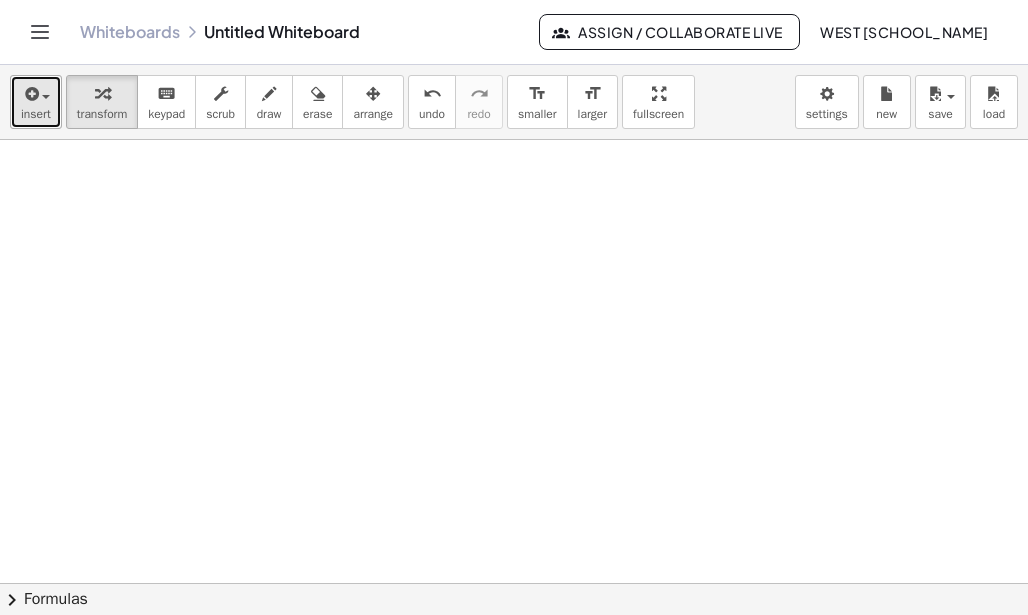 click at bounding box center (41, 96) 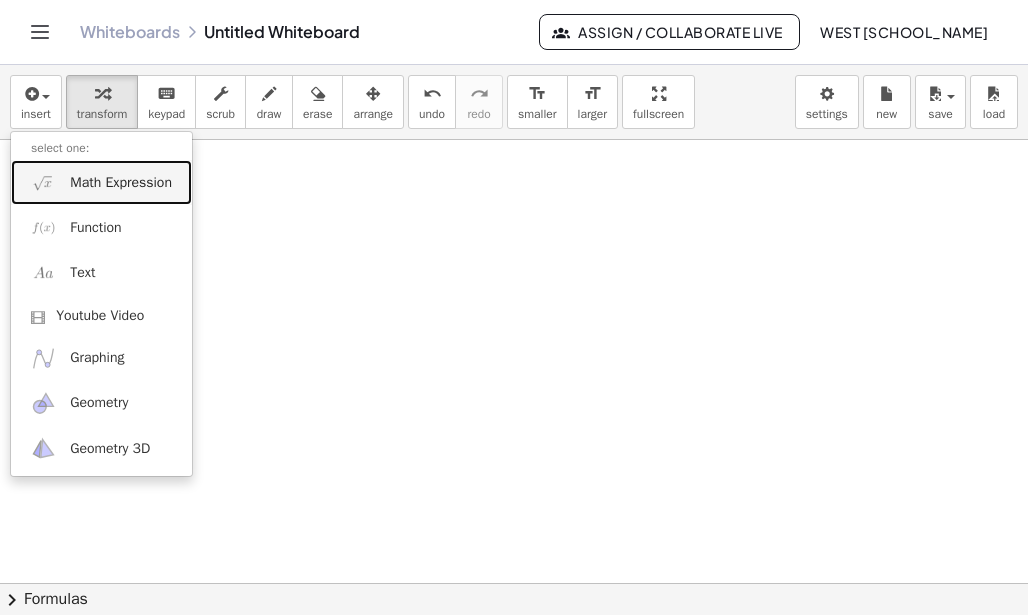 click on "Math Expression" at bounding box center [101, 182] 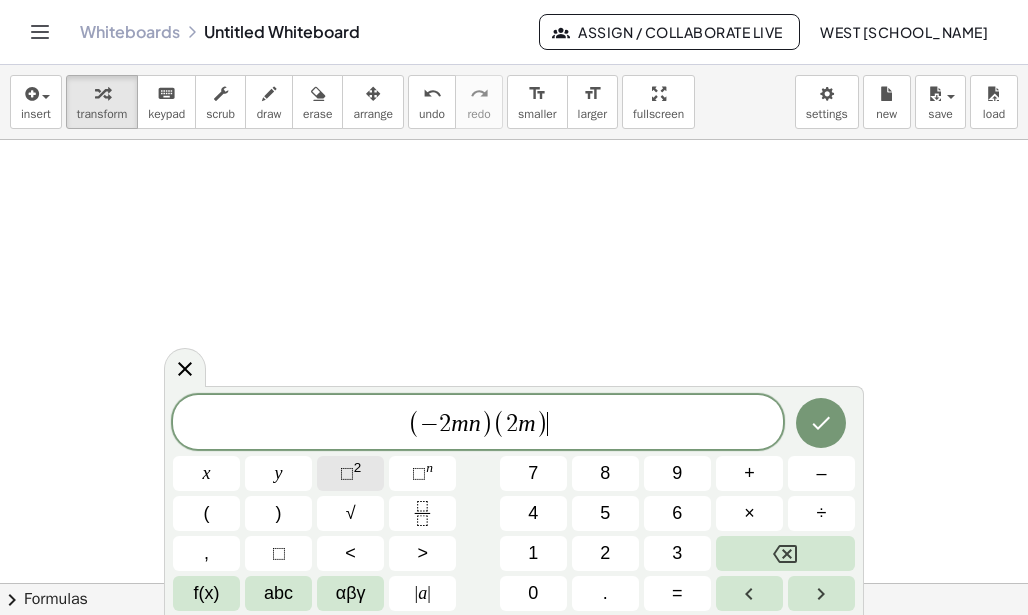 click on "⬚" at bounding box center (347, 473) 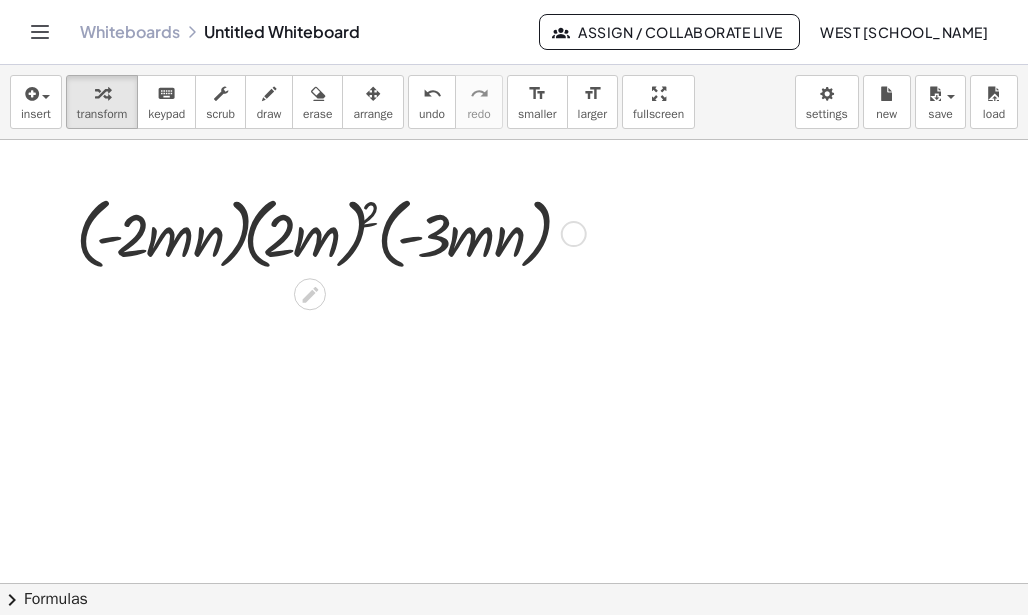 click at bounding box center [327, 232] 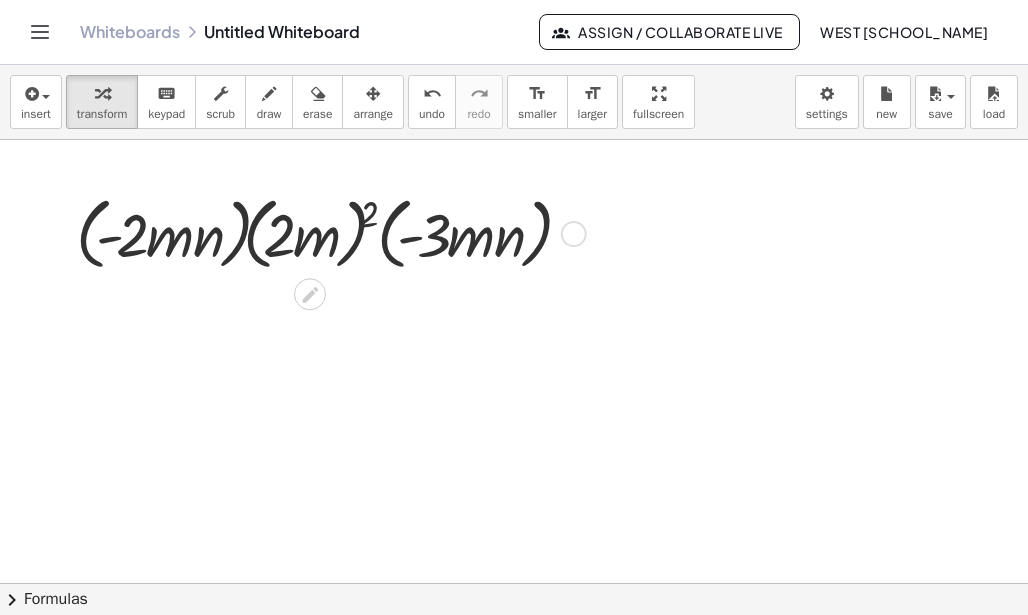 click at bounding box center (327, 232) 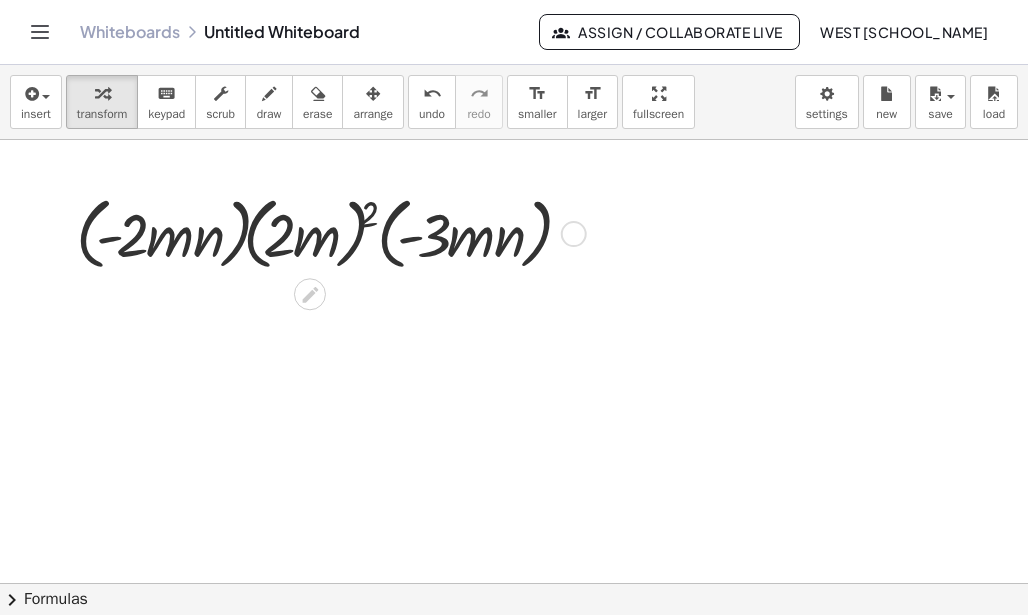 click at bounding box center (327, 232) 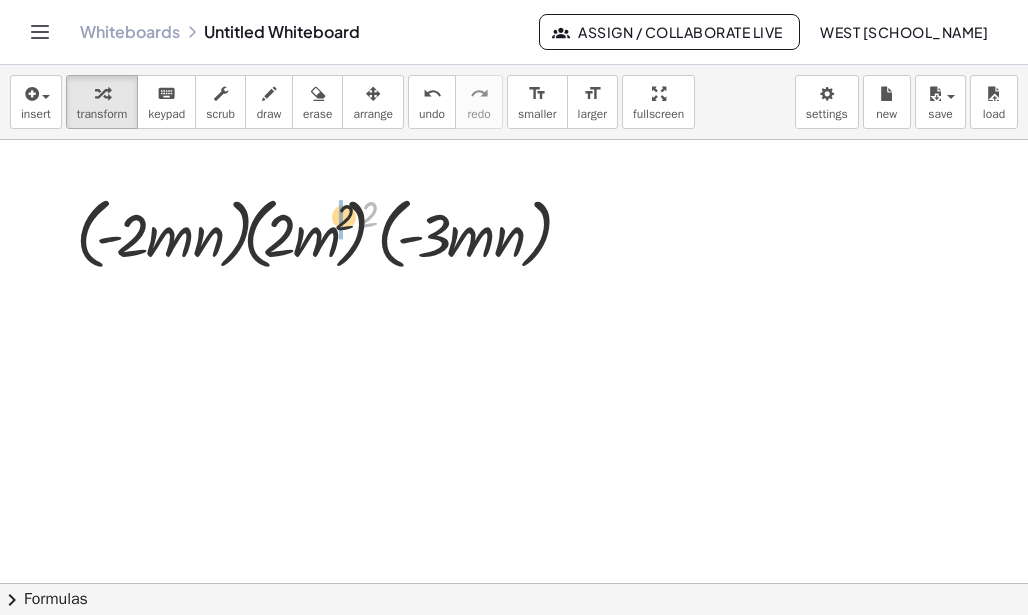 drag, startPoint x: 372, startPoint y: 216, endPoint x: 319, endPoint y: 222, distance: 53.338543 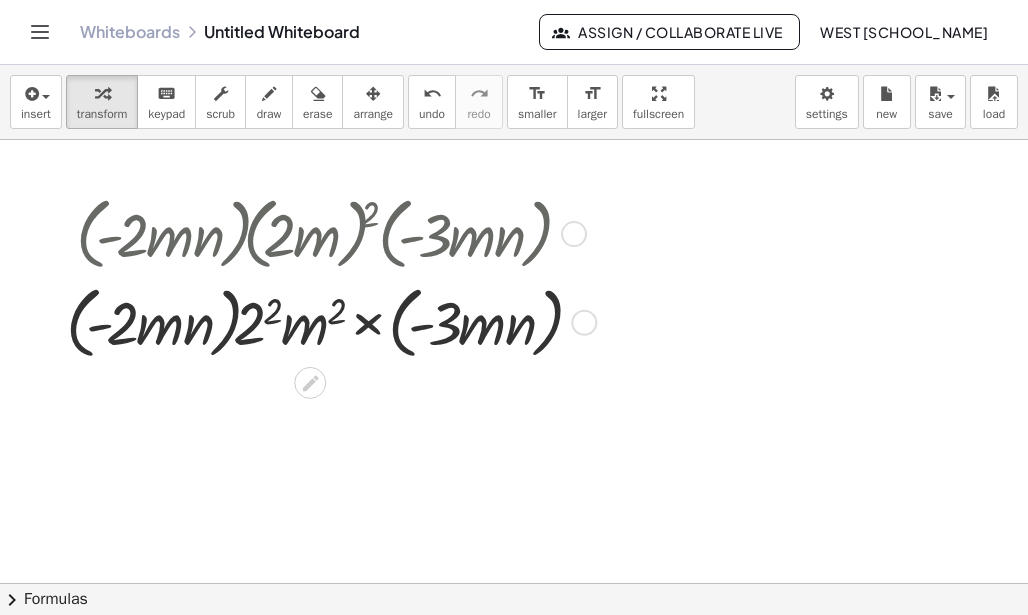 click at bounding box center [328, 321] 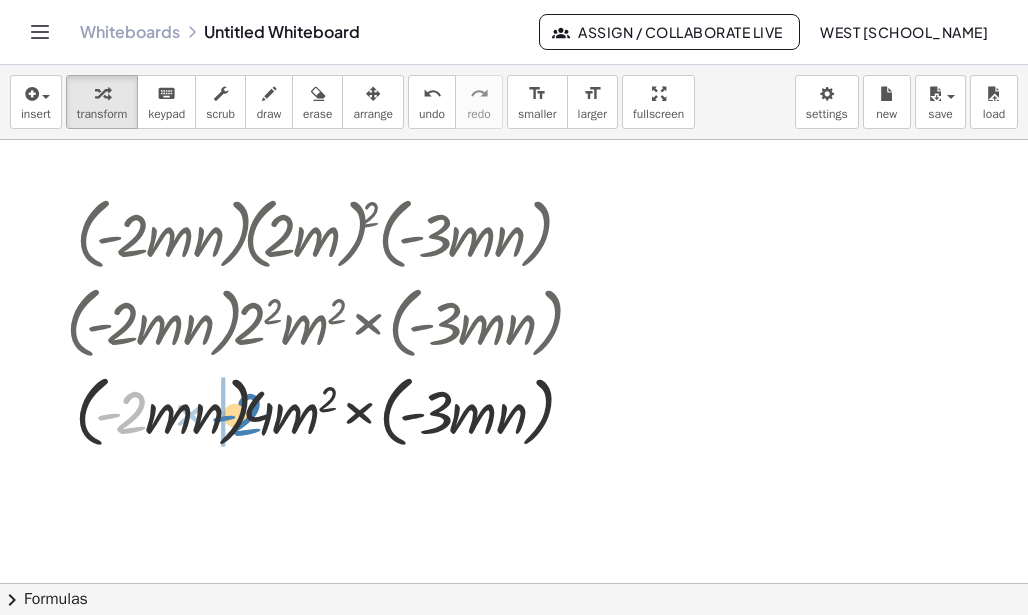 drag, startPoint x: 134, startPoint y: 413, endPoint x: 251, endPoint y: 414, distance: 117.00427 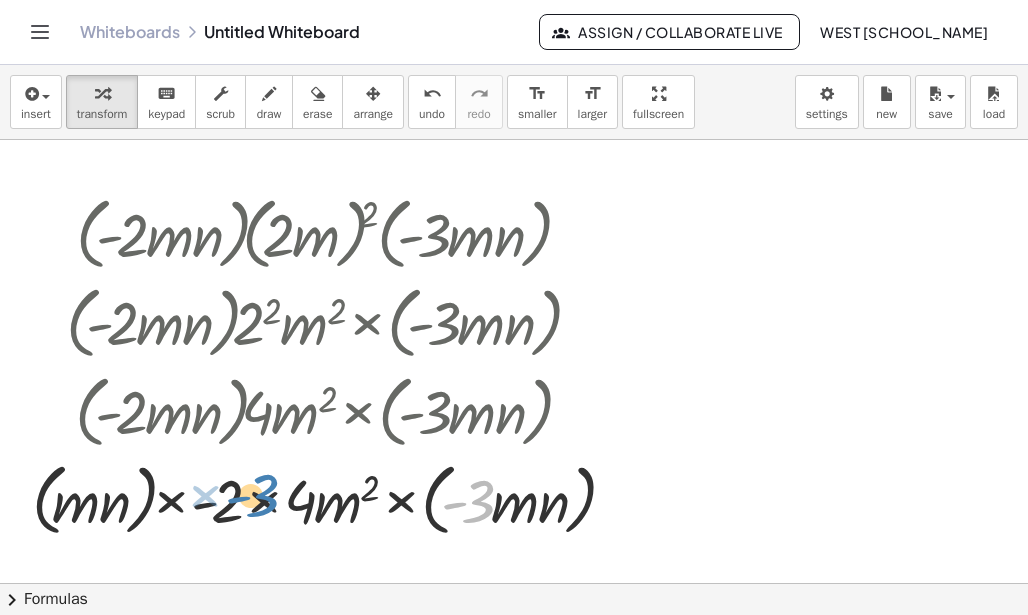 drag, startPoint x: 481, startPoint y: 495, endPoint x: 268, endPoint y: 488, distance: 213.11499 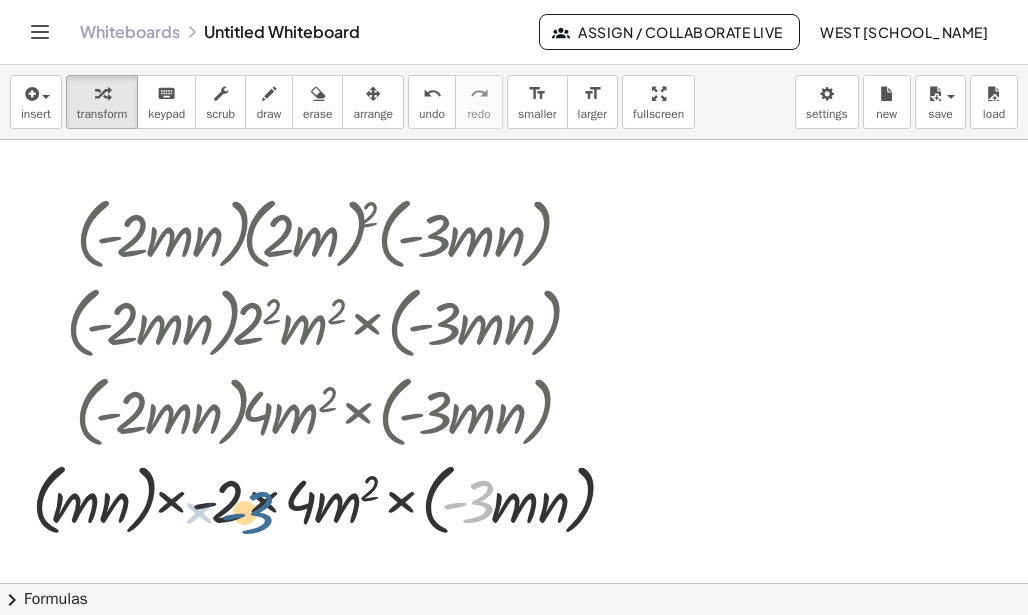drag, startPoint x: 478, startPoint y: 498, endPoint x: 254, endPoint y: 505, distance: 224.10934 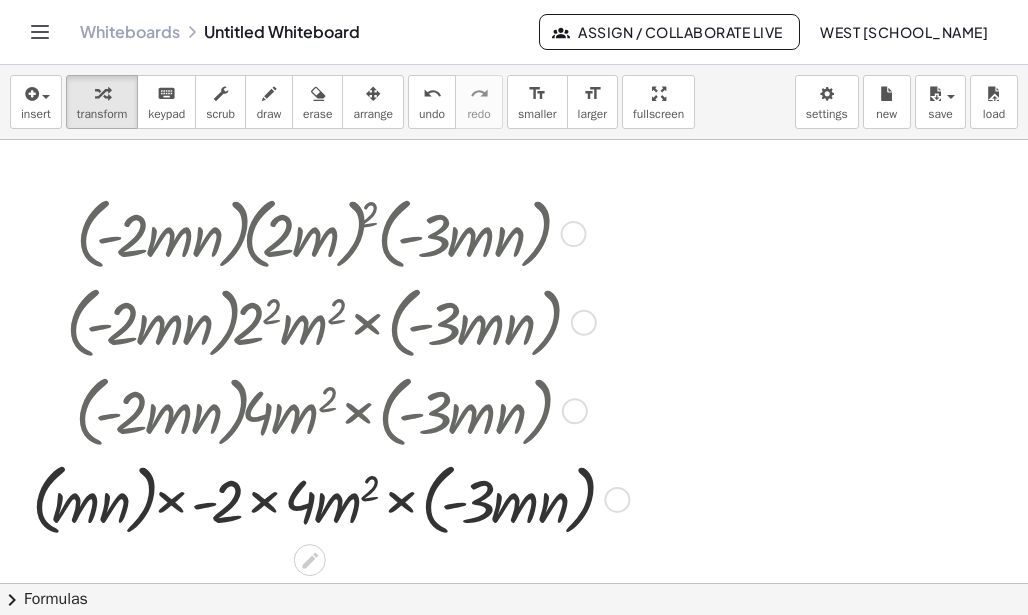 click at bounding box center [327, 498] 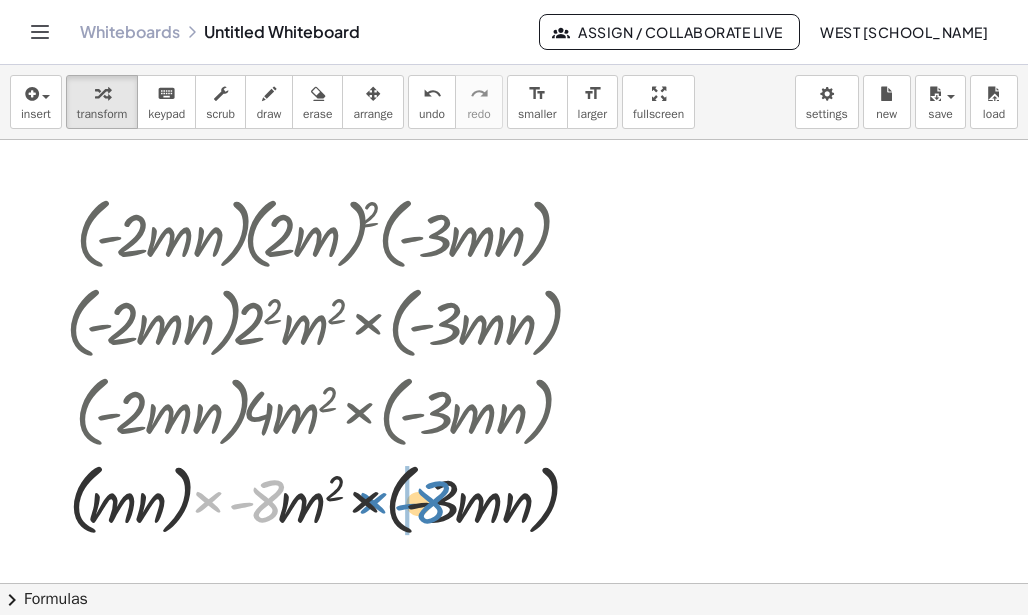 drag, startPoint x: 270, startPoint y: 500, endPoint x: 437, endPoint y: 501, distance: 167.00299 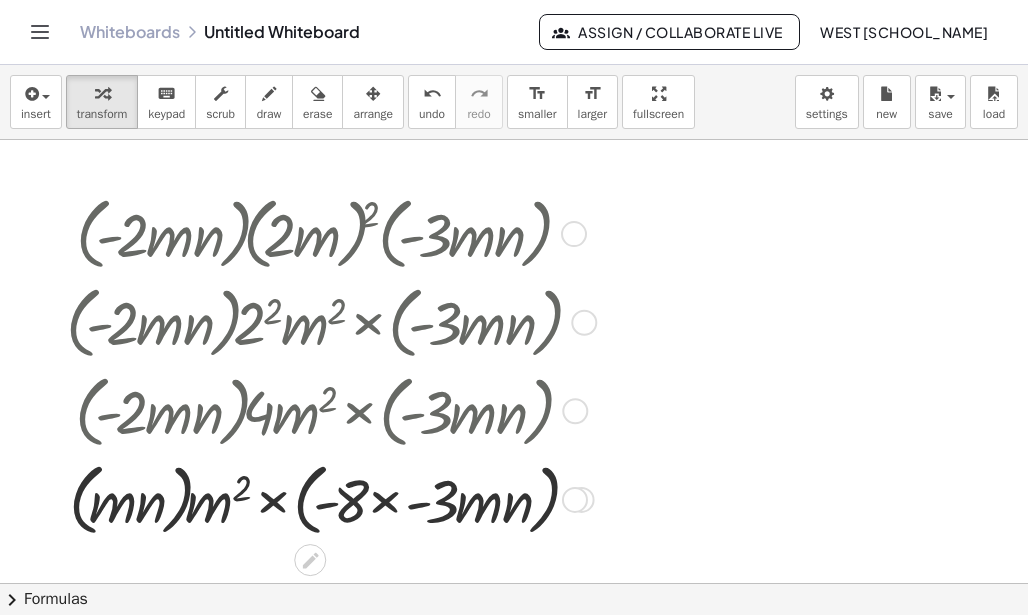 click at bounding box center (328, 498) 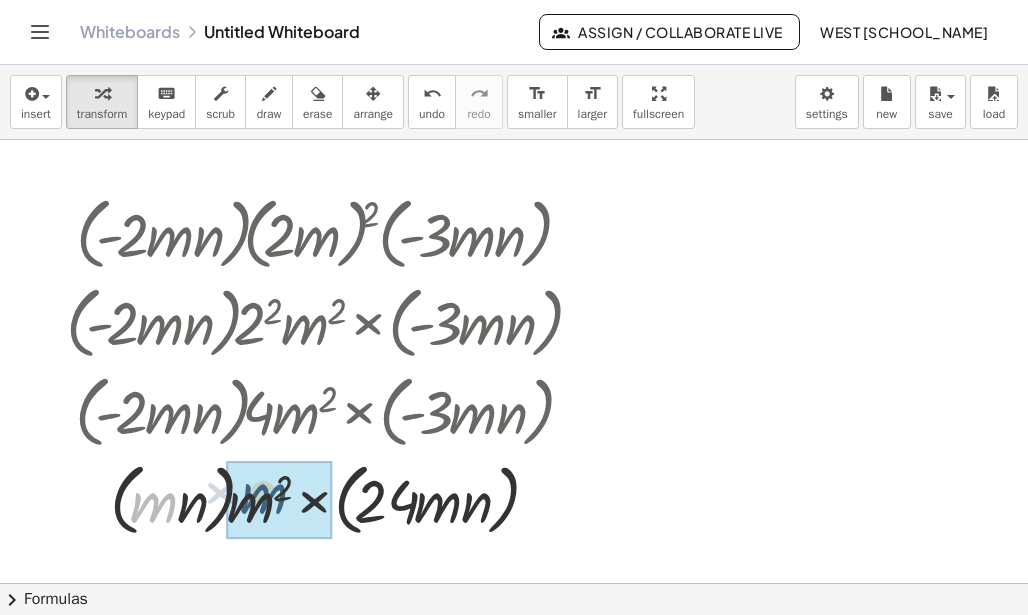 drag, startPoint x: 147, startPoint y: 504, endPoint x: 260, endPoint y: 495, distance: 113.35784 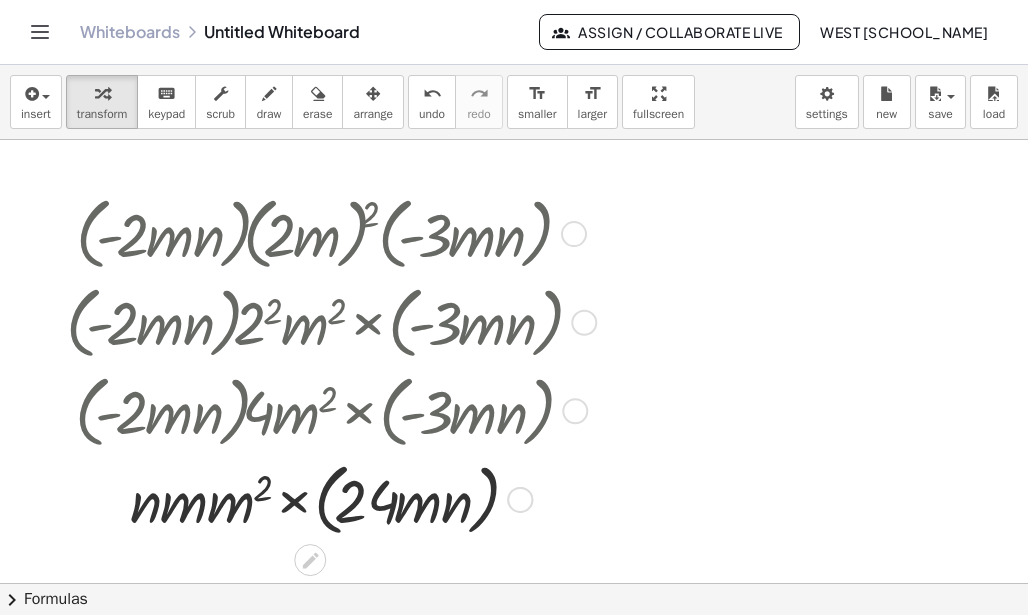 click at bounding box center (328, 498) 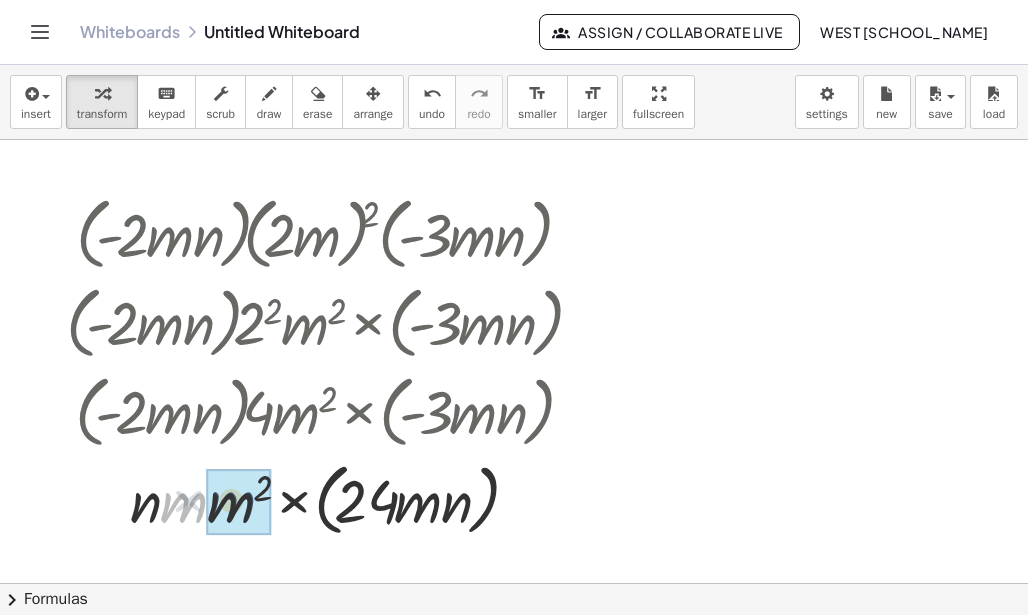 drag, startPoint x: 189, startPoint y: 507, endPoint x: 237, endPoint y: 506, distance: 48.010414 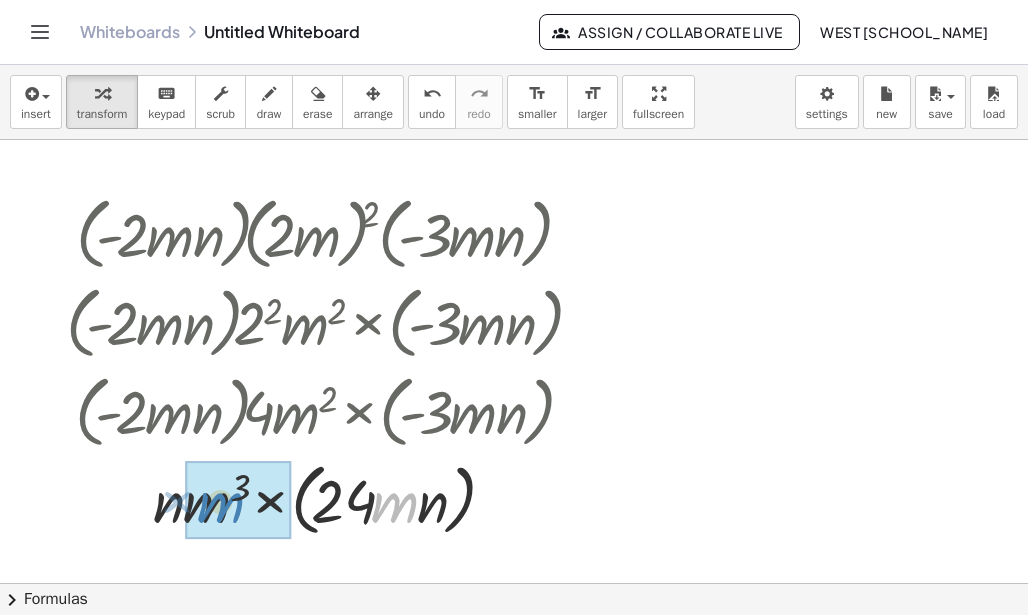 drag, startPoint x: 394, startPoint y: 508, endPoint x: 219, endPoint y: 508, distance: 175 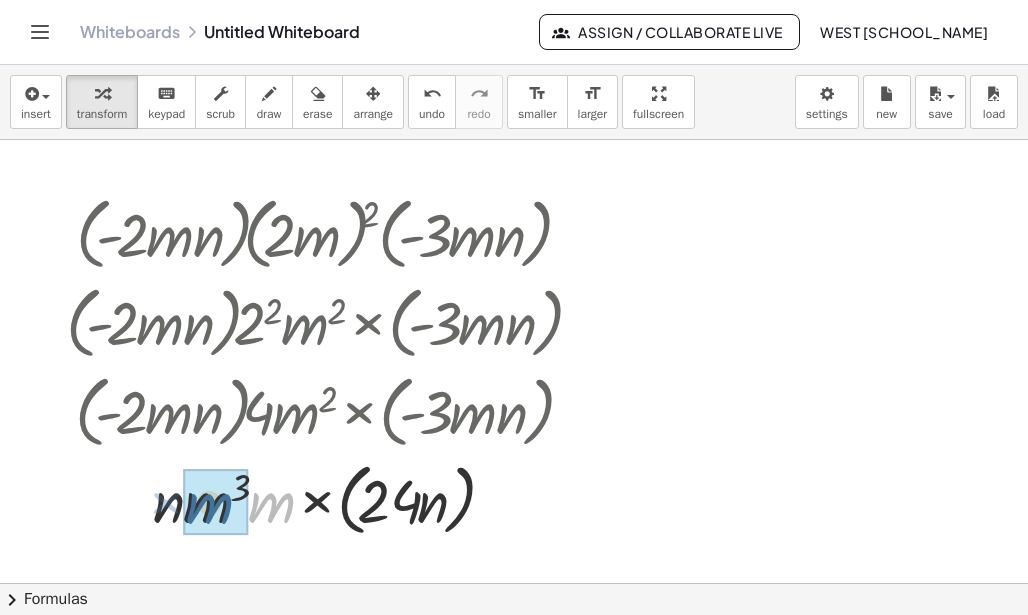 drag, startPoint x: 263, startPoint y: 503, endPoint x: 232, endPoint y: 508, distance: 31.400637 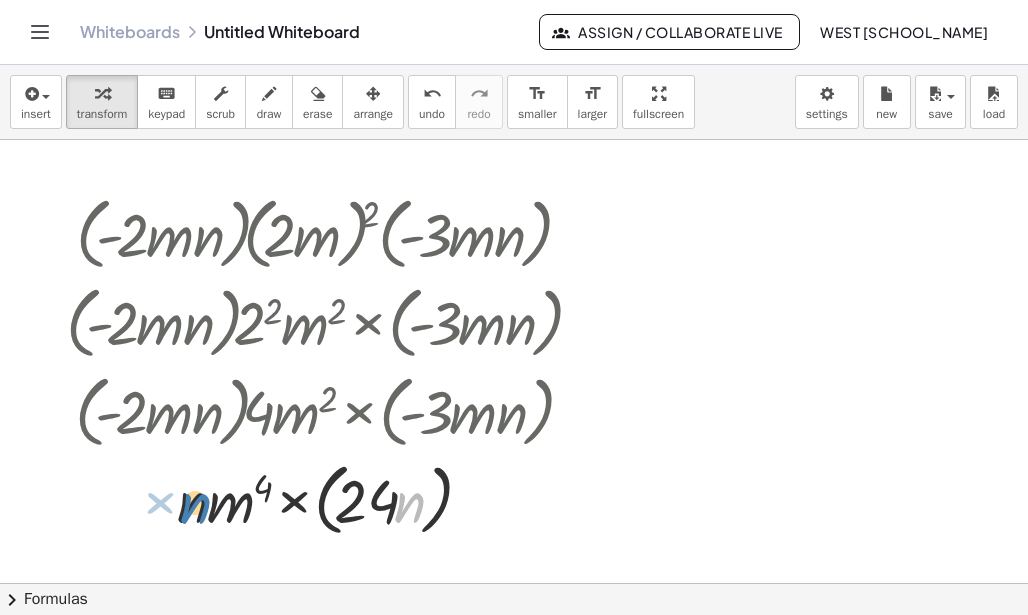 drag, startPoint x: 414, startPoint y: 499, endPoint x: 200, endPoint y: 500, distance: 214.00233 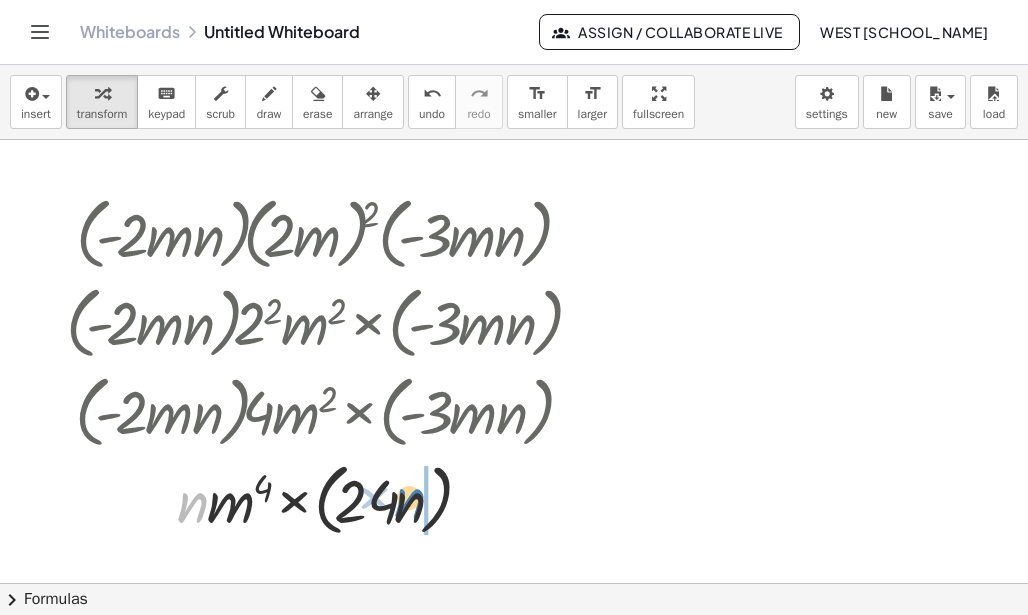 drag, startPoint x: 201, startPoint y: 503, endPoint x: 419, endPoint y: 499, distance: 218.0367 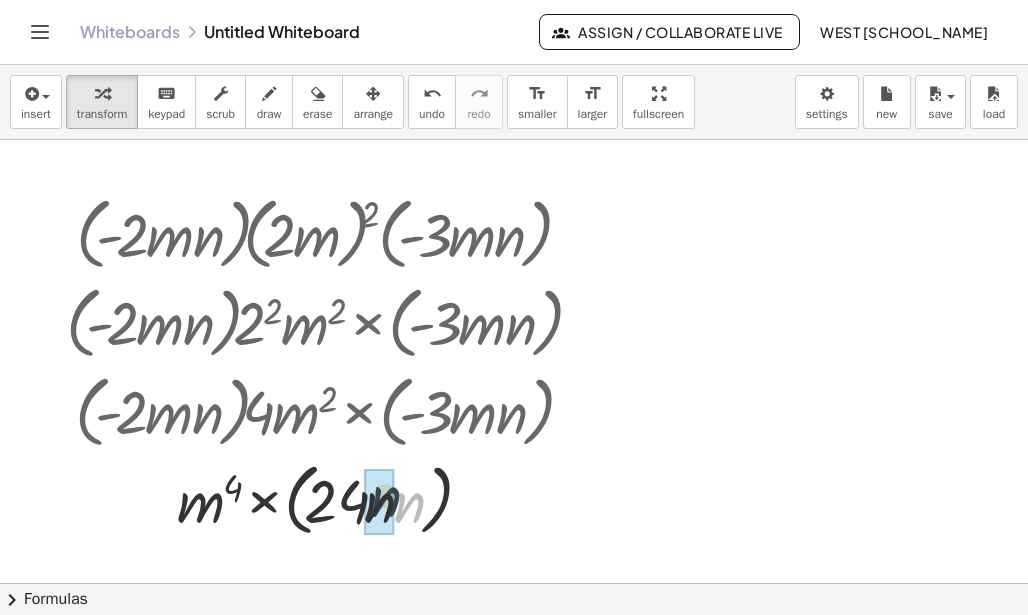 drag, startPoint x: 419, startPoint y: 499, endPoint x: 389, endPoint y: 490, distance: 31.320919 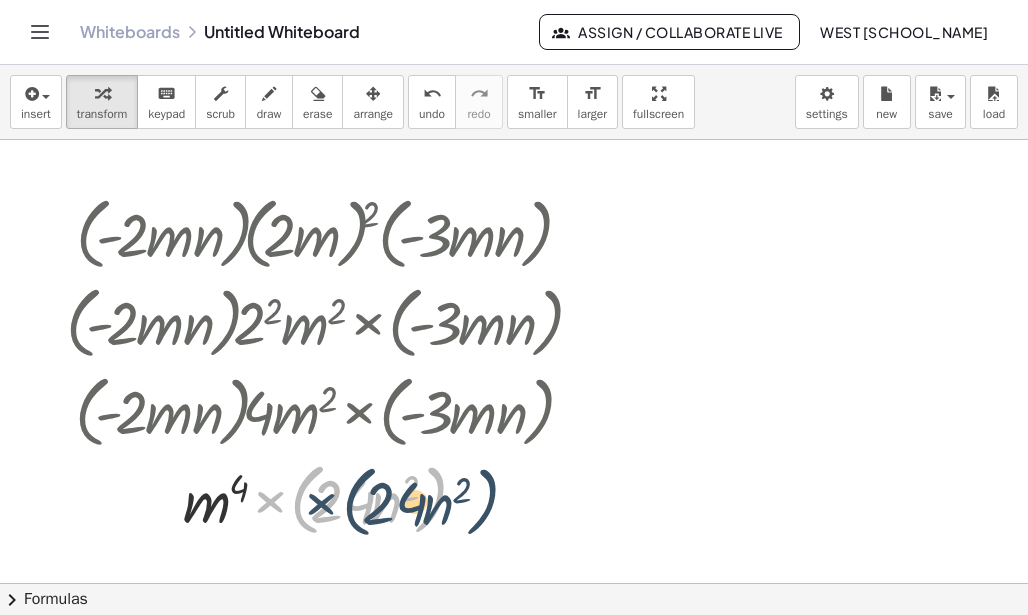 drag, startPoint x: 269, startPoint y: 500, endPoint x: 321, endPoint y: 502, distance: 52.03845 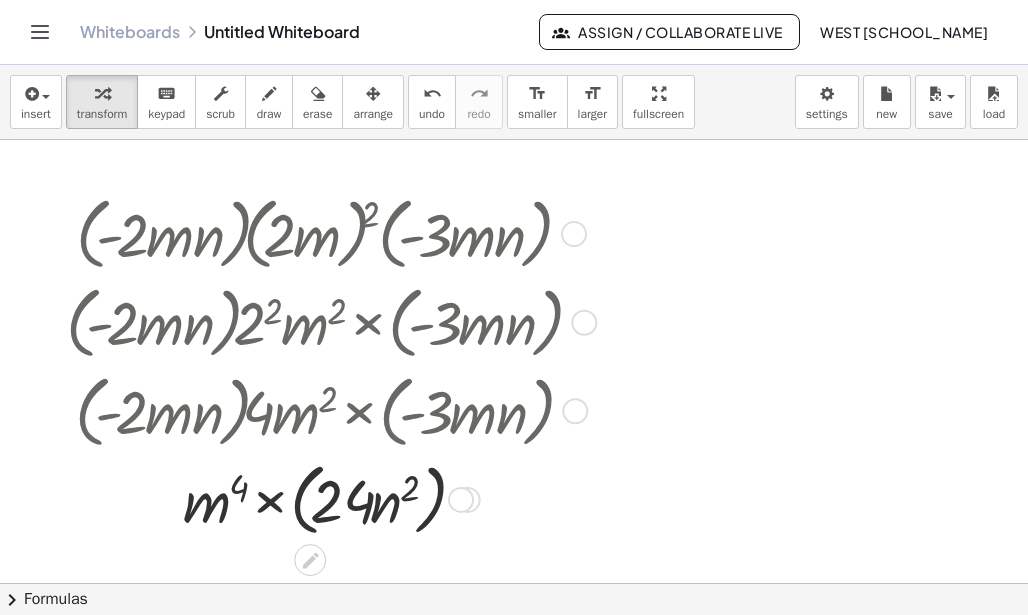 click at bounding box center [328, 498] 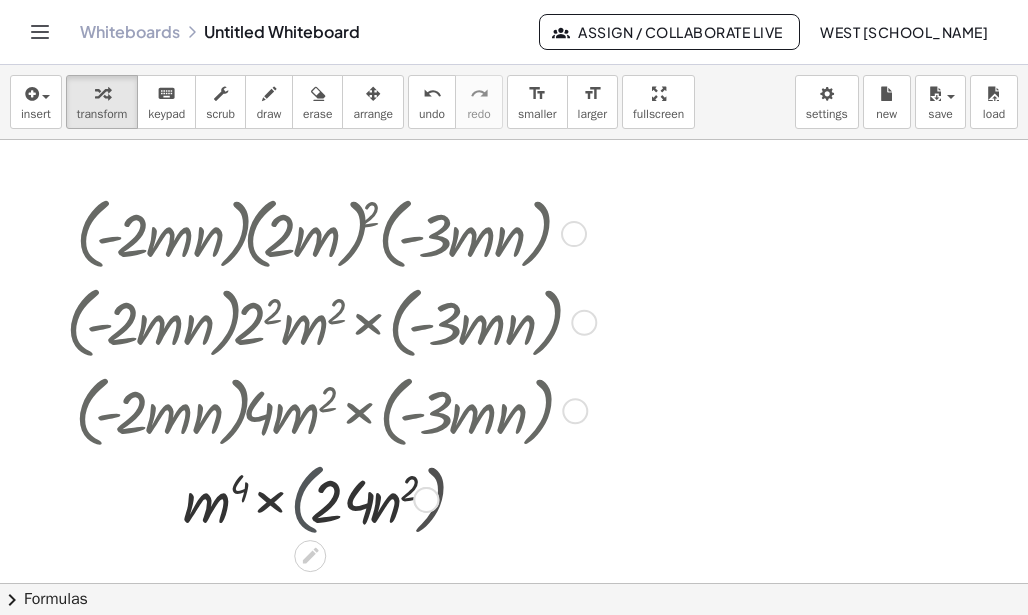 click at bounding box center [328, 498] 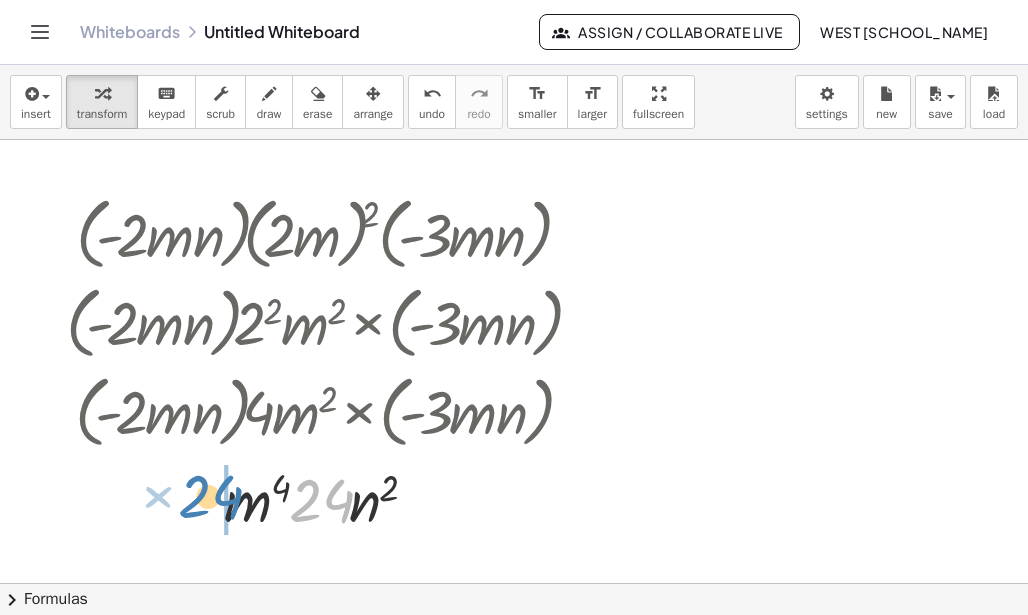 drag, startPoint x: 312, startPoint y: 500, endPoint x: 202, endPoint y: 493, distance: 110.2225 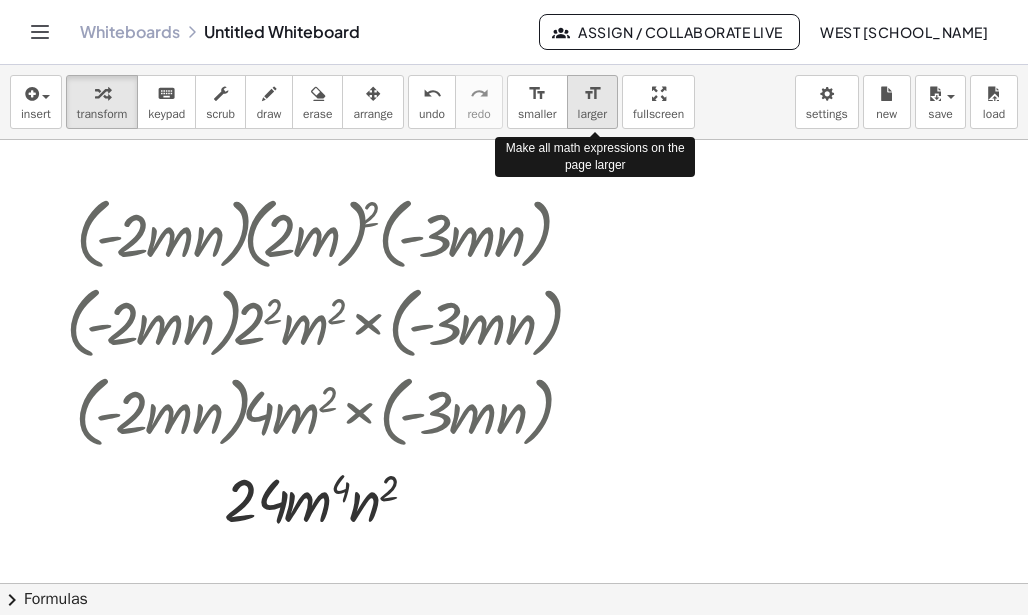 click on "format_size" at bounding box center [592, 94] 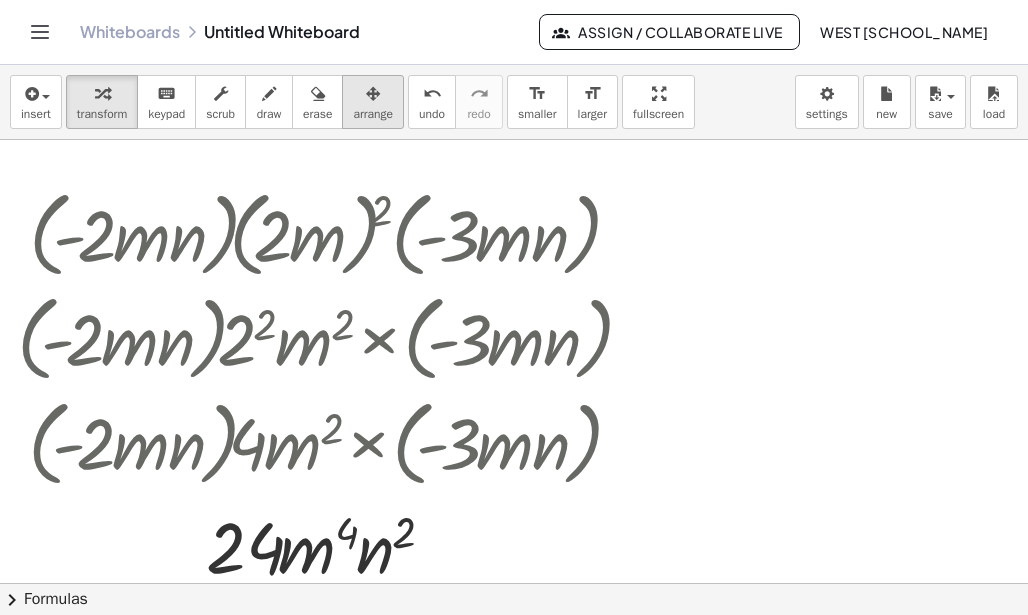 click at bounding box center [373, 94] 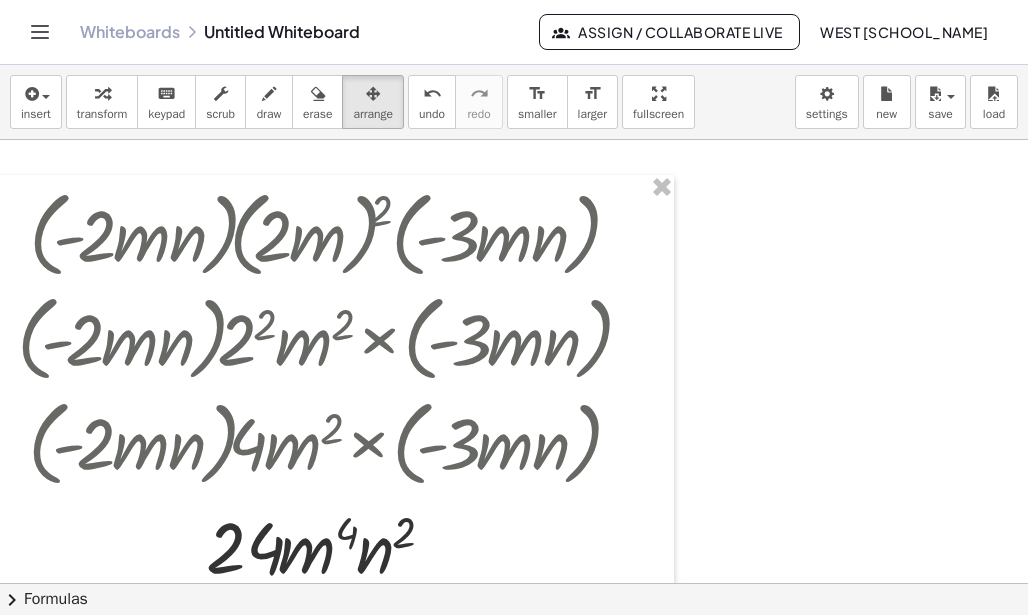 click at bounding box center [633, 383] 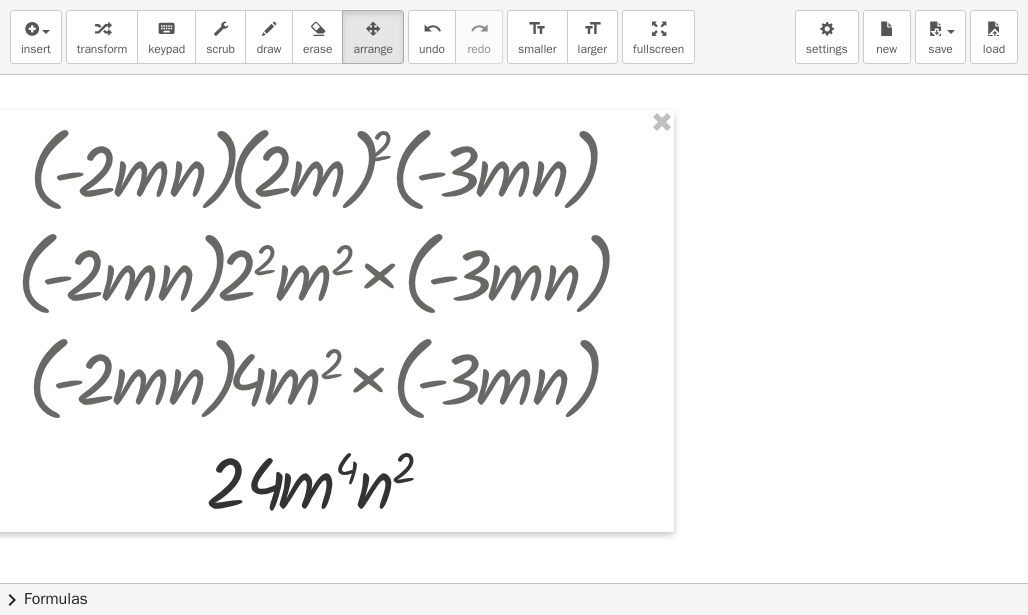 click on "insert select one: Math Expression Function Text Youtube Video Graphing Geometry Geometry 3D transform keyboard keypad scrub draw erase arrange undo undo redo redo format_size smaller format_size larger fullscreen load   save new settings + × 2 × x + × 3 × y = + × 2 × x + × 3 × y × ( × - 2 × m × n ) × ( × 2 × m ) 2 × ( × - 3 × m × n ) × ( × - 2 × m × n ) × 2 2 × m 2 × ( × - 3 × m × n ) × ( × - 2 × m × n ) × 4 × m 2 × ( × - 3 × m × n ) × ( × m × n ) × - 2 × 4 × m 2 × ( × - 3 × m × n ) × ( × m × n ) × - 8 × m 2 × ( × - 3 × m × n ) × ( × m × n ) × m 2 × ( × 24 × m × n ) × n × m × m 2 × ( × 24 × m × n ) × n × m 3 × ( × 24 × m × n ) × n × m 3 × m × ( × 24 × n ) × n × m 4 × ( × 24 × n ) × m 4 × ( × 24 × n × n ) × m 4 × ( × 24 × n 2 ) × m 4 × 24 × n 2 × m × × n 24 4 2 Try to double tap. × chevron_right  Formulas   Quadratic Formula
+ · a ·" at bounding box center [514, 307] 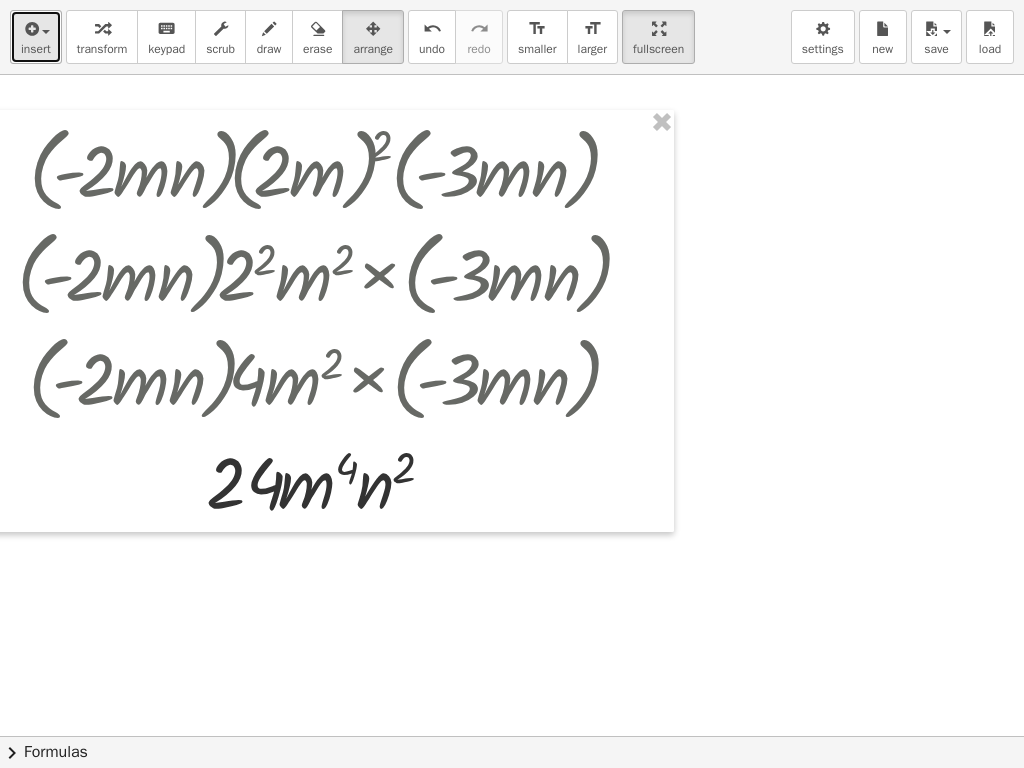 click at bounding box center [30, 29] 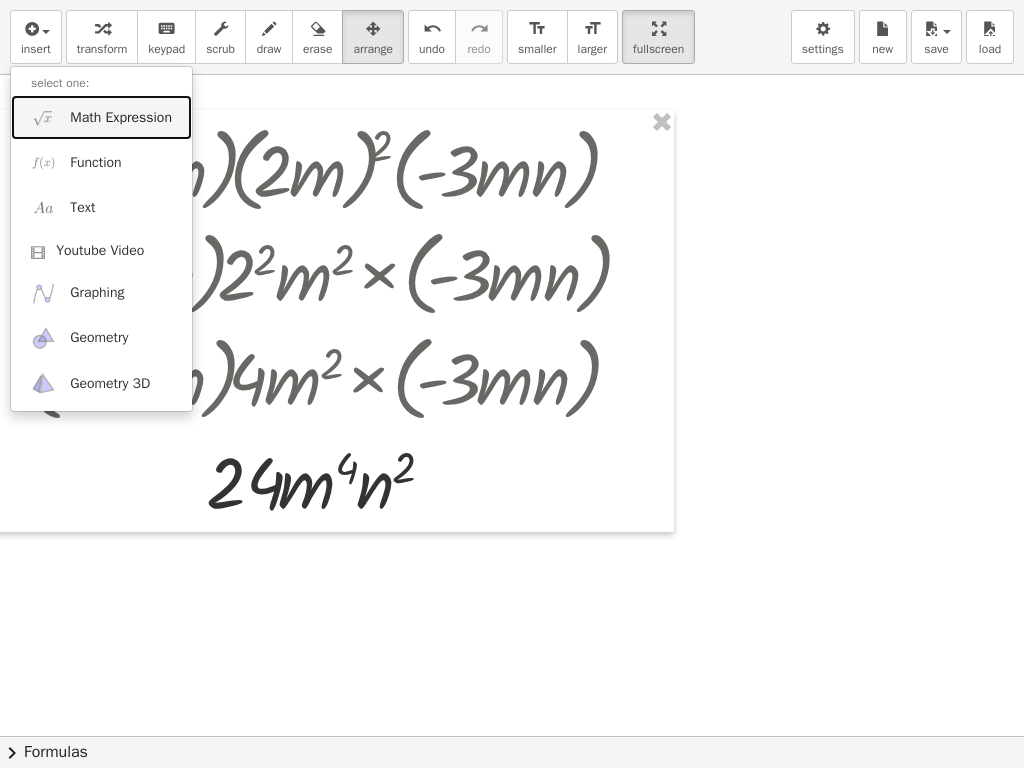 click on "Math Expression" at bounding box center (121, 118) 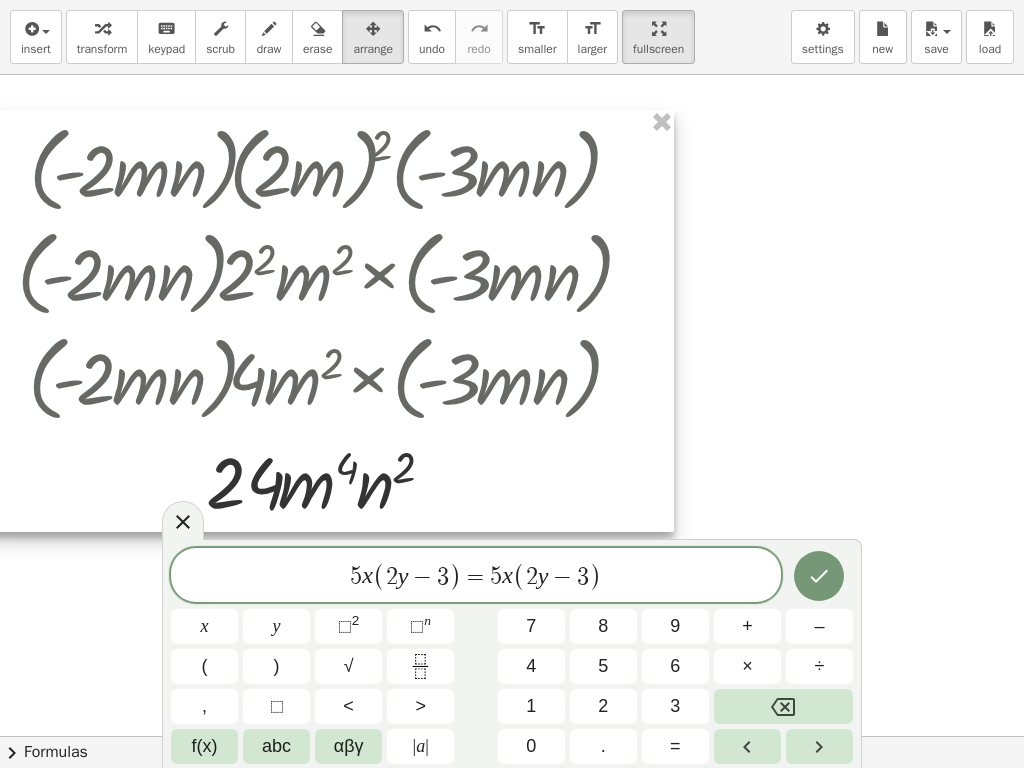 scroll, scrollTop: 100, scrollLeft: 55, axis: both 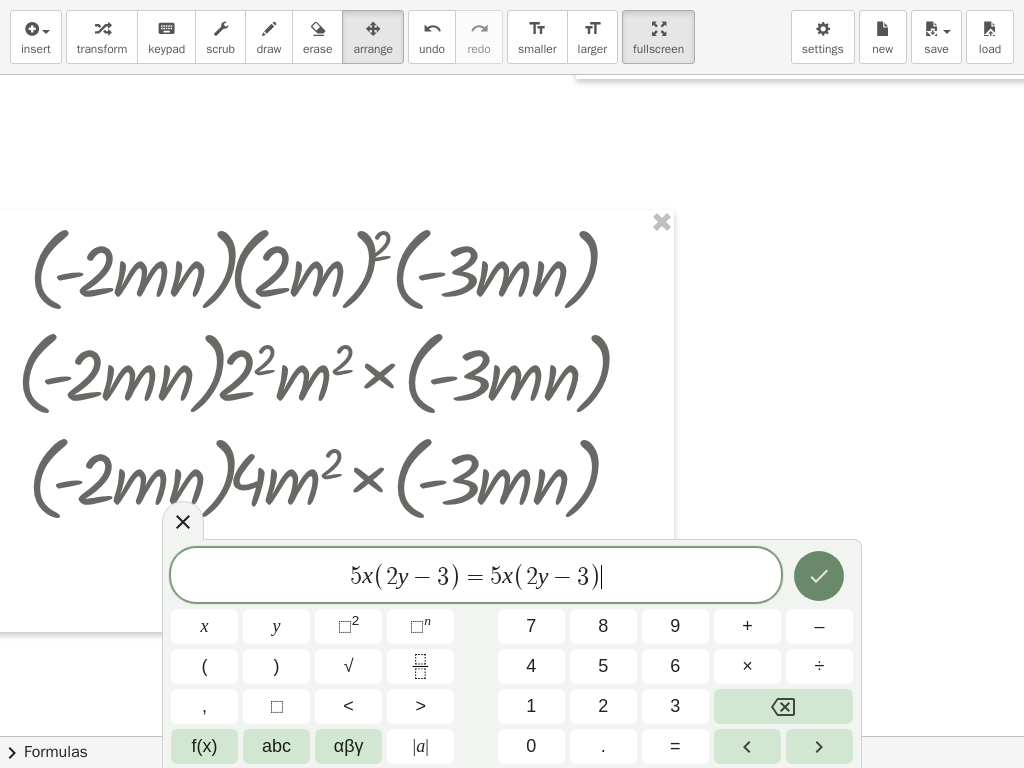 click 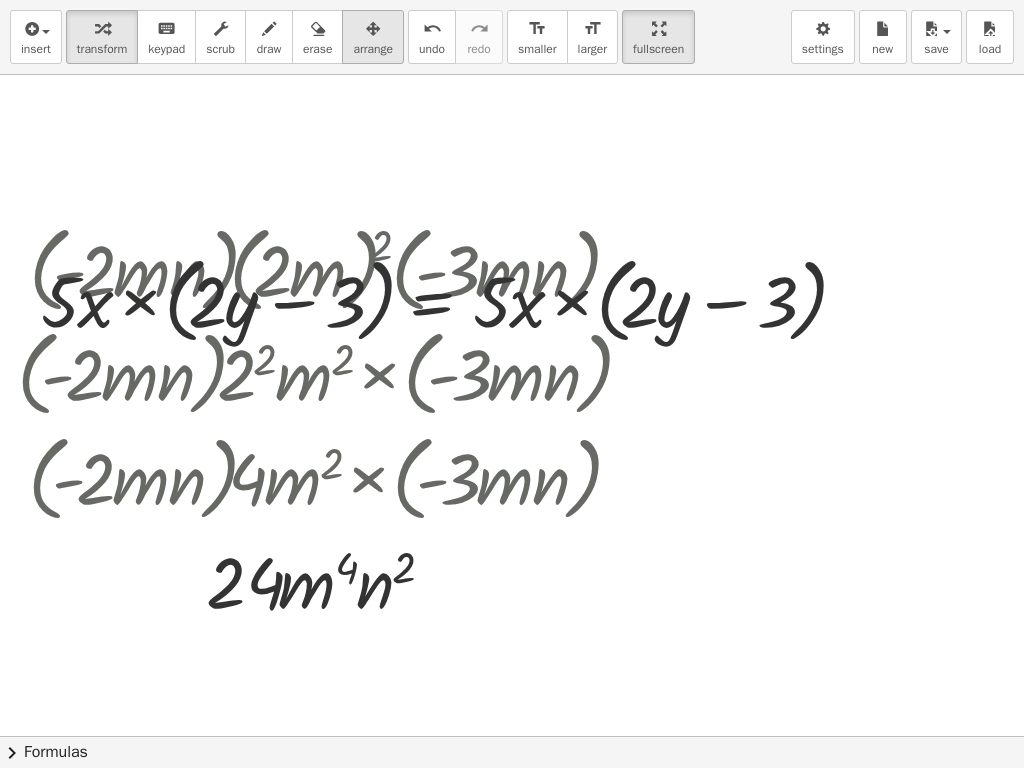 click on "arrange" at bounding box center (373, 49) 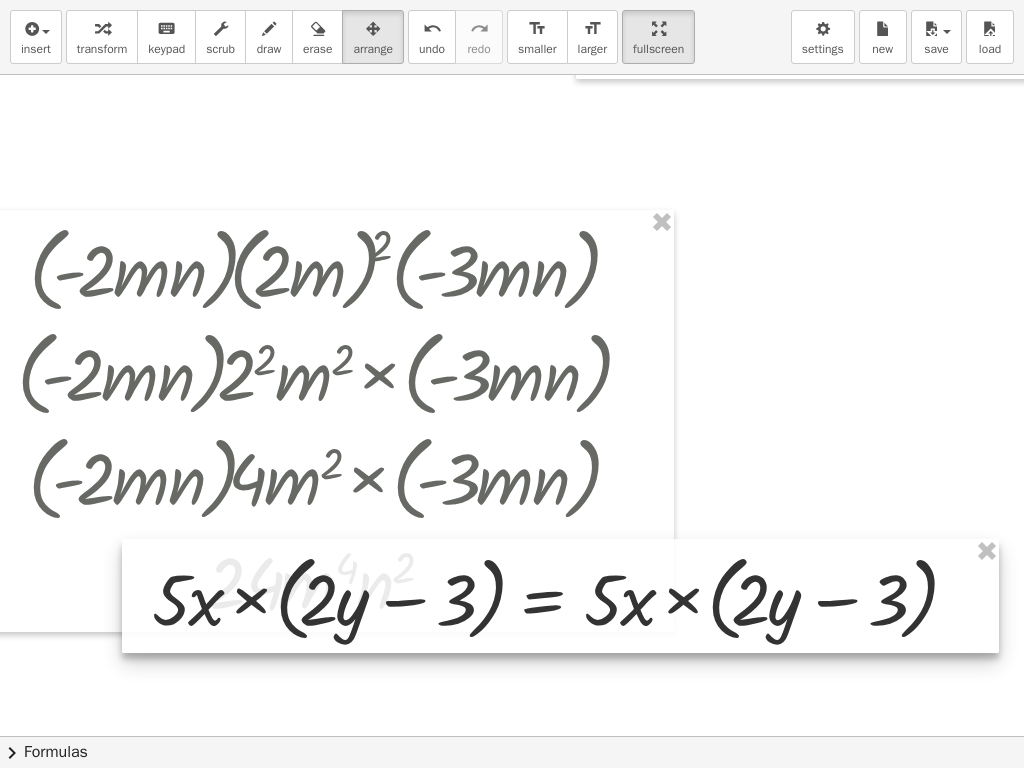 drag, startPoint x: 695, startPoint y: 311, endPoint x: 789, endPoint y: 586, distance: 290.62173 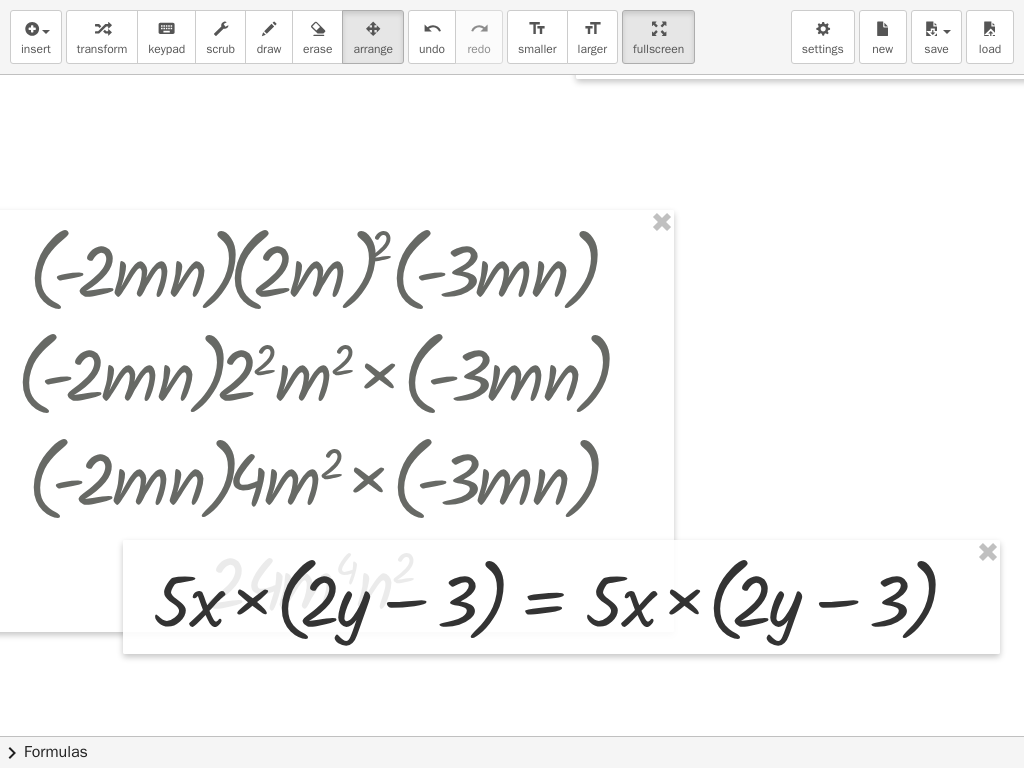 scroll, scrollTop: 144, scrollLeft: 55, axis: both 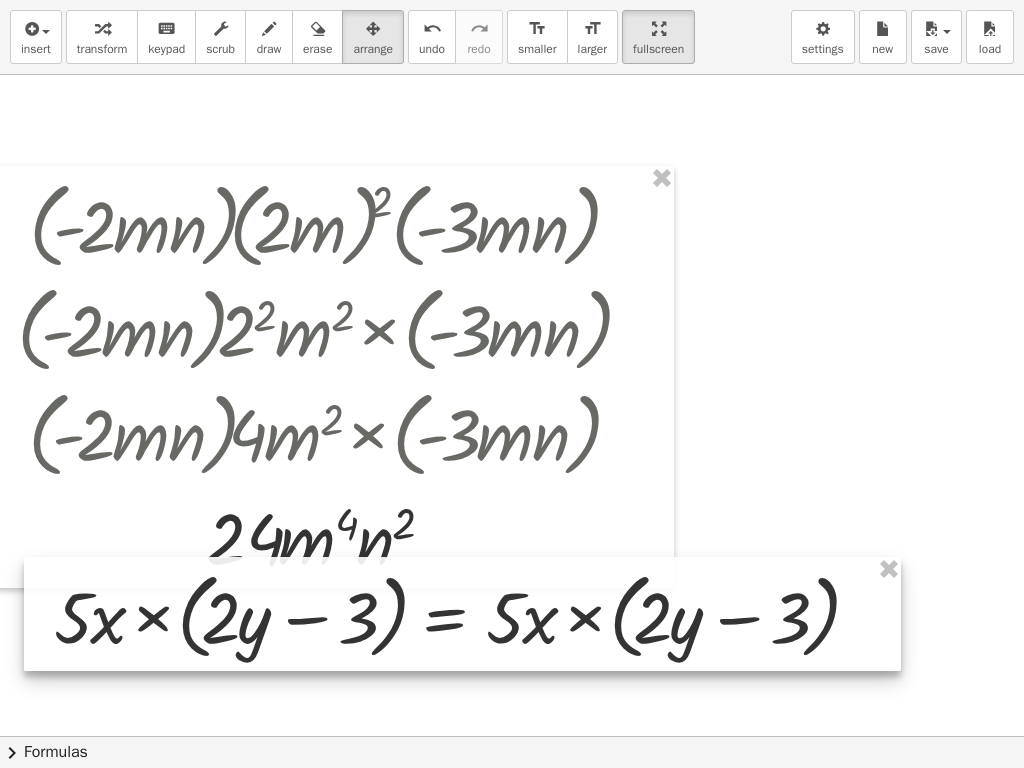 drag, startPoint x: 814, startPoint y: 563, endPoint x: 715, endPoint y: 624, distance: 116.284134 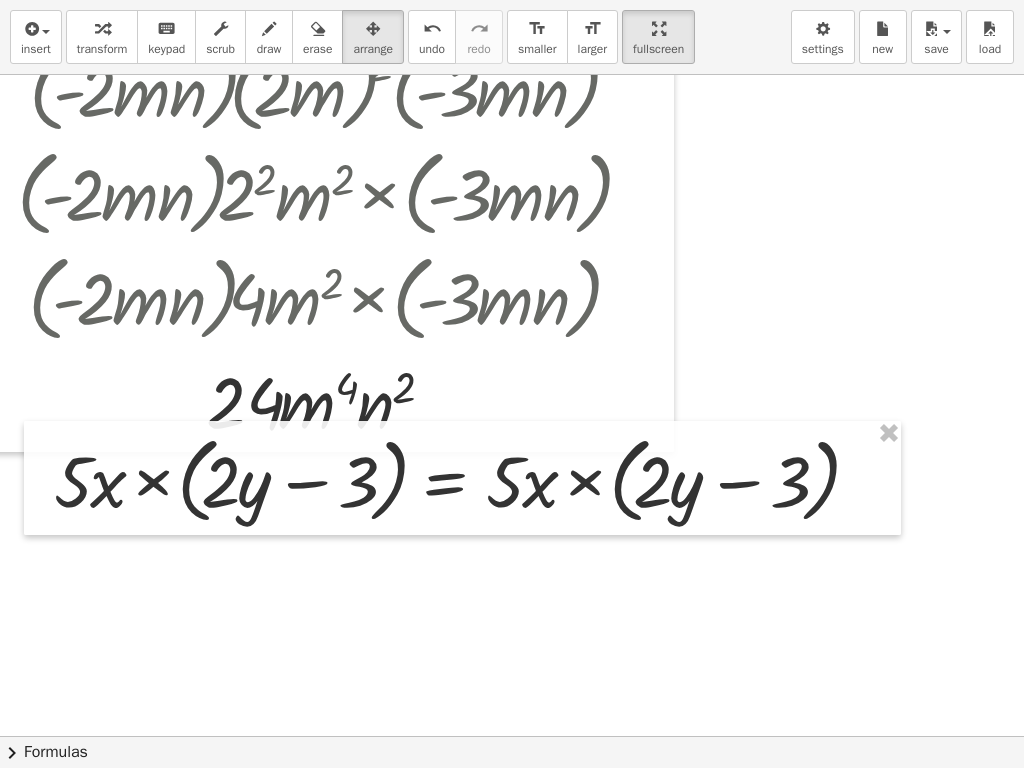 scroll, scrollTop: 305, scrollLeft: 55, axis: both 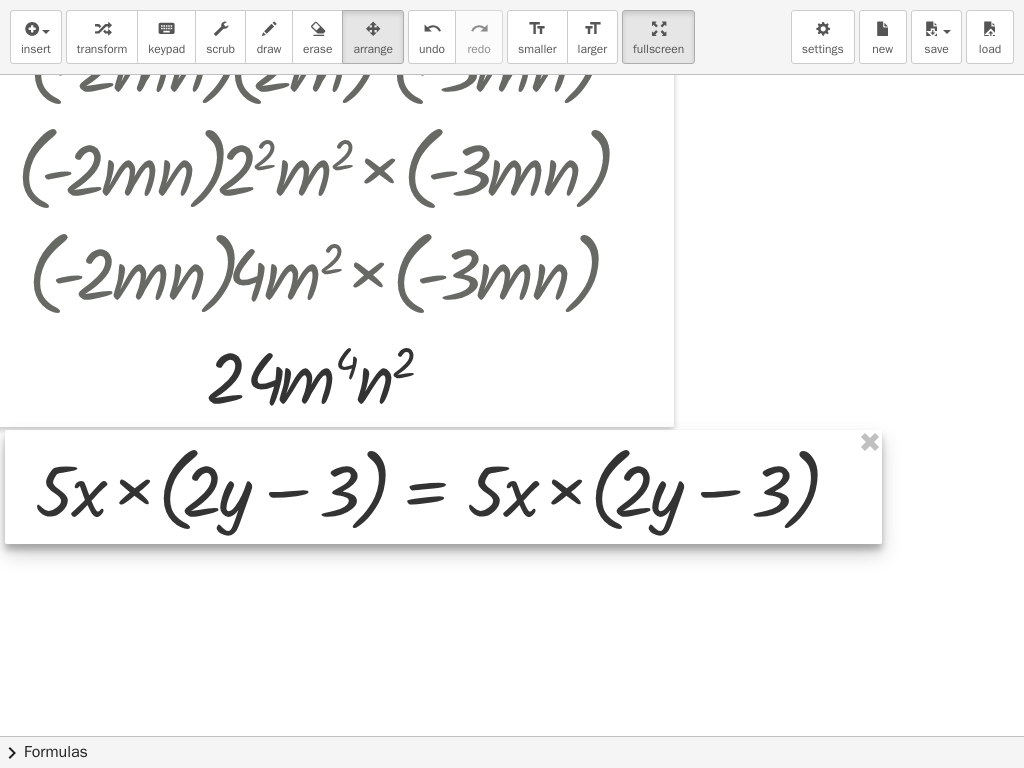 drag, startPoint x: 780, startPoint y: 420, endPoint x: 761, endPoint y: 454, distance: 38.948685 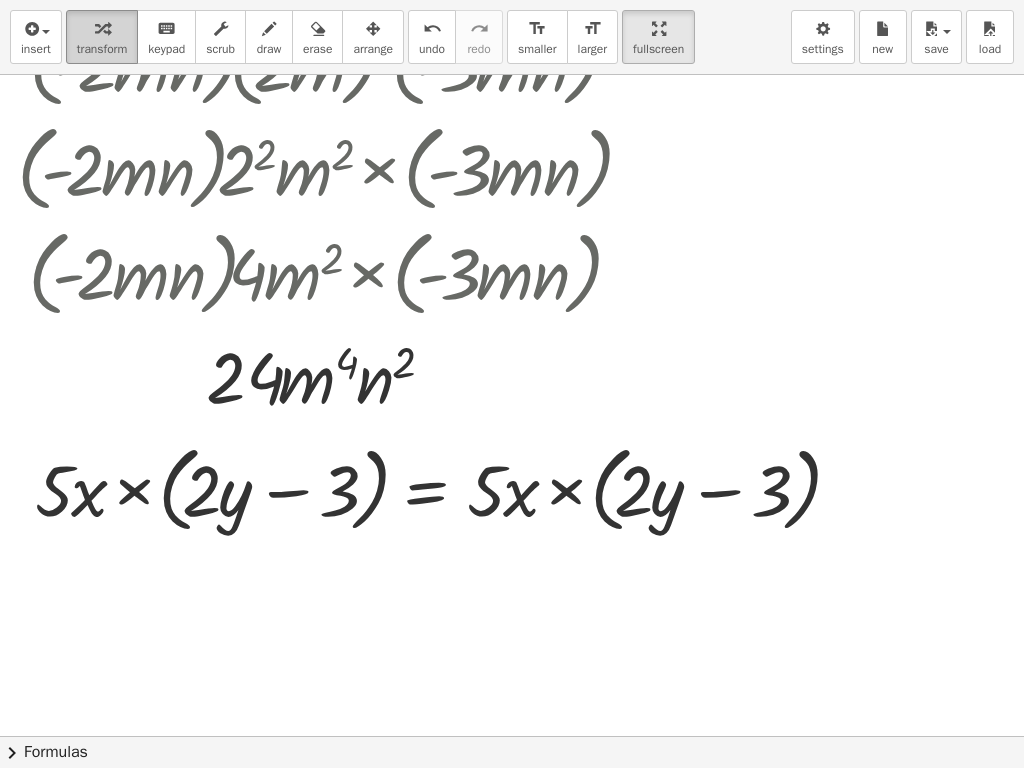 click at bounding box center (102, 29) 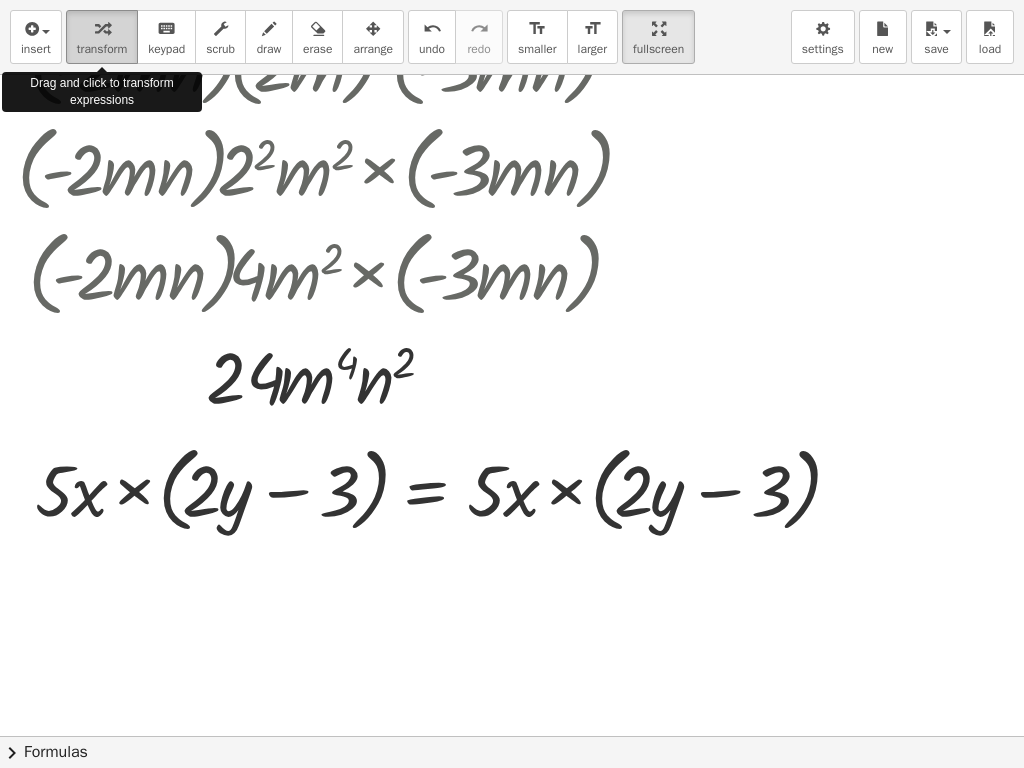 click at bounding box center [102, 29] 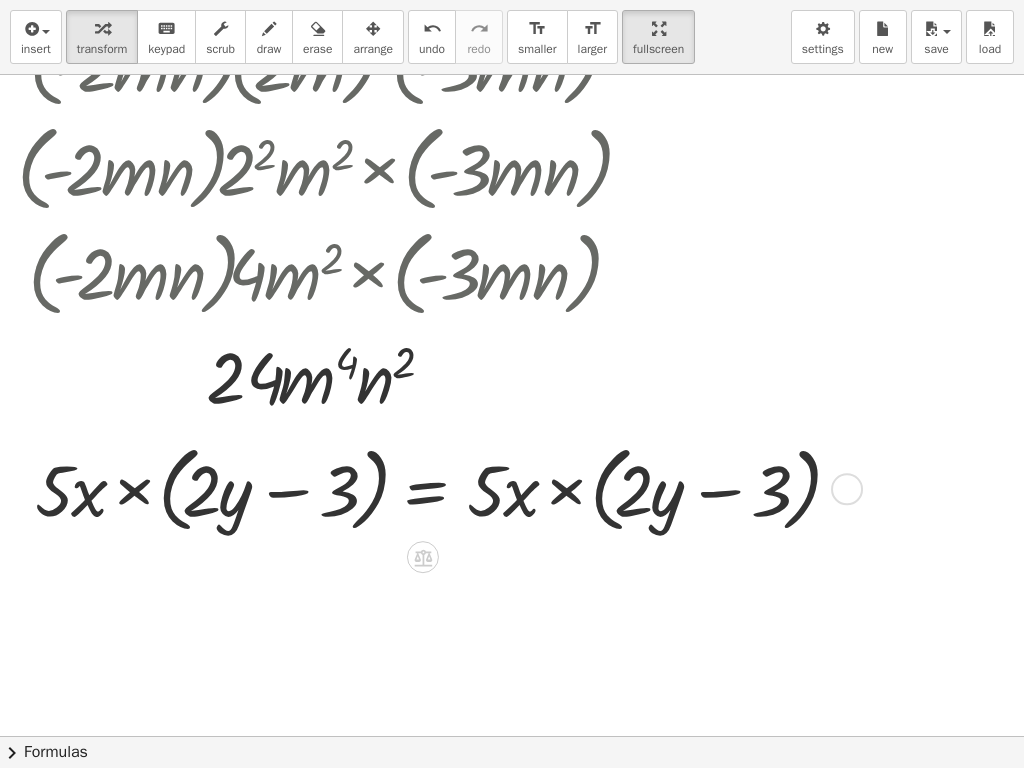 click at bounding box center [440, 487] 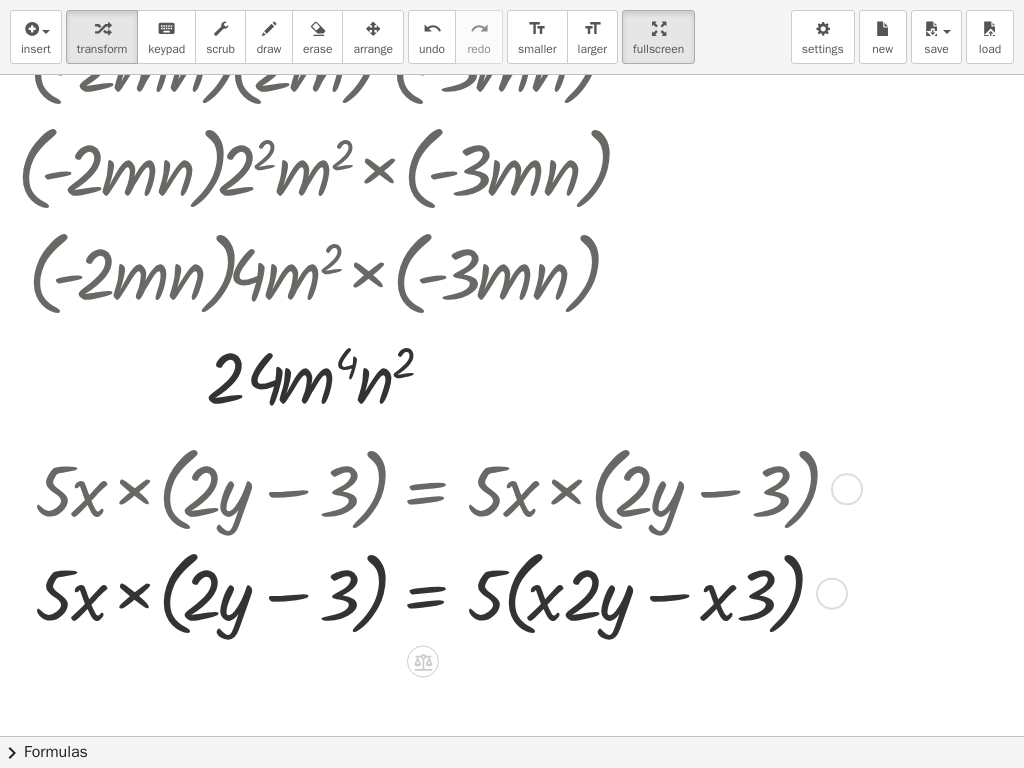 click at bounding box center (440, 591) 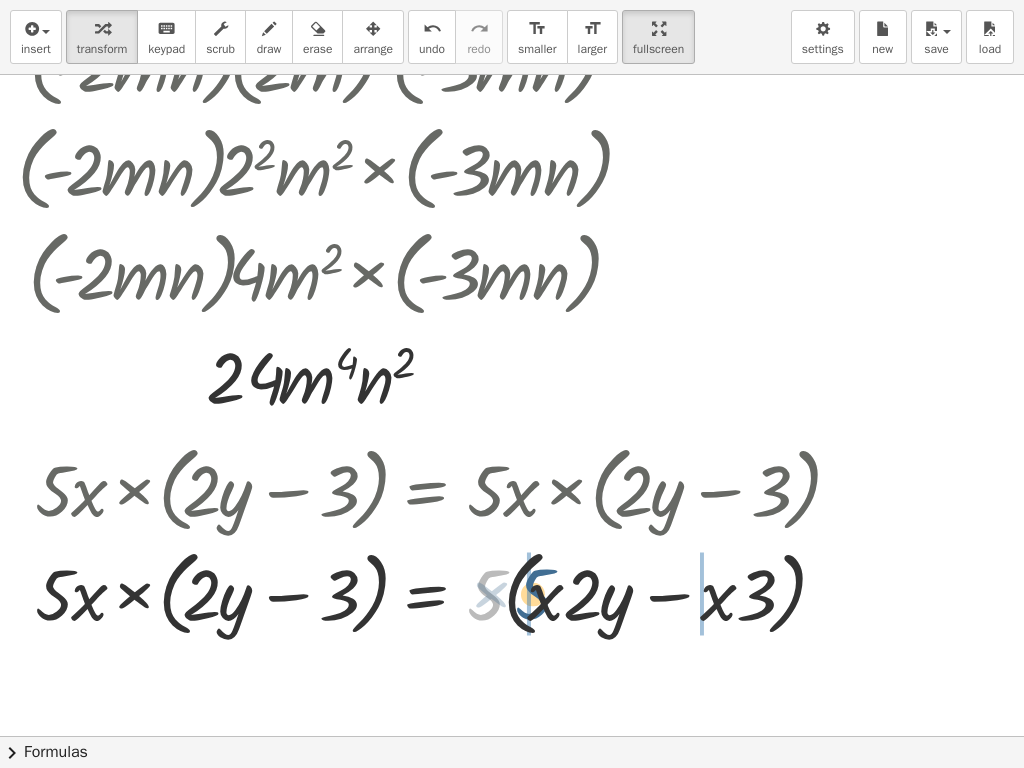 drag, startPoint x: 485, startPoint y: 580, endPoint x: 526, endPoint y: 580, distance: 41 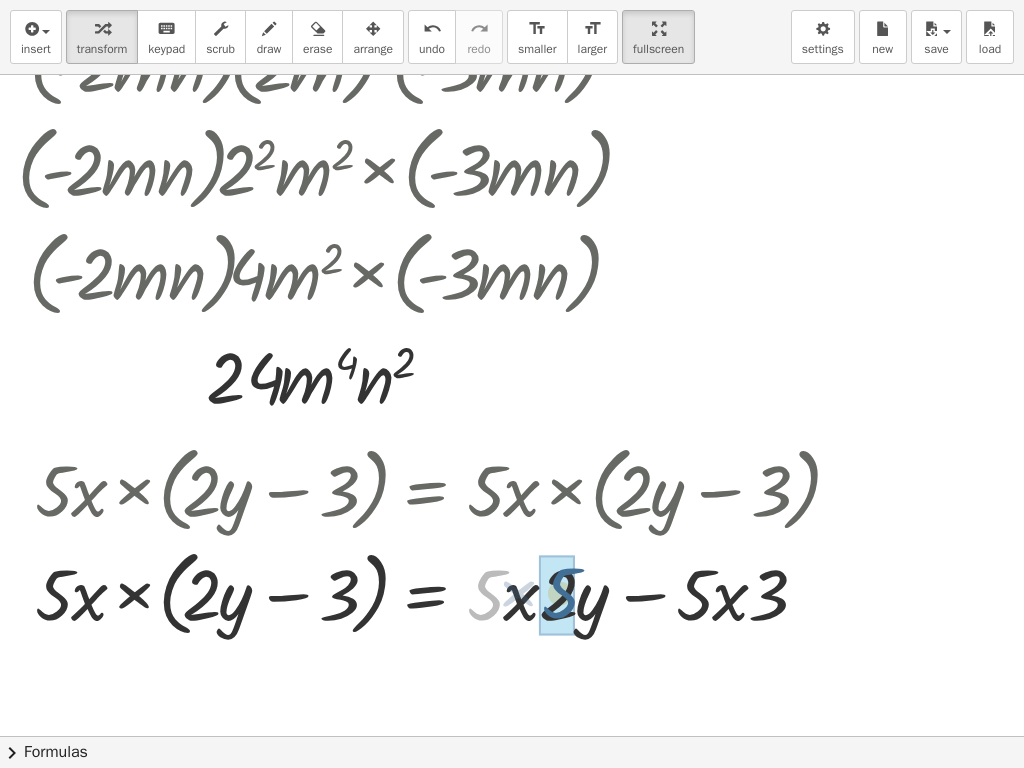 drag, startPoint x: 478, startPoint y: 587, endPoint x: 553, endPoint y: 585, distance: 75.026665 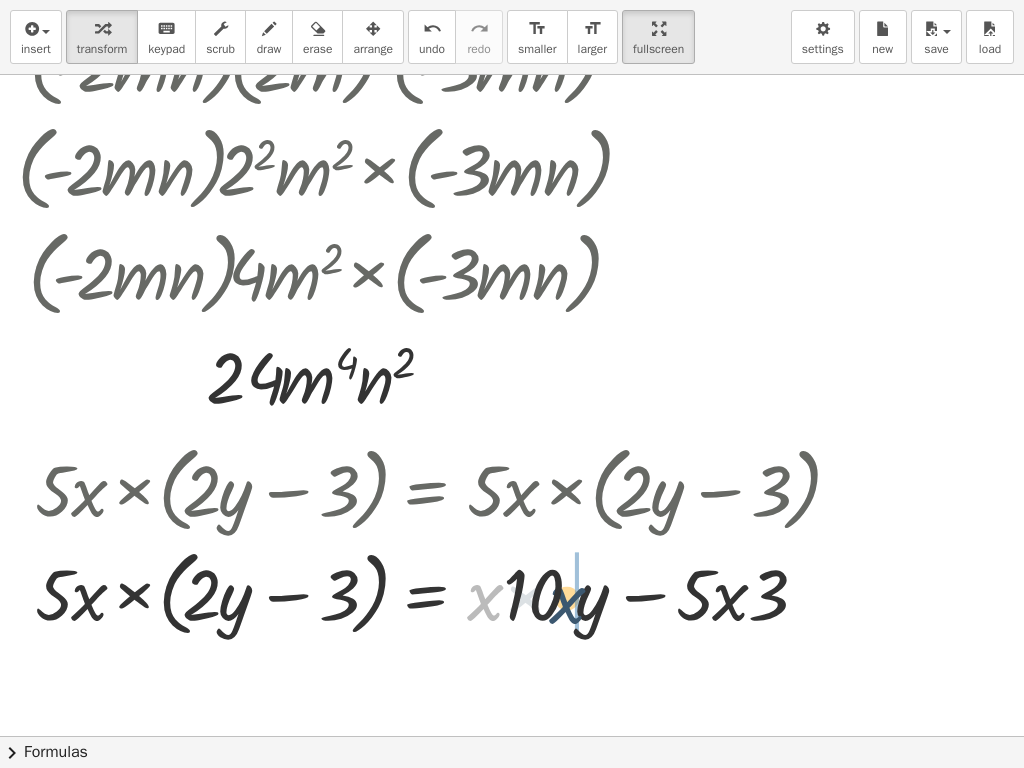 drag, startPoint x: 478, startPoint y: 597, endPoint x: 561, endPoint y: 600, distance: 83.0542 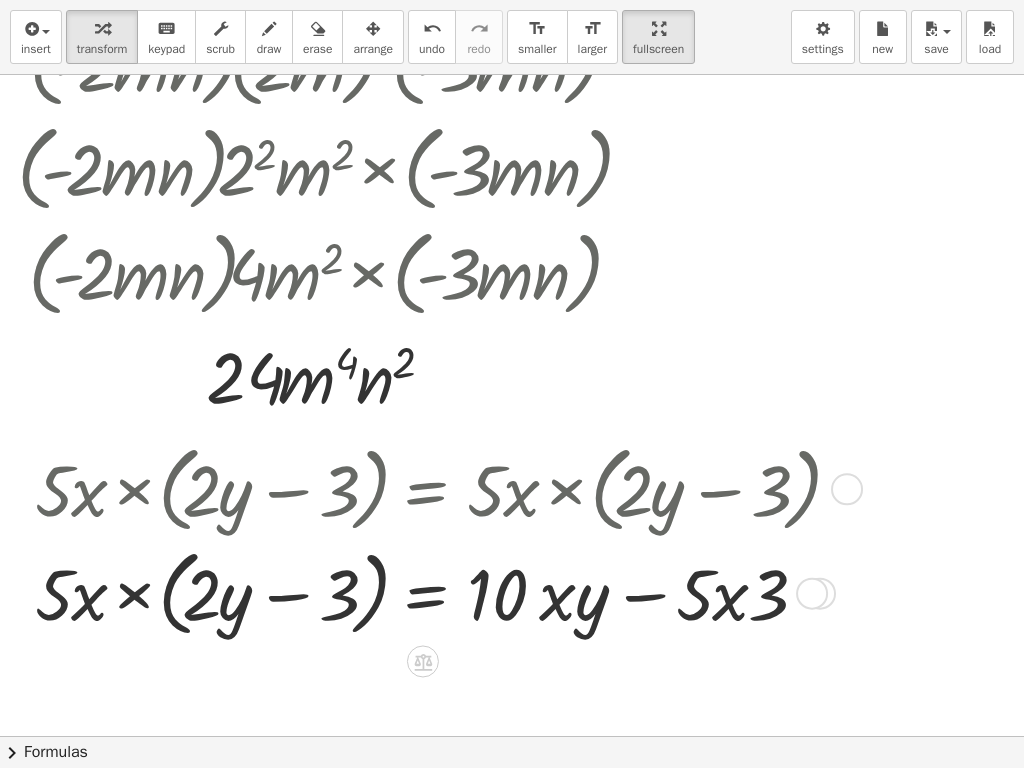 click at bounding box center [440, 591] 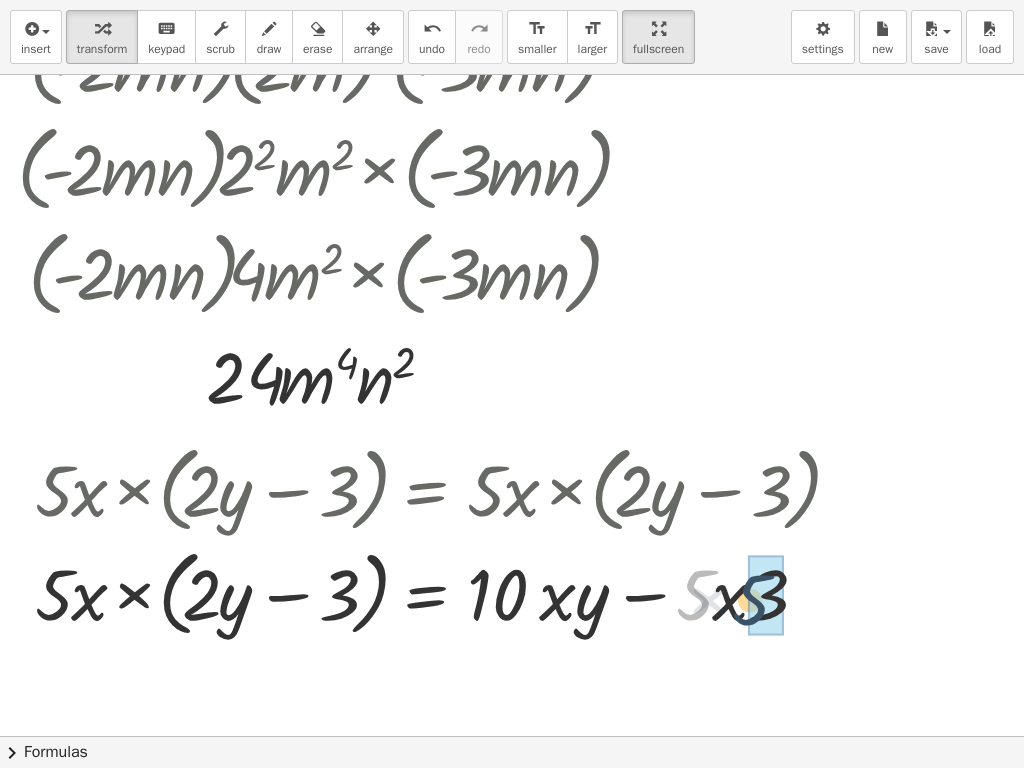 drag, startPoint x: 701, startPoint y: 603, endPoint x: 761, endPoint y: 608, distance: 60.207973 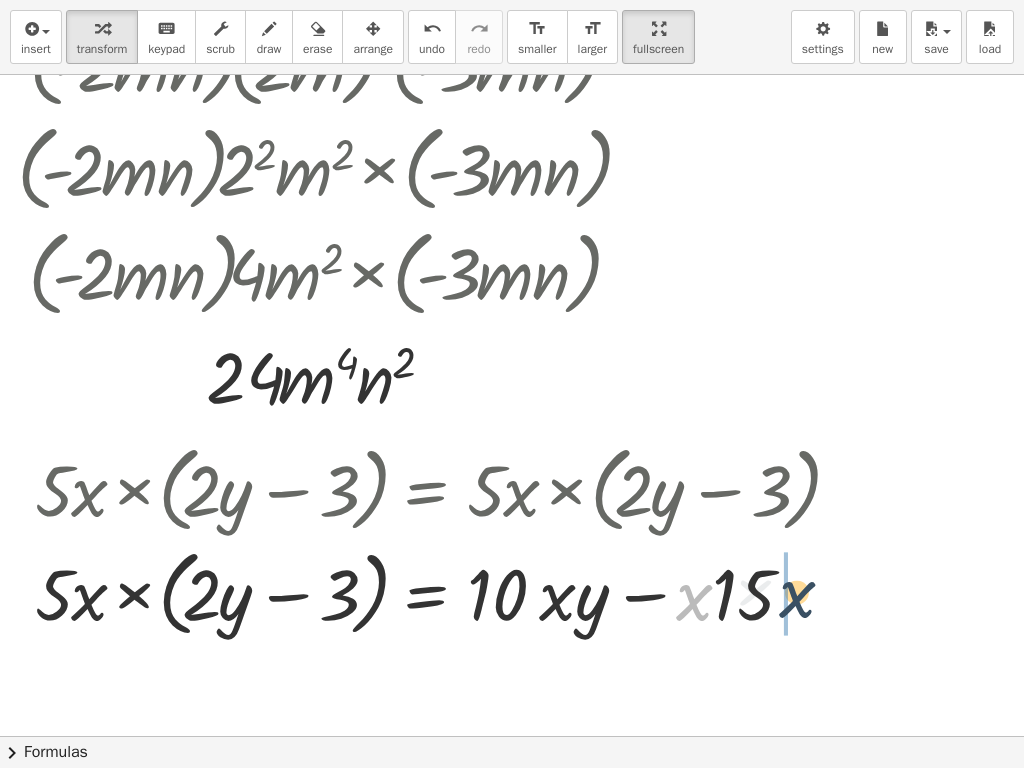 drag, startPoint x: 693, startPoint y: 598, endPoint x: 798, endPoint y: 595, distance: 105.04285 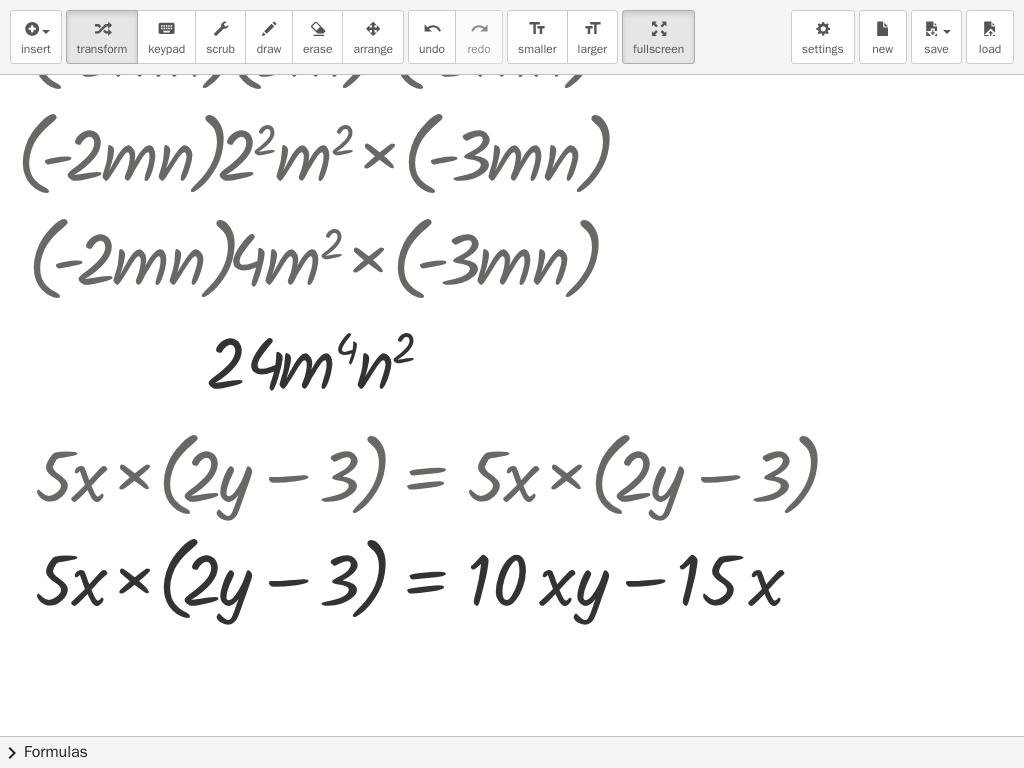 scroll, scrollTop: 205, scrollLeft: 55, axis: both 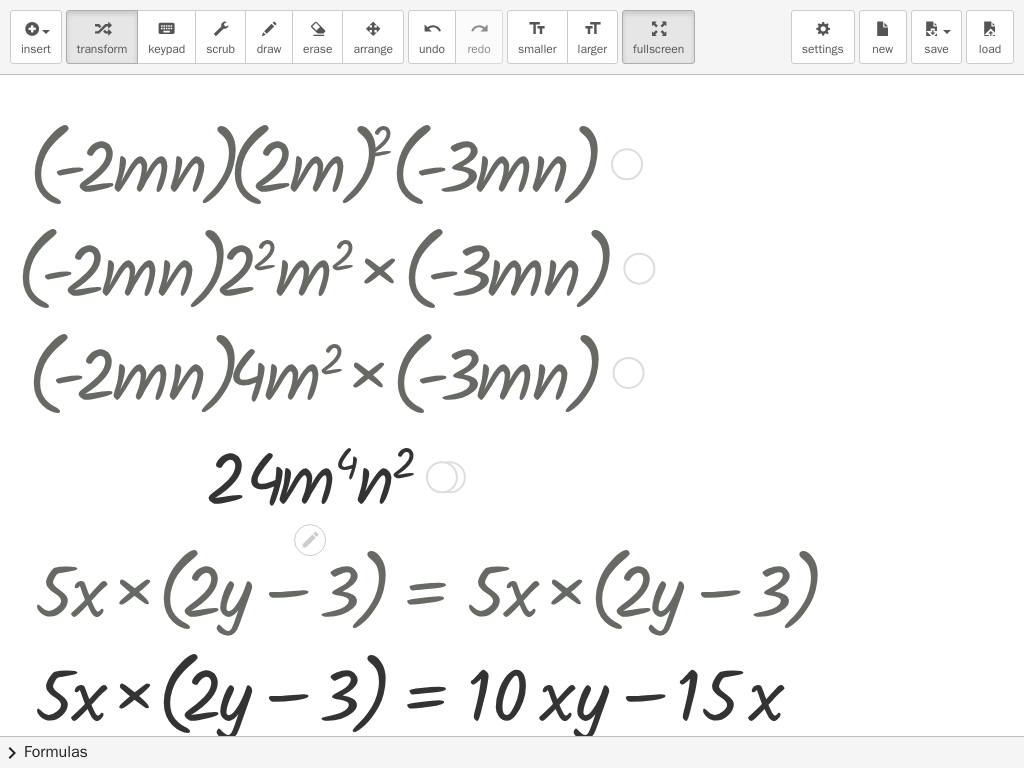 click at bounding box center [442, 477] 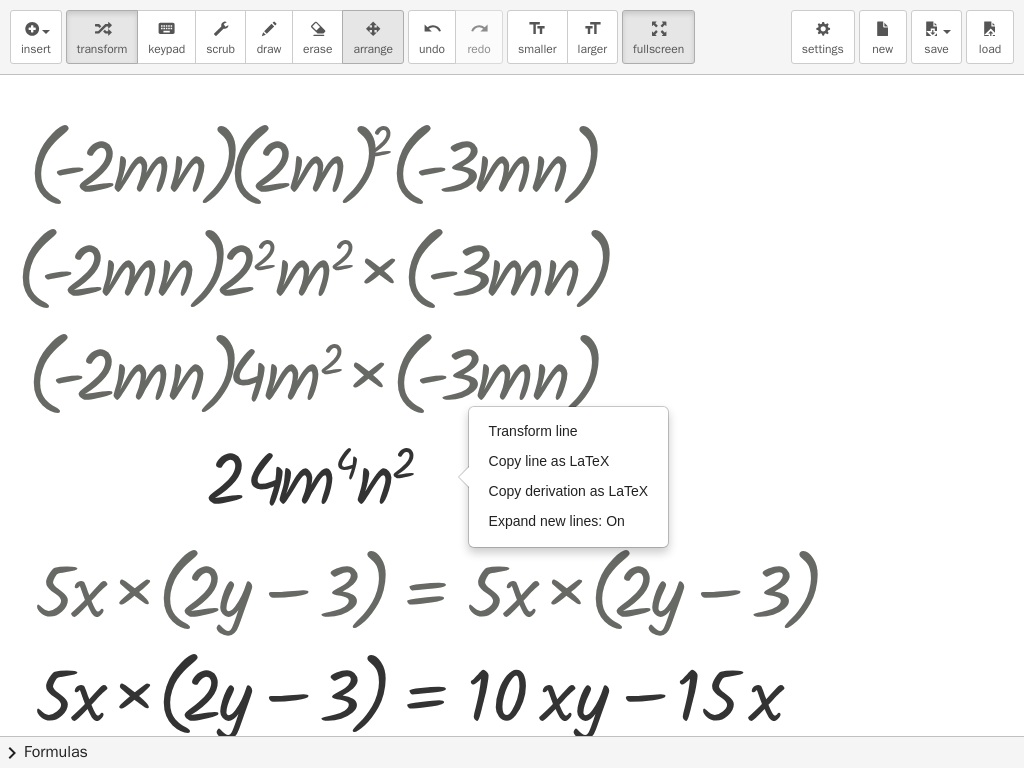 drag, startPoint x: 374, startPoint y: 44, endPoint x: 390, endPoint y: 53, distance: 18.35756 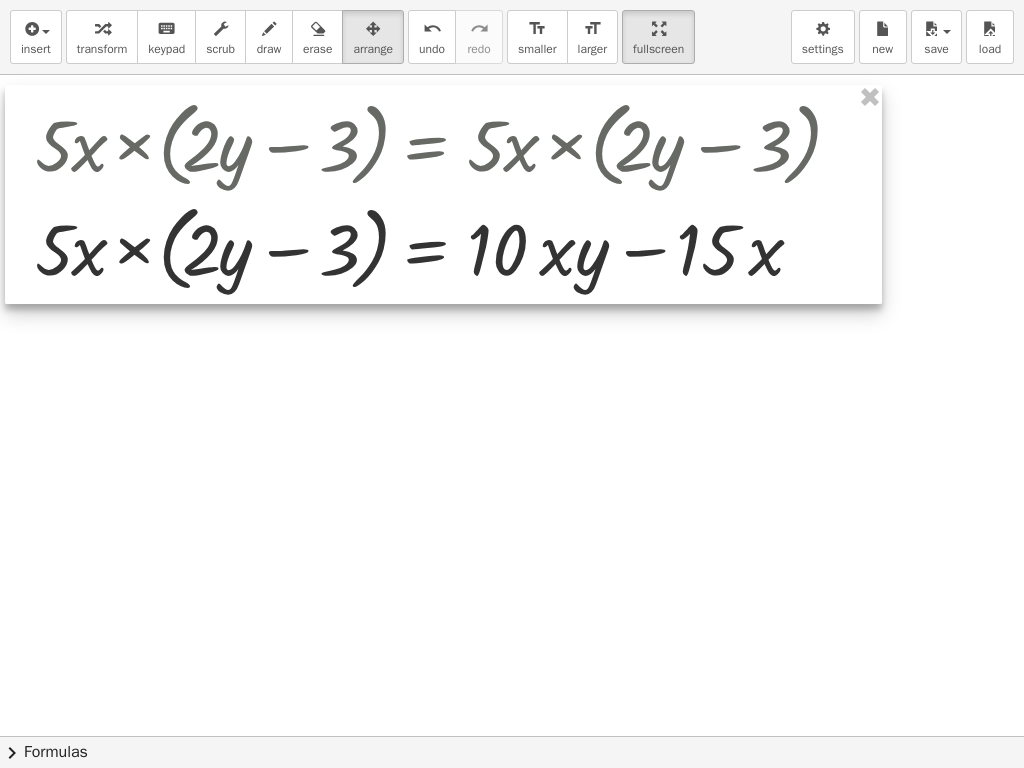 drag, startPoint x: 708, startPoint y: 556, endPoint x: 708, endPoint y: 111, distance: 445 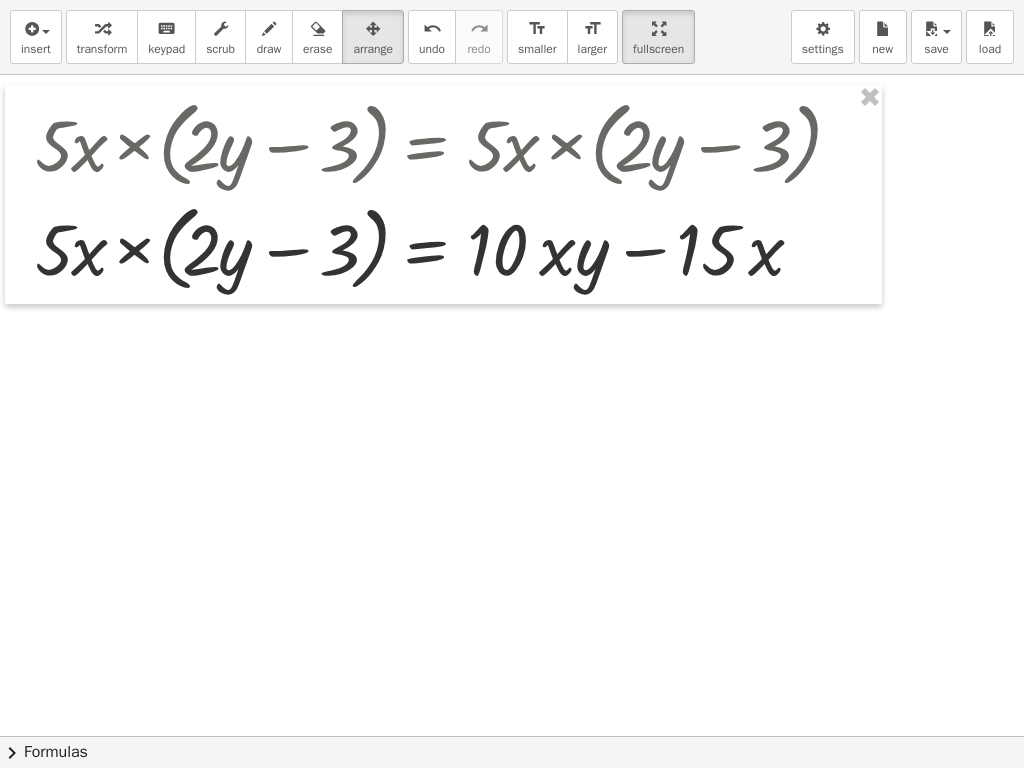 click at bounding box center [633, 531] 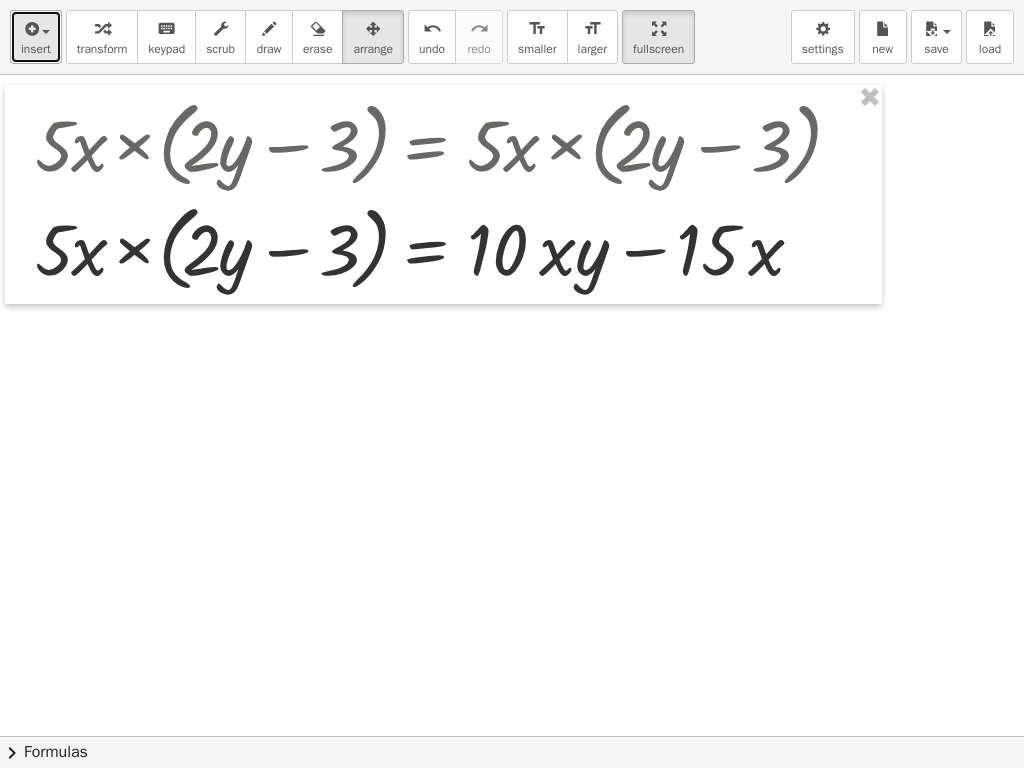 click at bounding box center (36, 28) 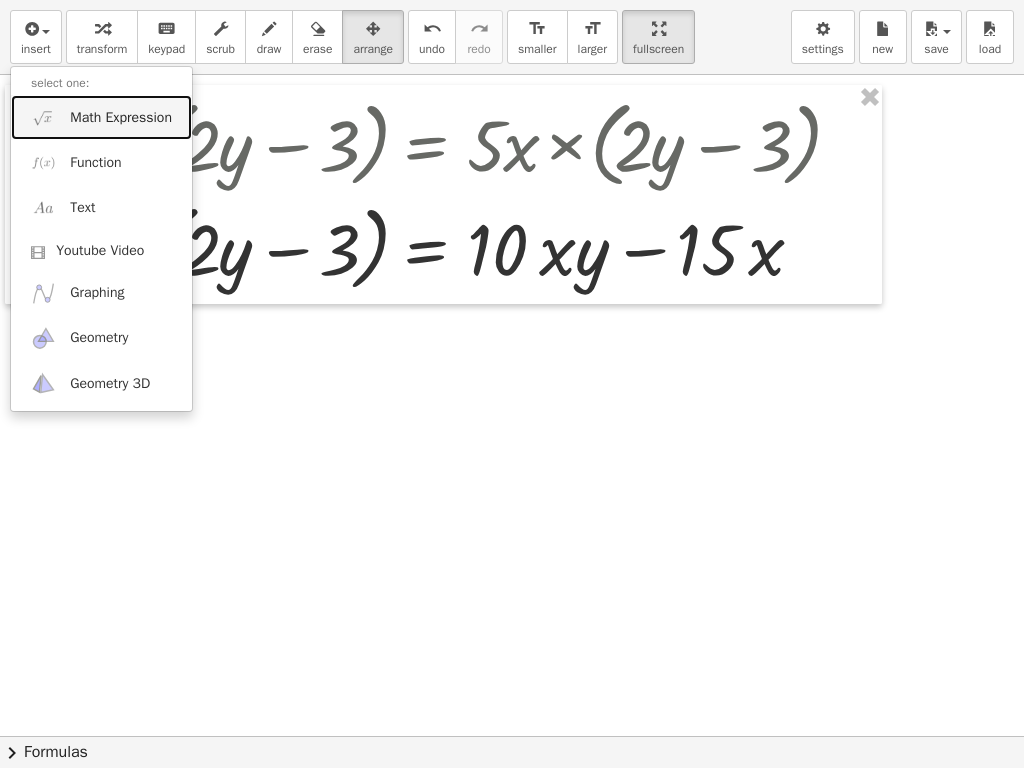 click on "Math Expression" at bounding box center (101, 117) 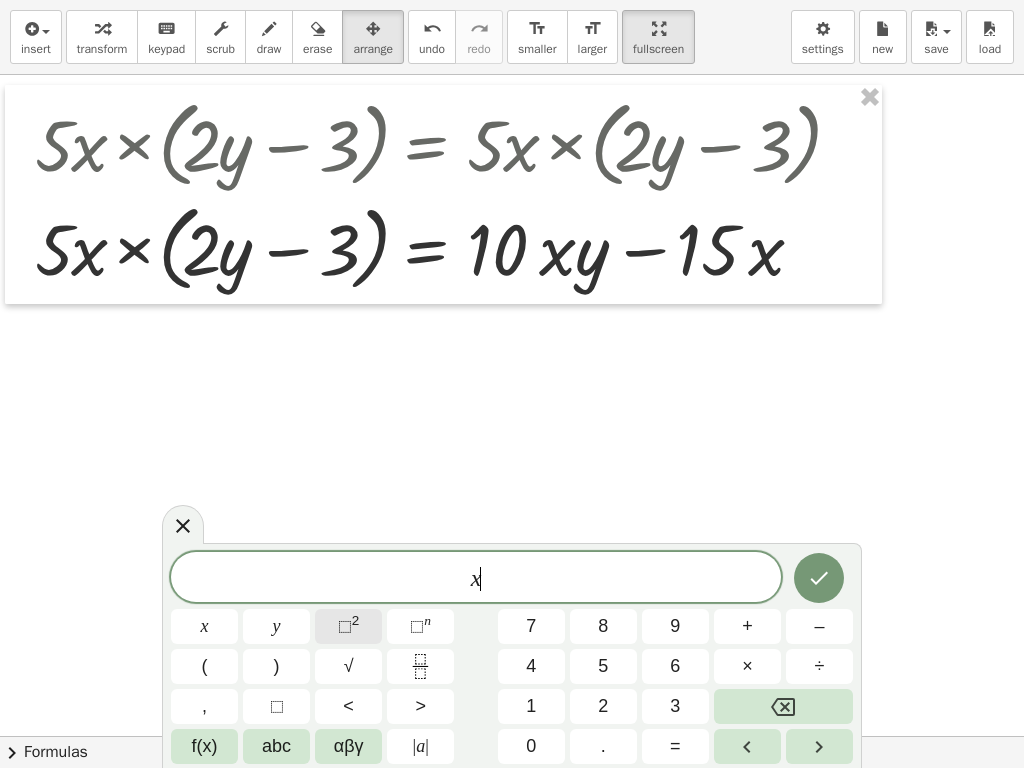 click on "⬚" at bounding box center (345, 626) 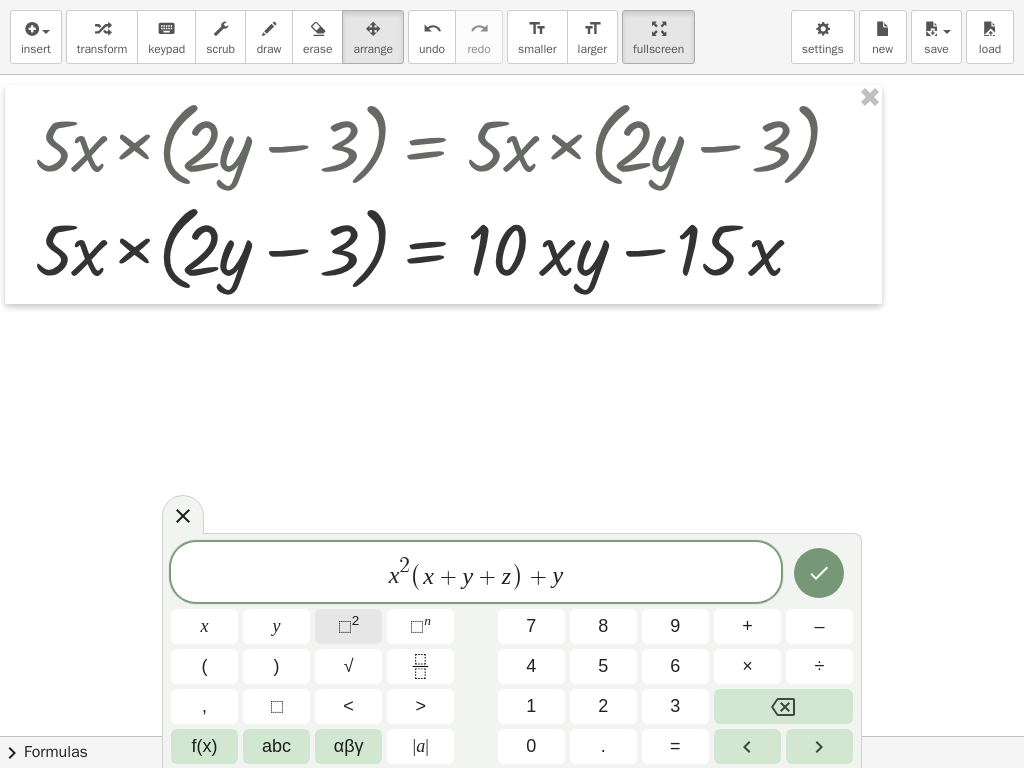 click on "⬚" at bounding box center (345, 626) 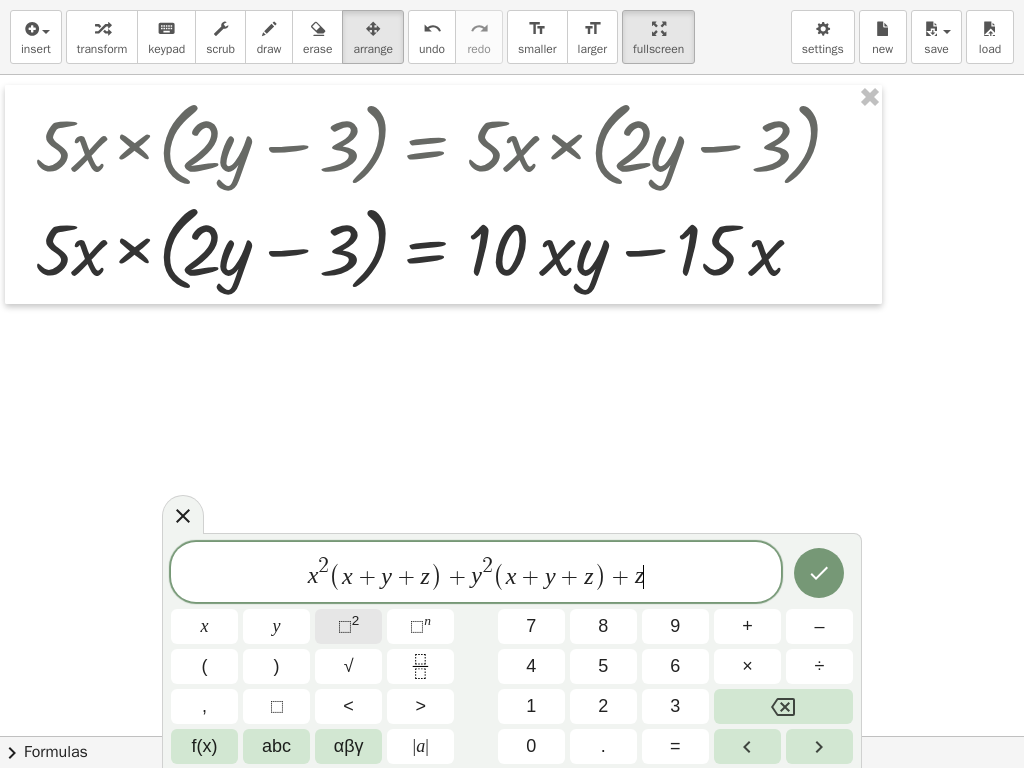 click on "⬚" at bounding box center [345, 626] 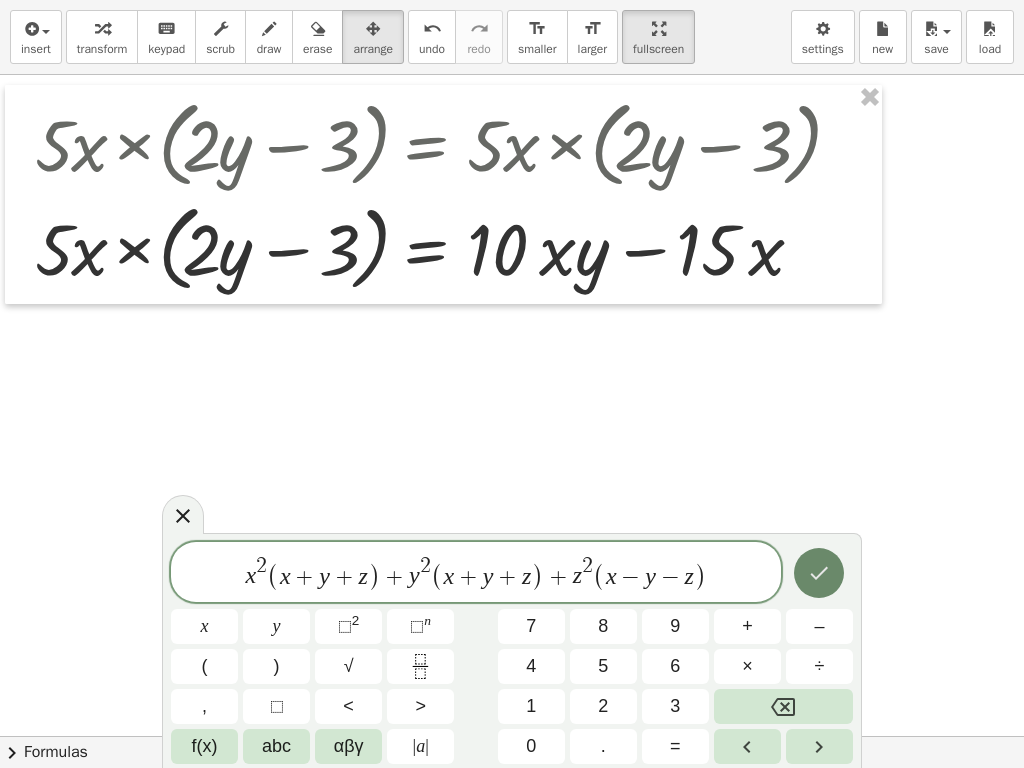 click 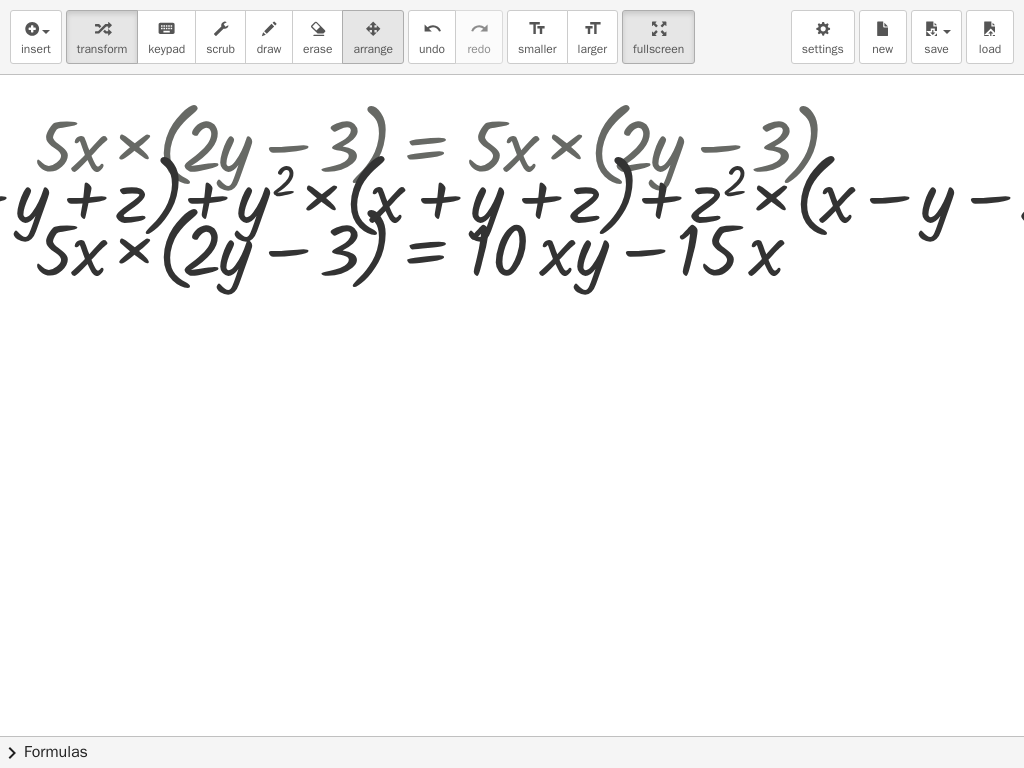 click on "arrange" at bounding box center (373, 49) 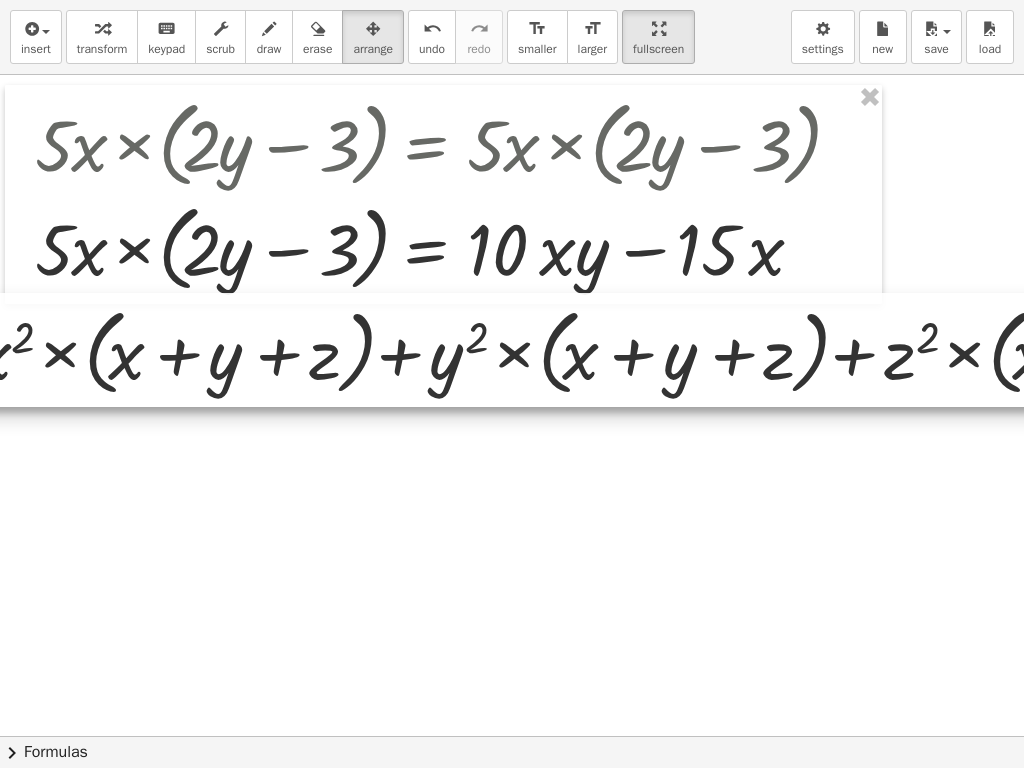 drag, startPoint x: 626, startPoint y: 203, endPoint x: 641, endPoint y: 360, distance: 157.71494 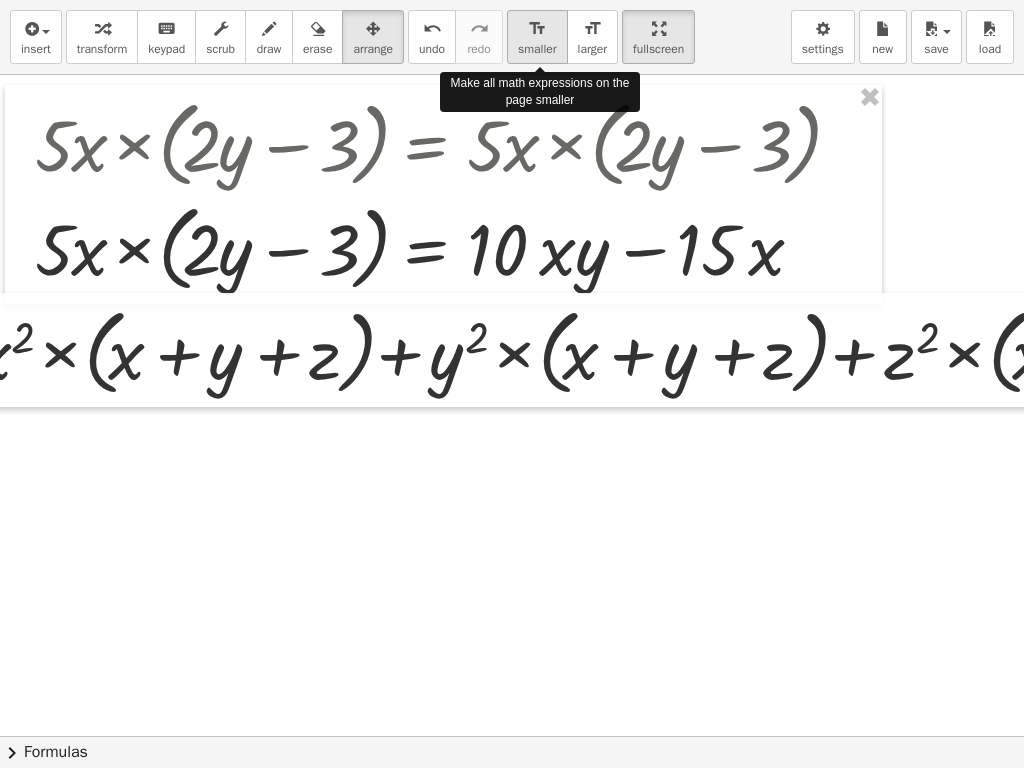 click on "smaller" at bounding box center [537, 49] 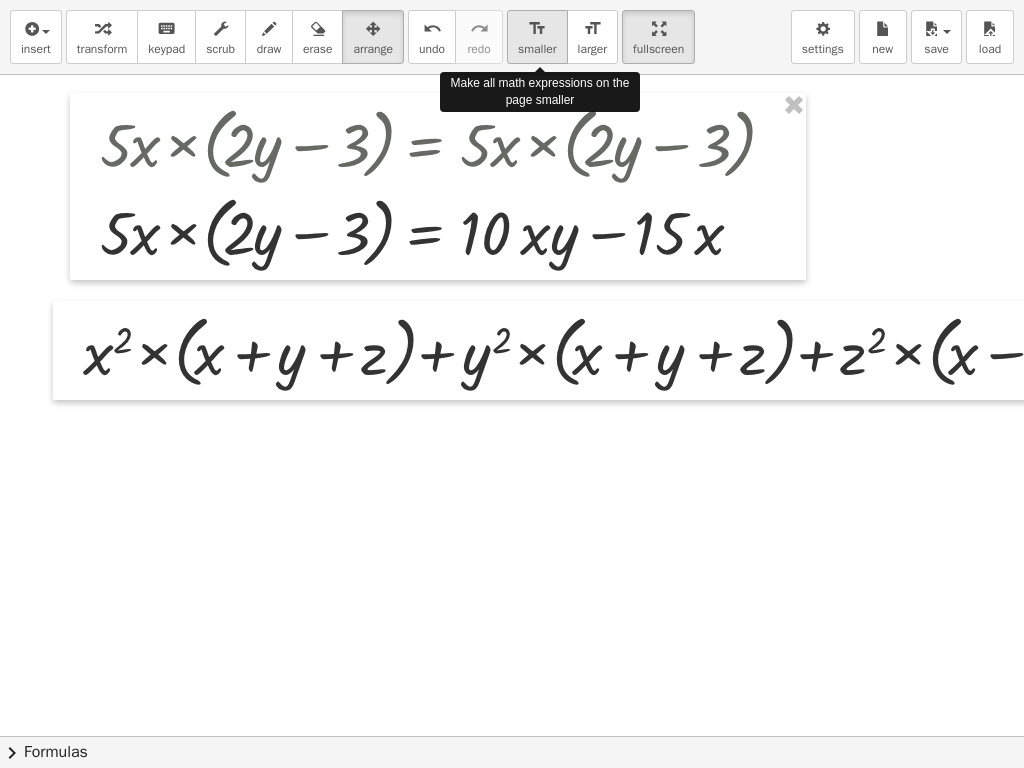 click on "smaller" at bounding box center [537, 49] 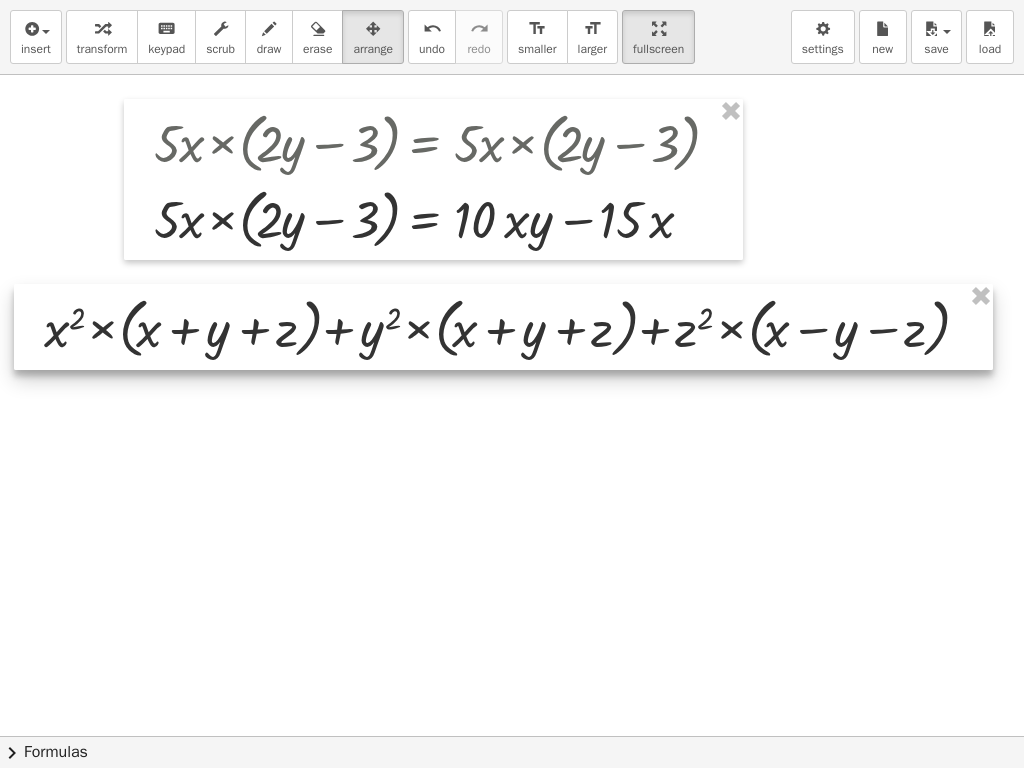 drag, startPoint x: 638, startPoint y: 322, endPoint x: 509, endPoint y: 299, distance: 131.03435 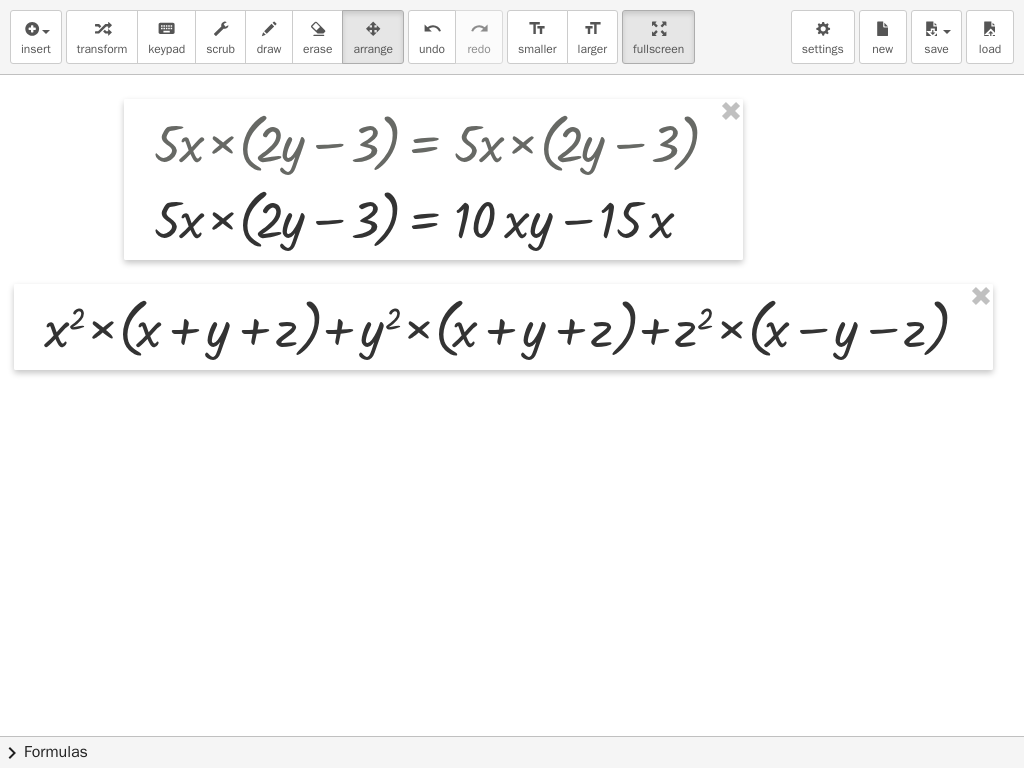 click at bounding box center [645, 531] 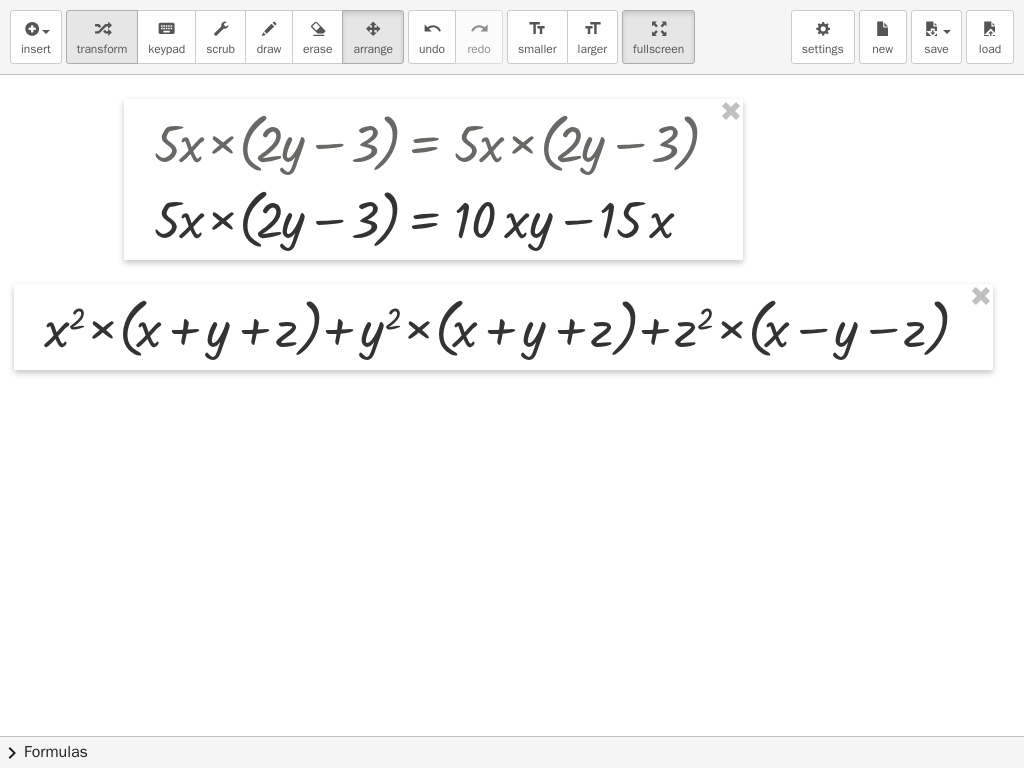 click at bounding box center [102, 28] 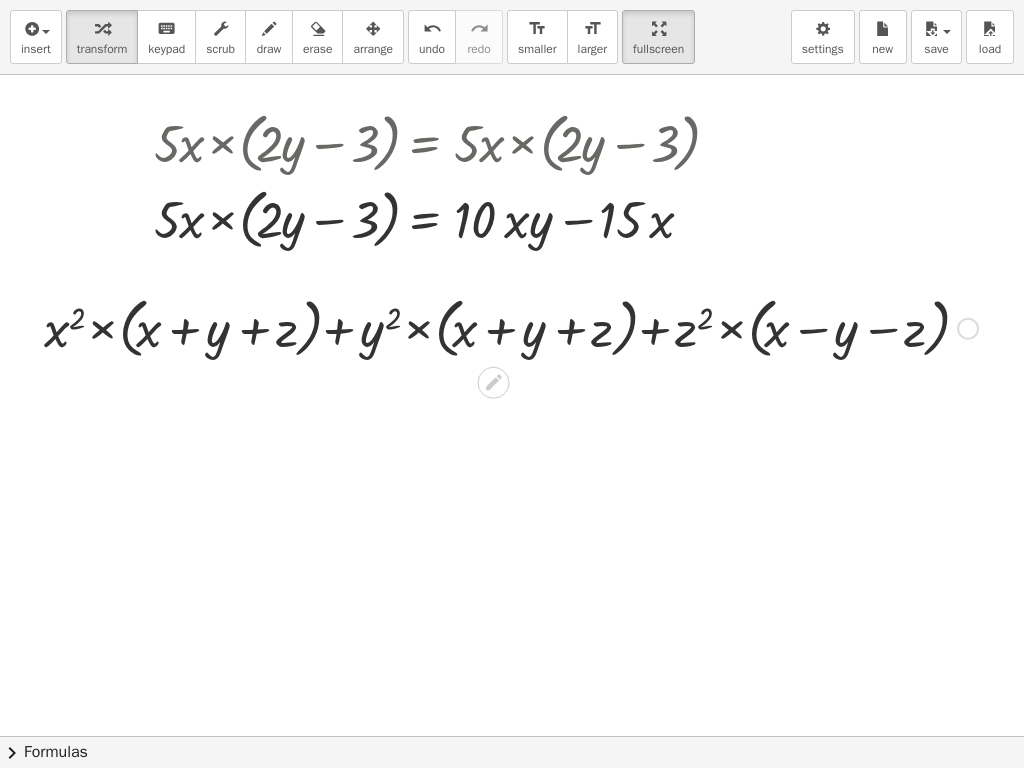 click at bounding box center [511, 327] 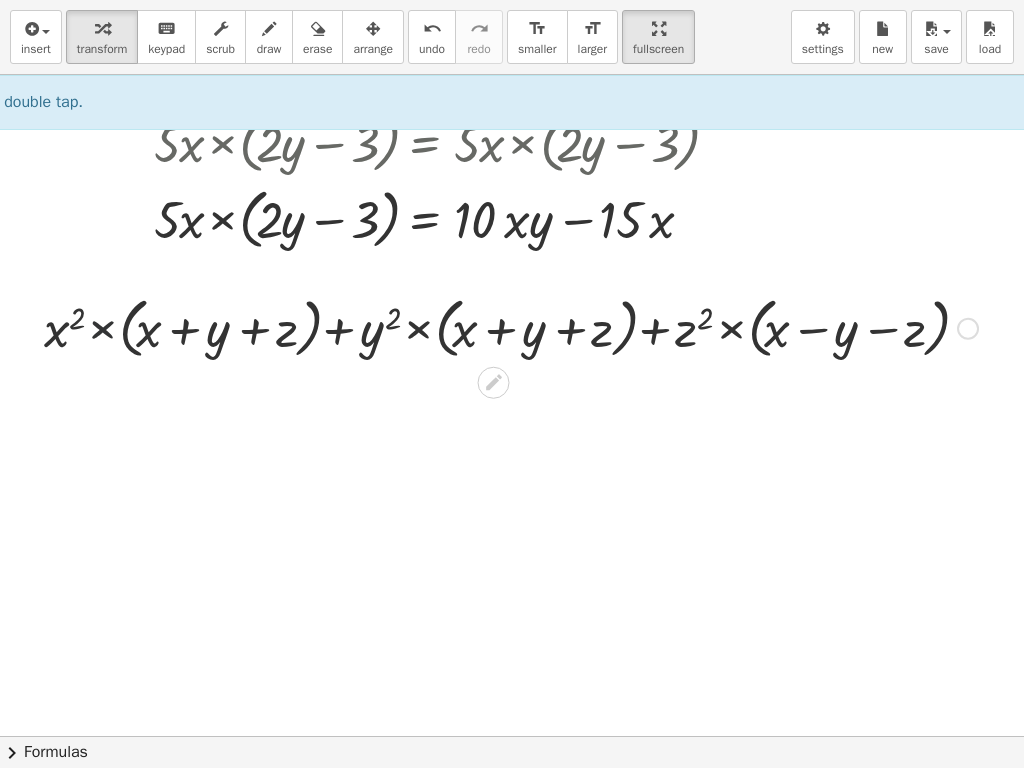 click at bounding box center [511, 327] 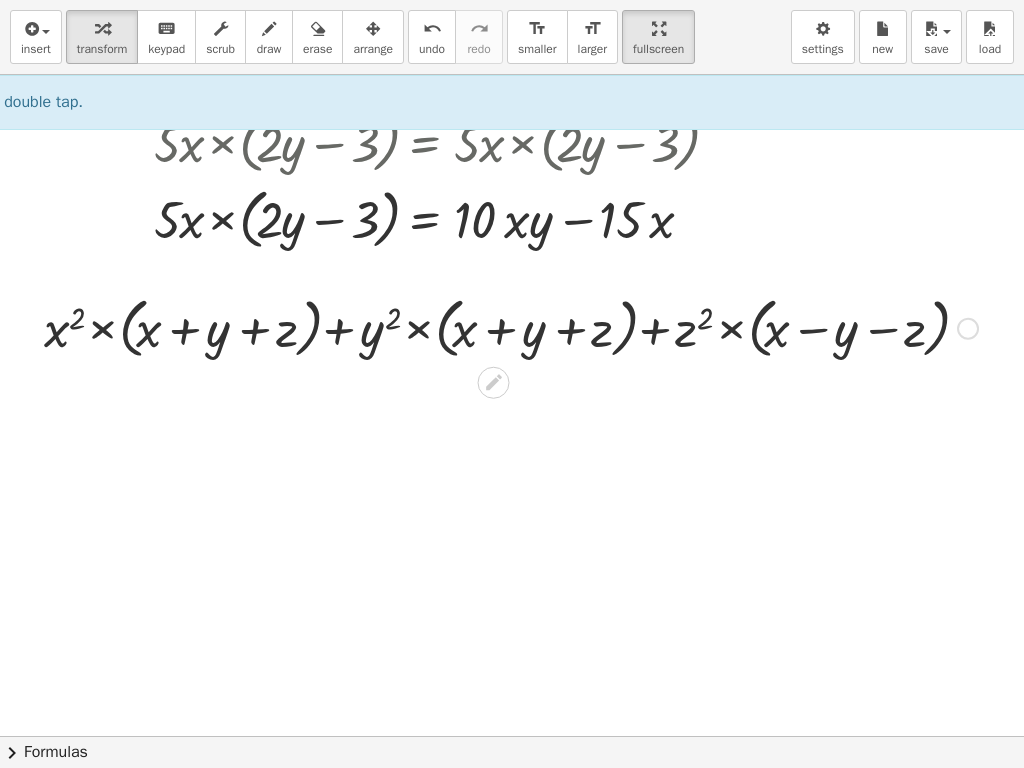 click at bounding box center (511, 327) 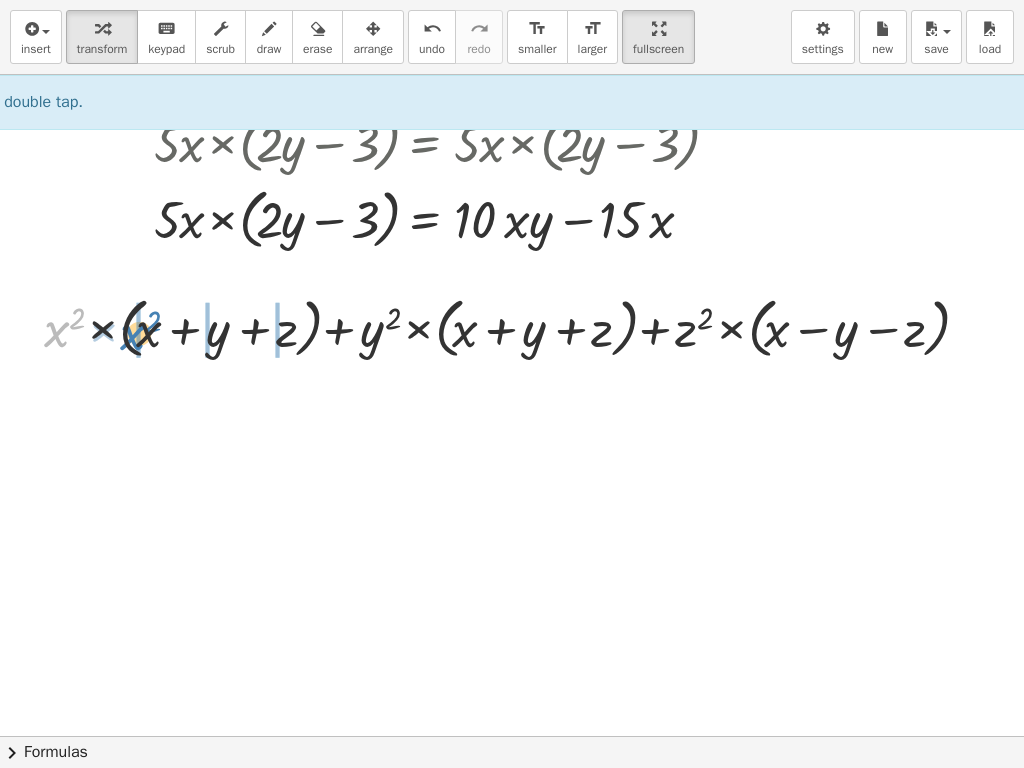 drag, startPoint x: 55, startPoint y: 332, endPoint x: 131, endPoint y: 335, distance: 76.05919 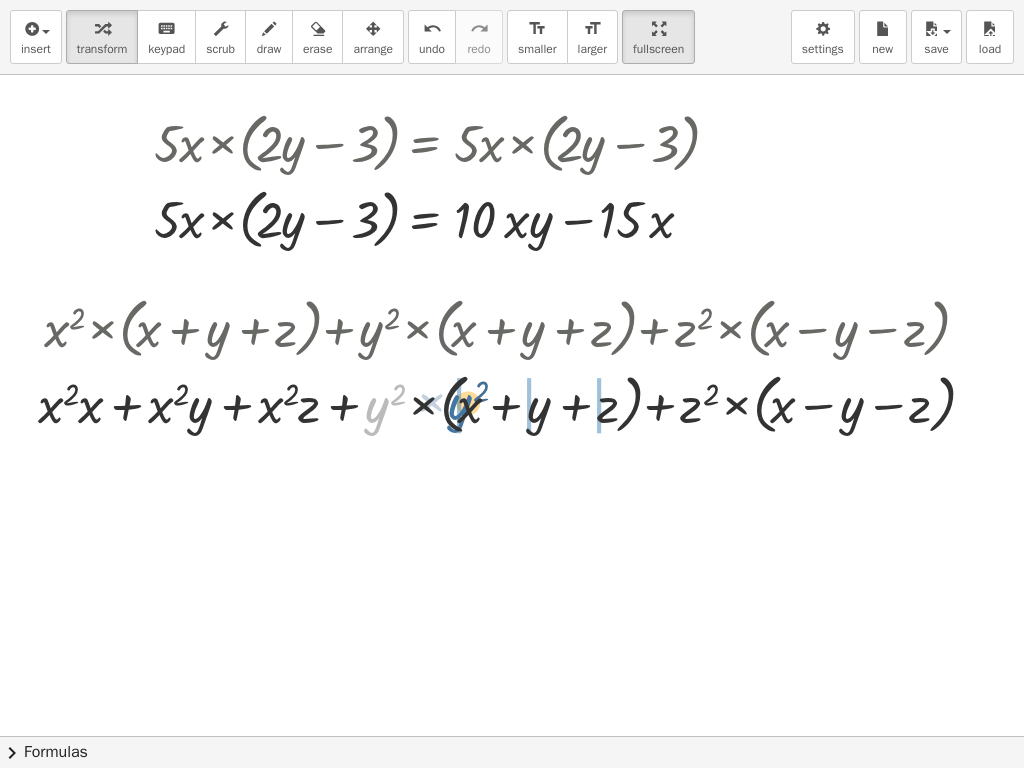 drag, startPoint x: 384, startPoint y: 412, endPoint x: 467, endPoint y: 409, distance: 83.0542 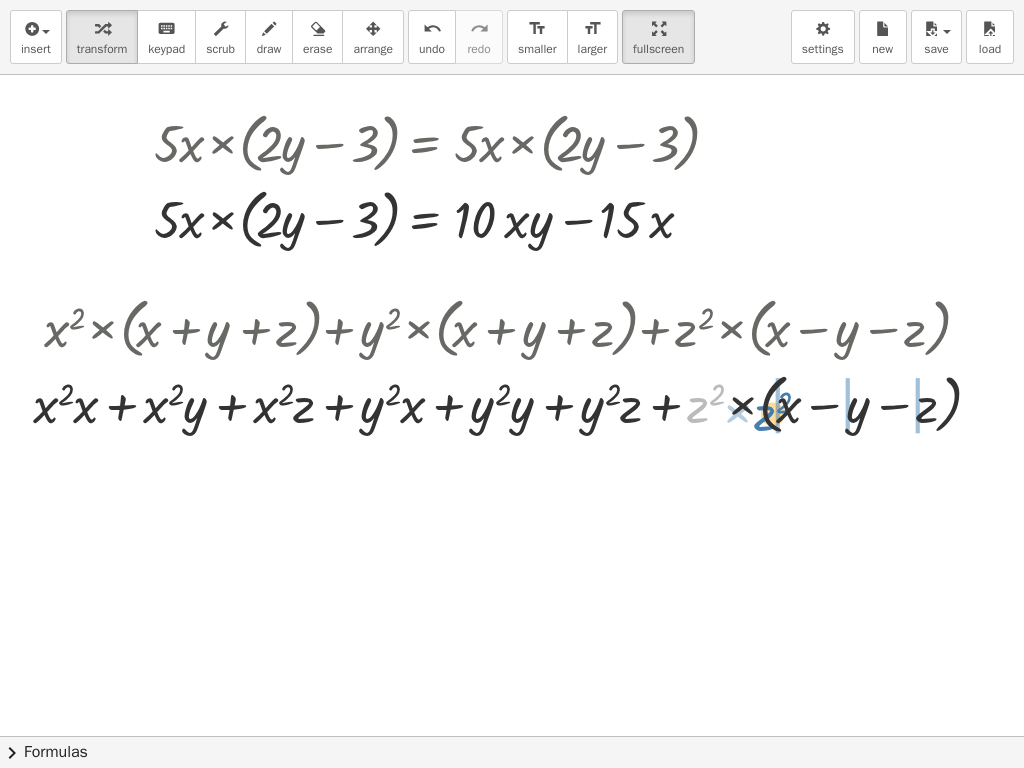 drag, startPoint x: 695, startPoint y: 416, endPoint x: 766, endPoint y: 424, distance: 71.44928 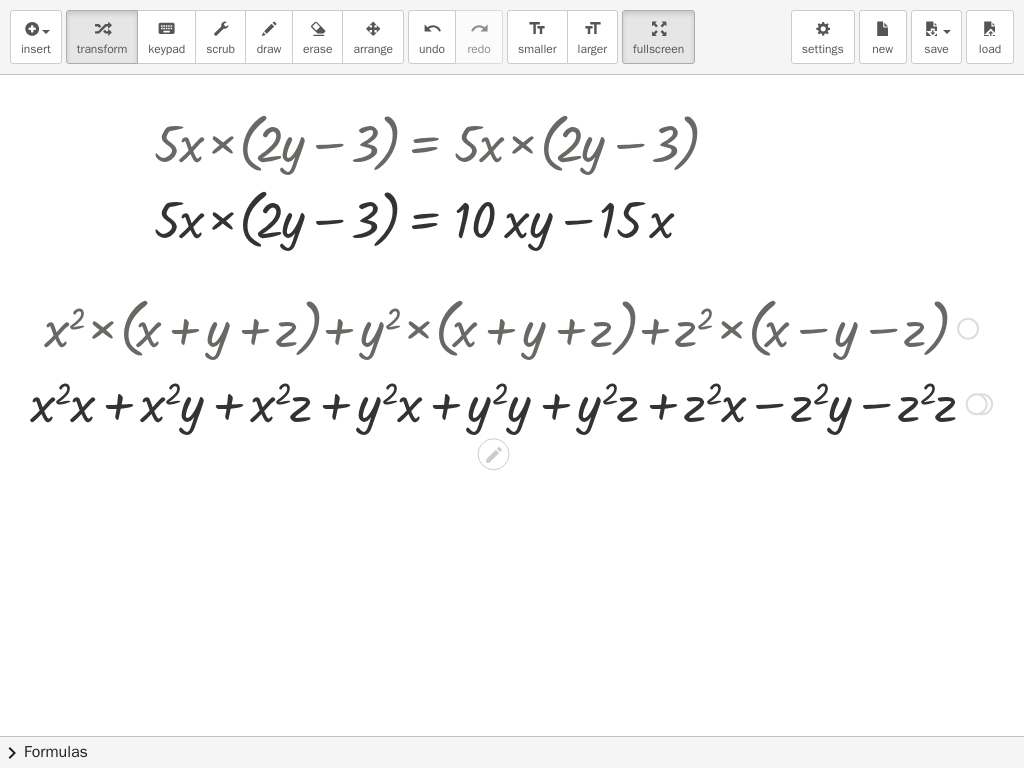 click at bounding box center [511, 402] 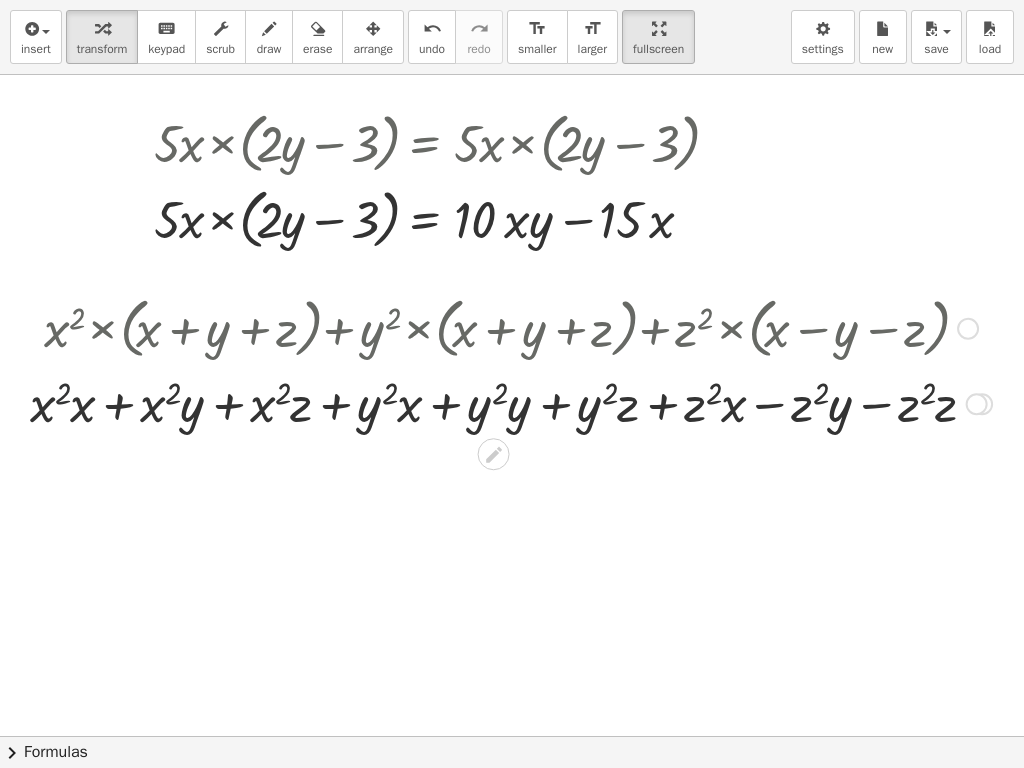 click at bounding box center [511, 402] 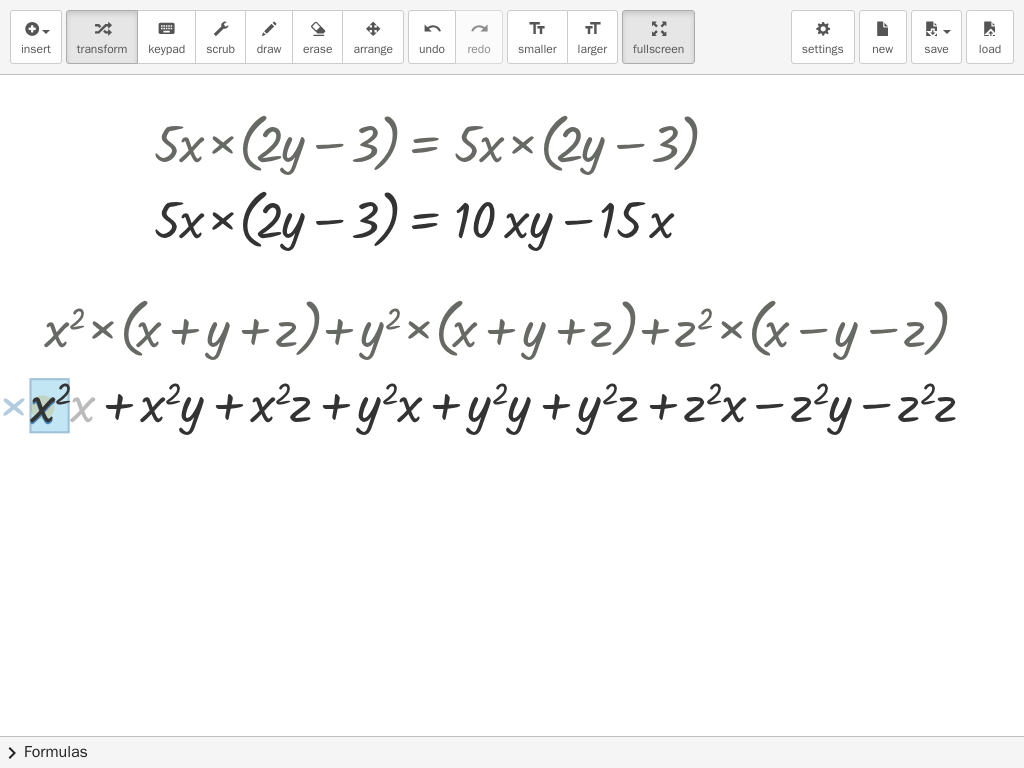 drag, startPoint x: 80, startPoint y: 407, endPoint x: 398, endPoint y: 434, distance: 319.14417 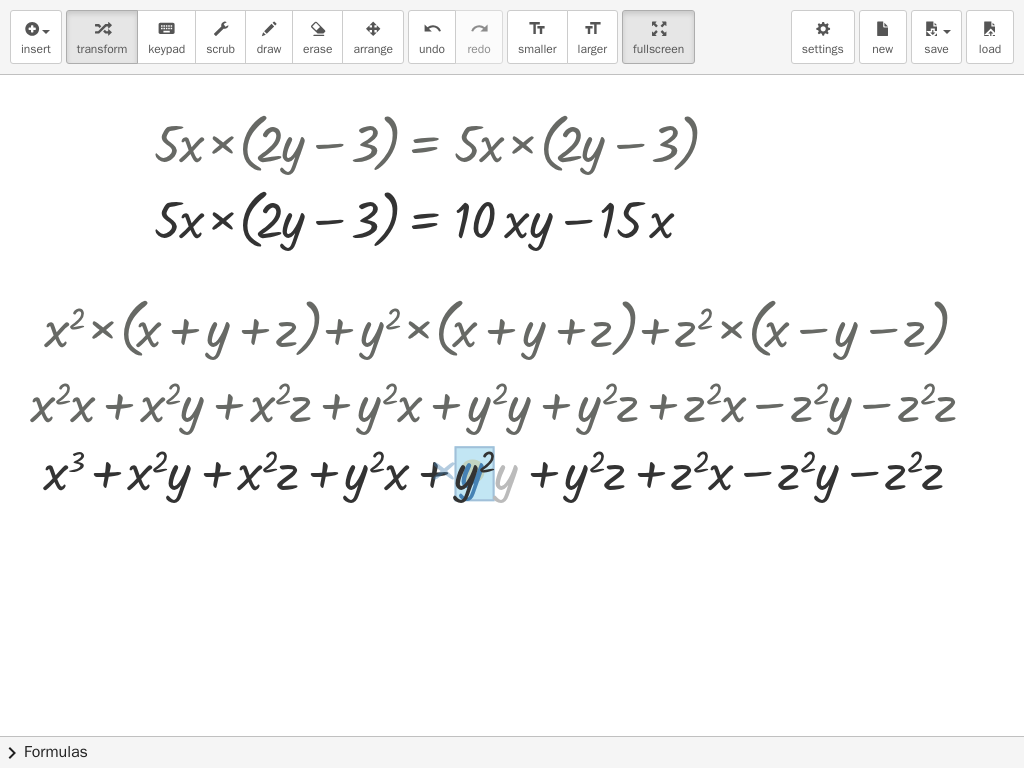 drag, startPoint x: 502, startPoint y: 480, endPoint x: 466, endPoint y: 478, distance: 36.05551 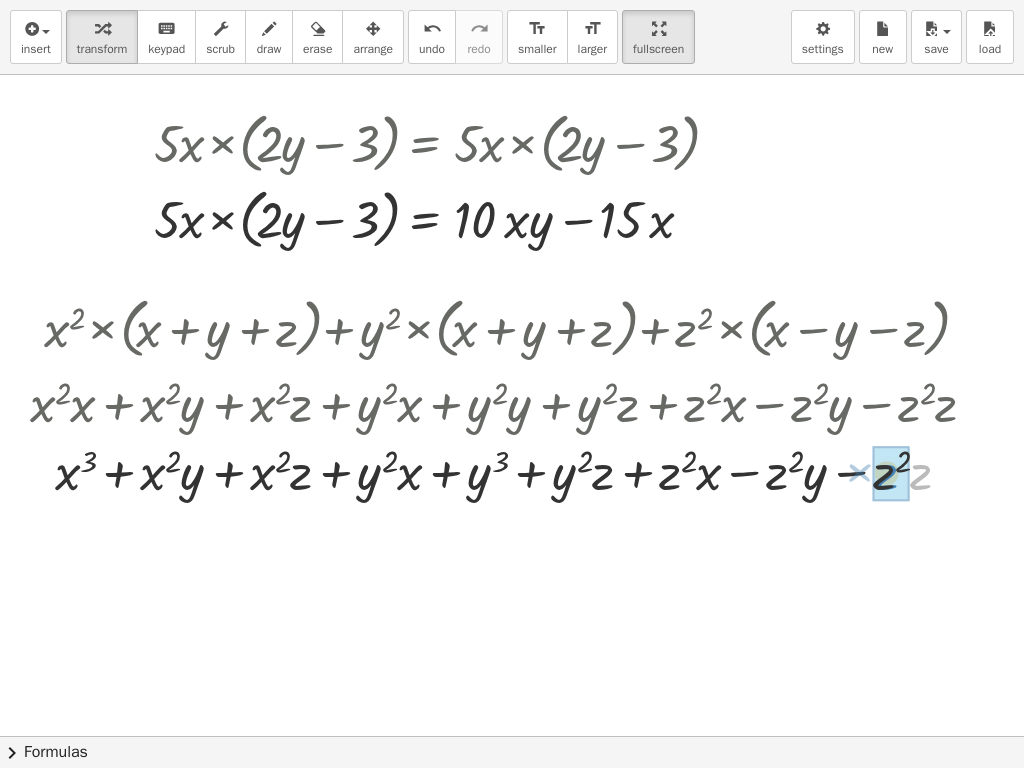 drag, startPoint x: 916, startPoint y: 480, endPoint x: 885, endPoint y: 478, distance: 31.06445 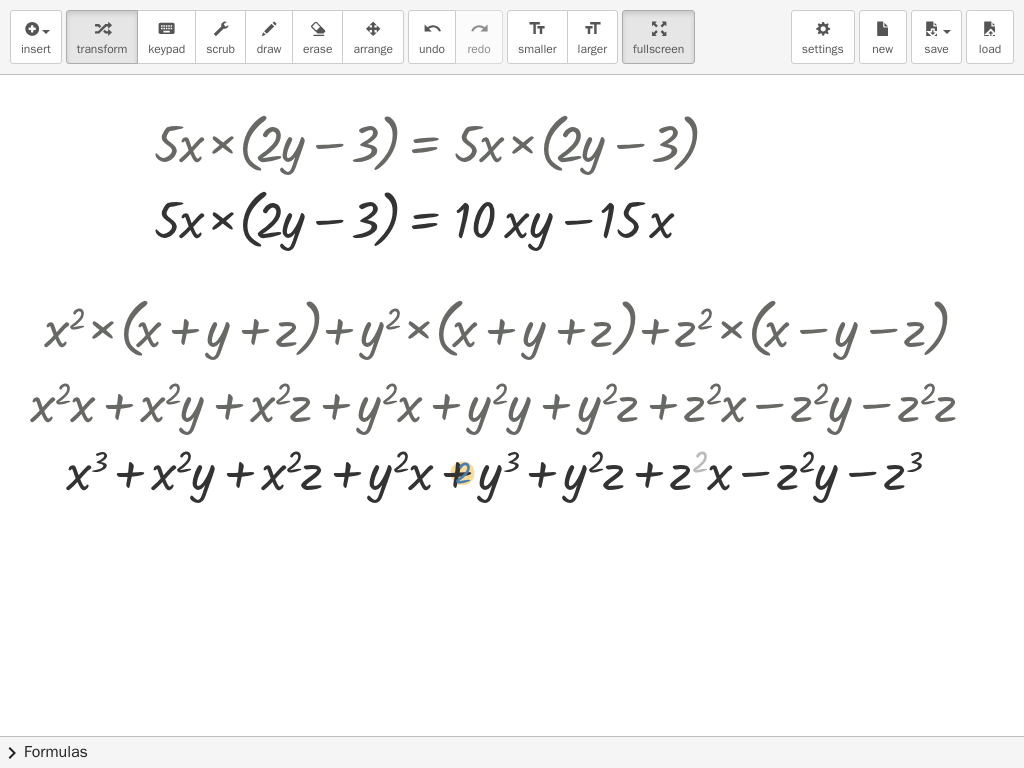 drag, startPoint x: 704, startPoint y: 478, endPoint x: 479, endPoint y: 485, distance: 225.10886 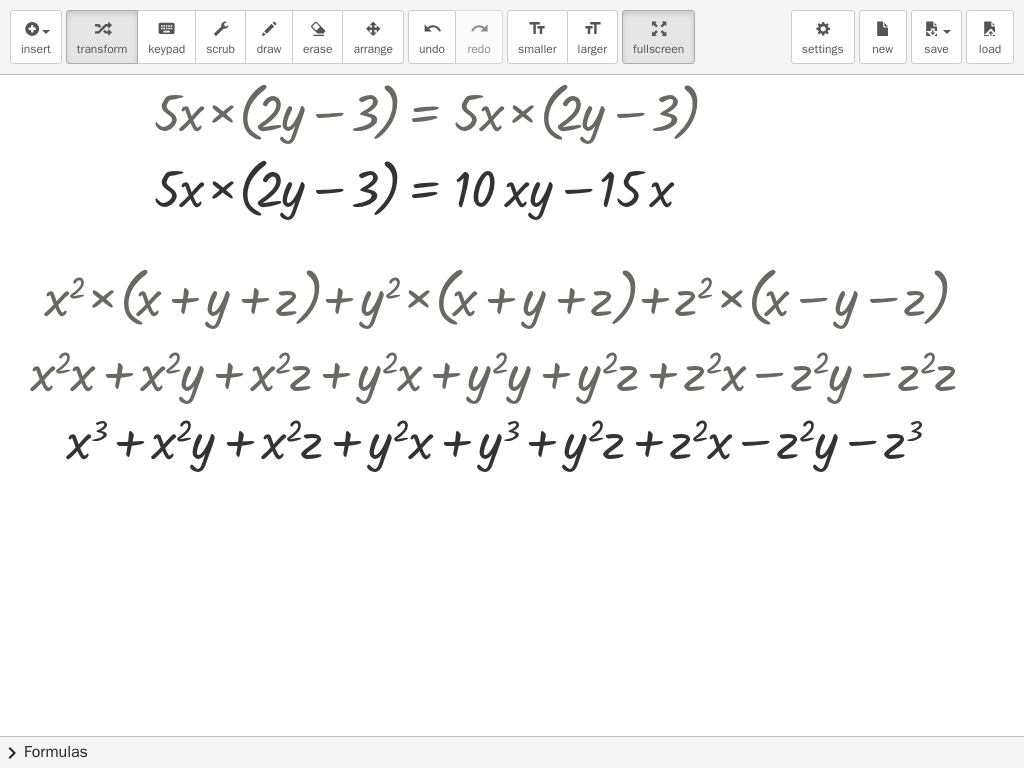 scroll, scrollTop: 205, scrollLeft: 55, axis: both 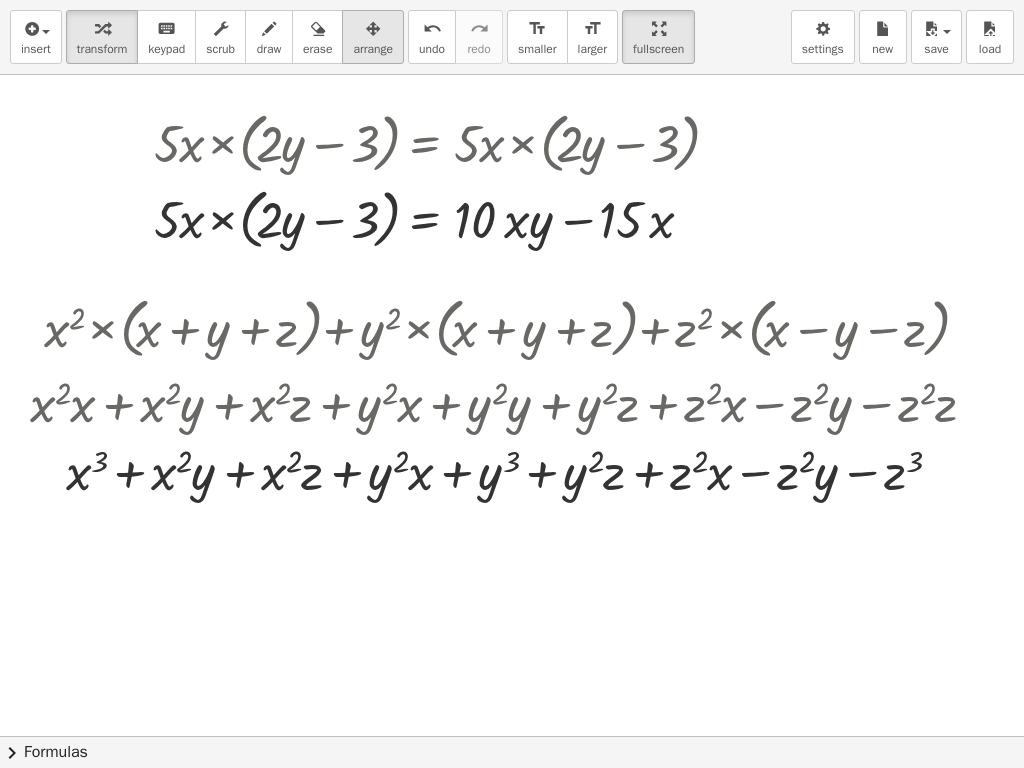 click on "arrange" at bounding box center [373, 49] 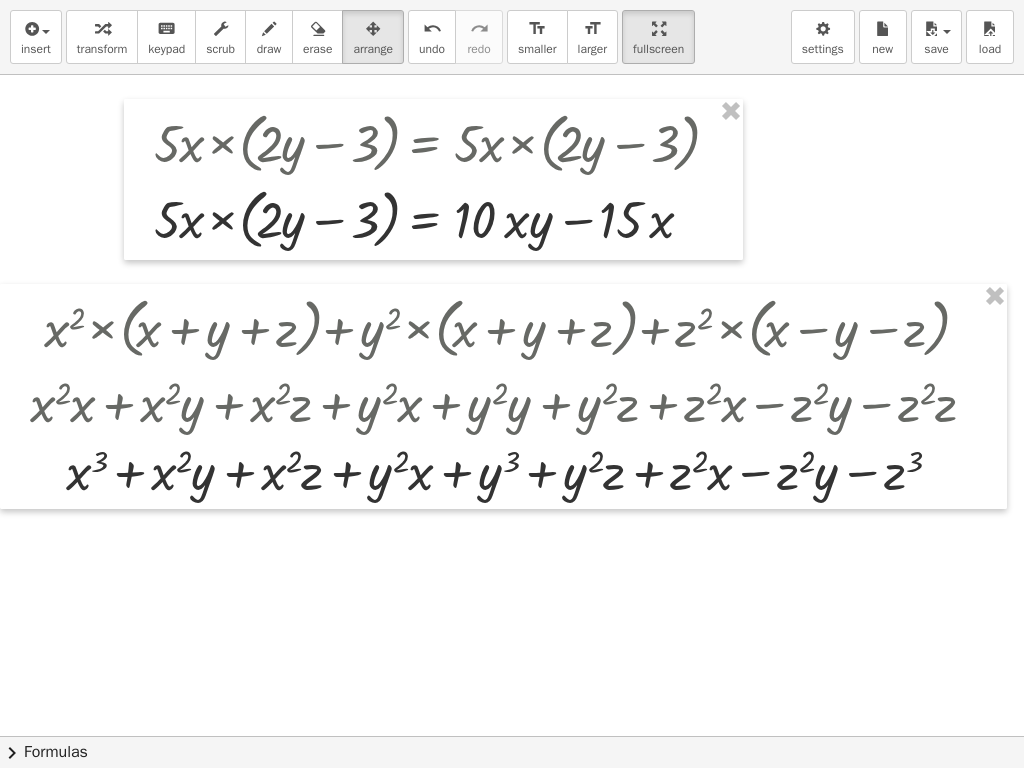 click at bounding box center [645, 531] 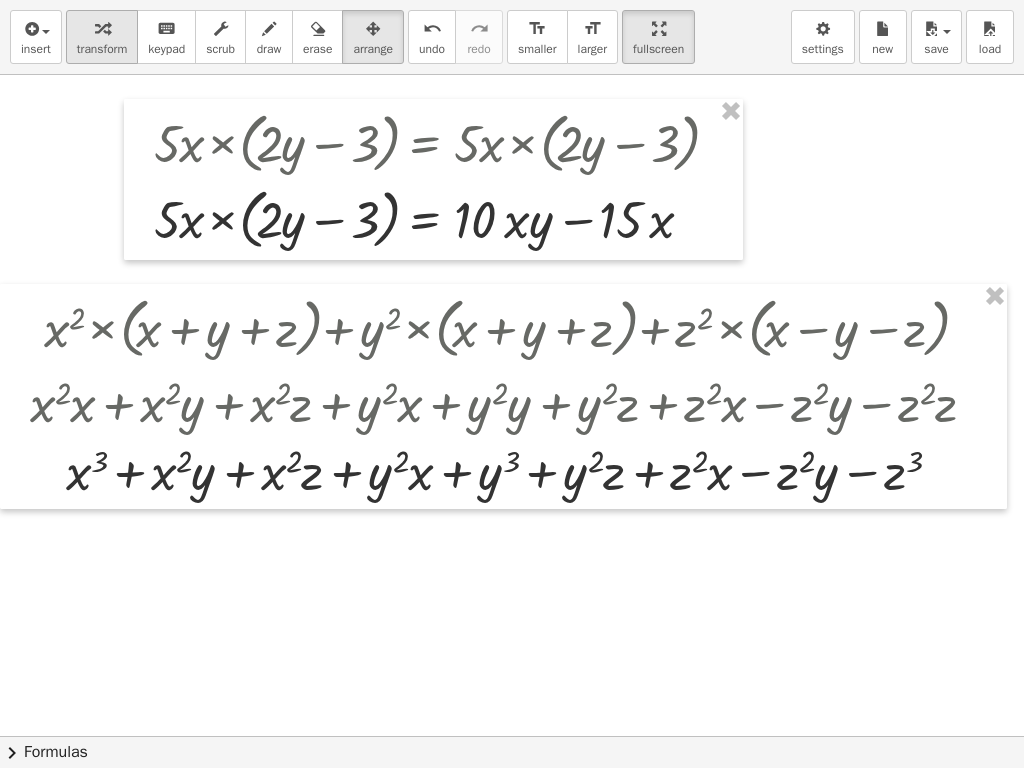 click at bounding box center (102, 28) 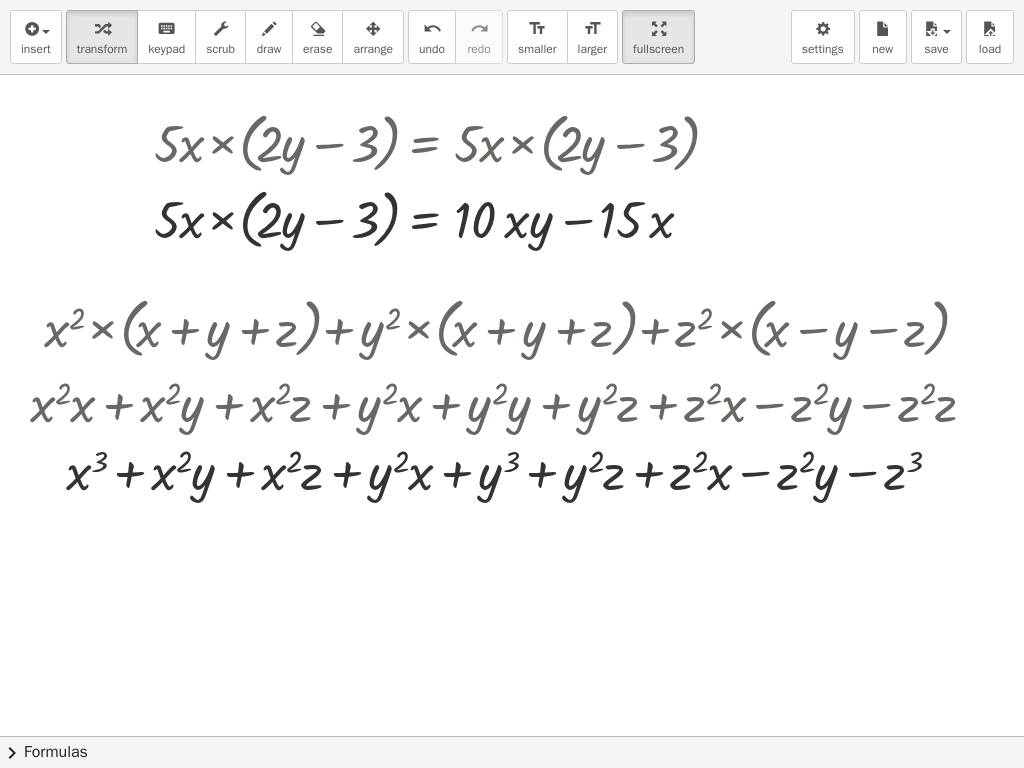 click at bounding box center [645, 531] 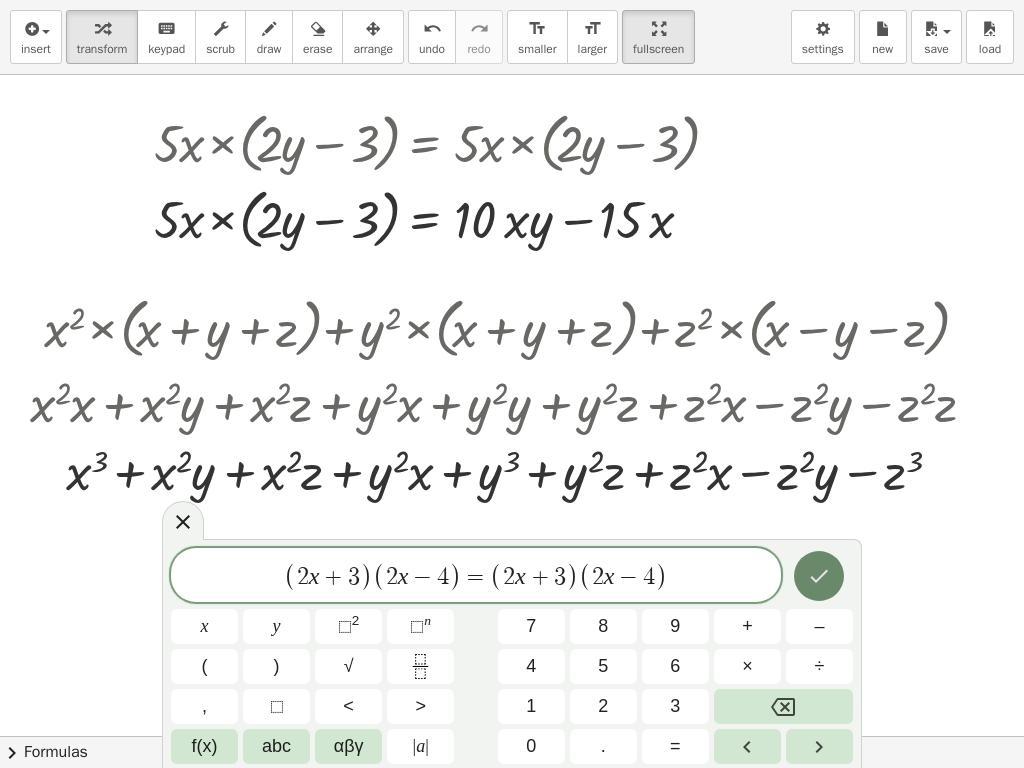 click 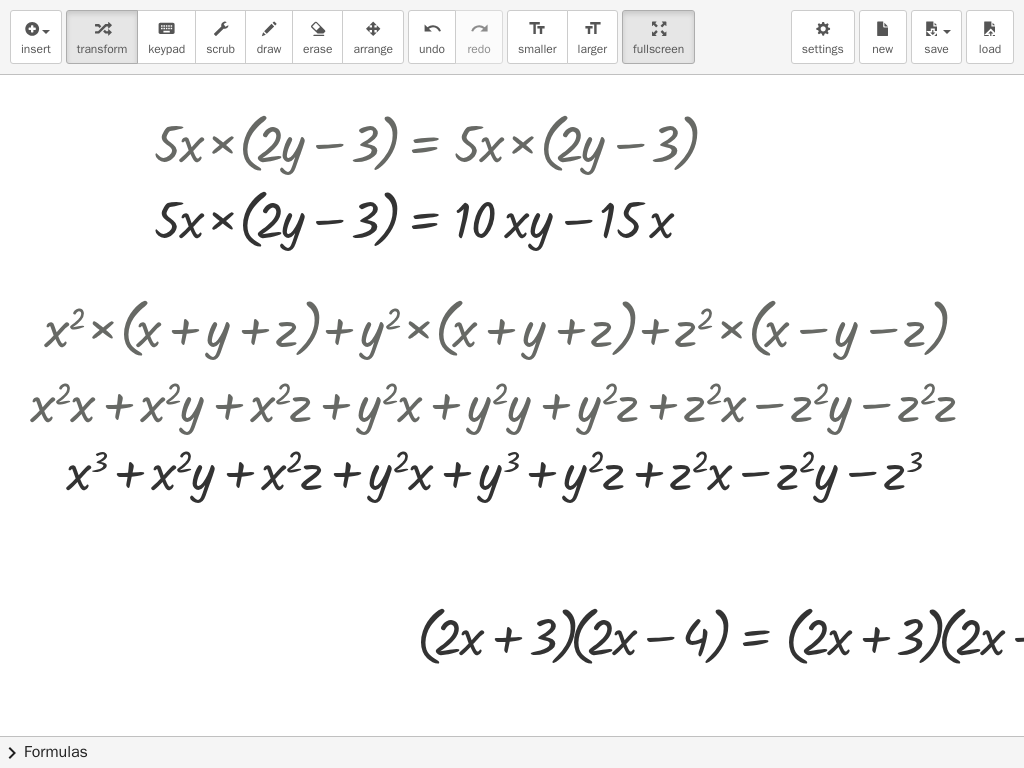 drag, startPoint x: 825, startPoint y: 574, endPoint x: 982, endPoint y: 542, distance: 160.22797 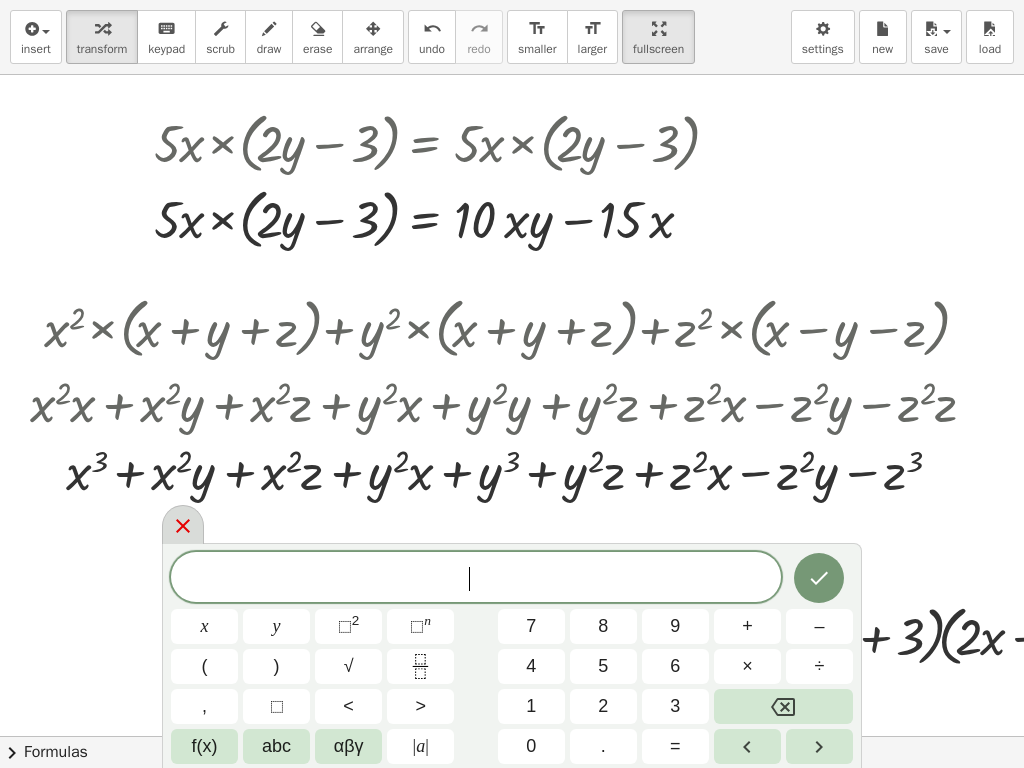click 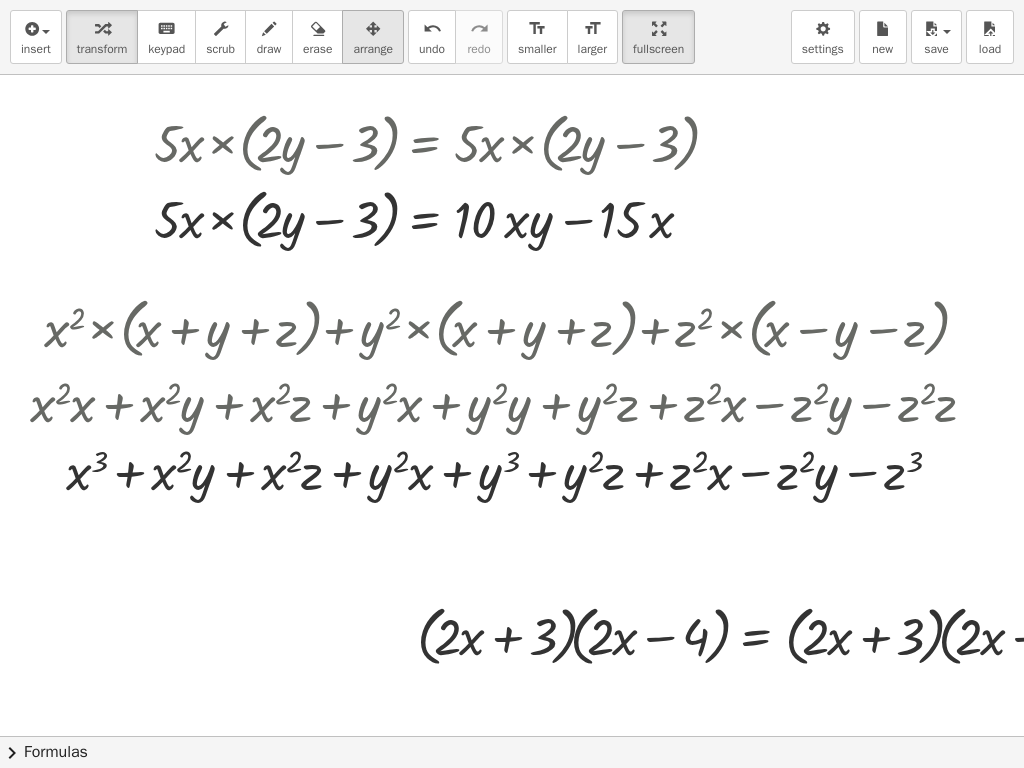 click on "arrange" at bounding box center [373, 49] 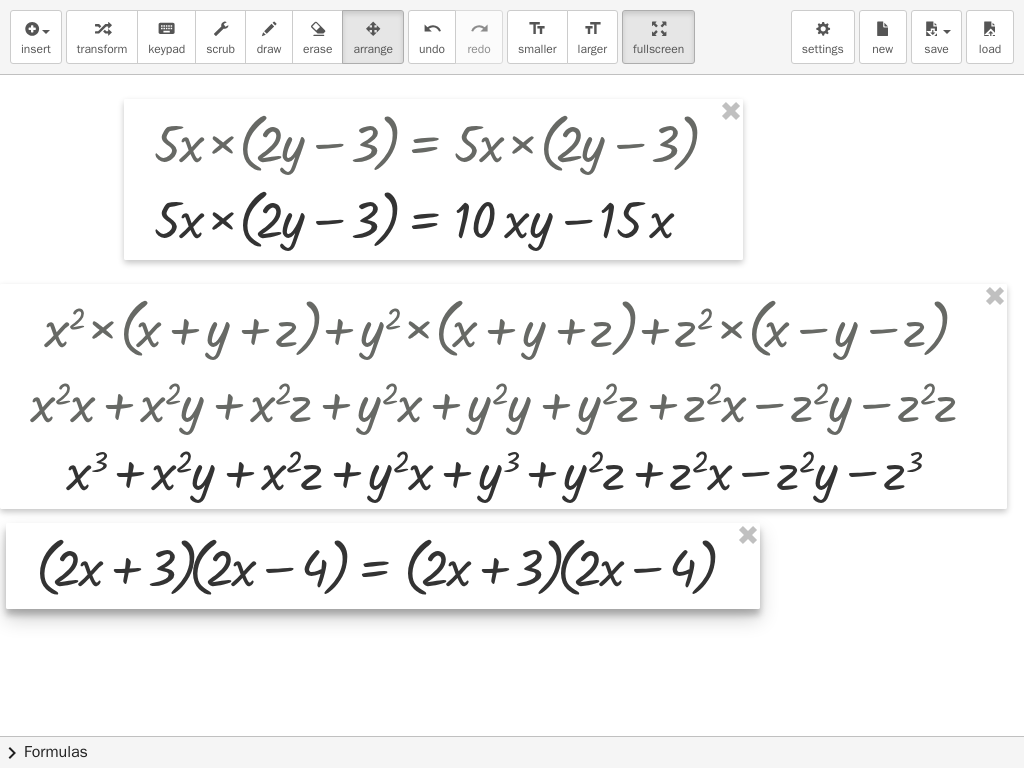drag, startPoint x: 926, startPoint y: 636, endPoint x: 545, endPoint y: 567, distance: 387.19763 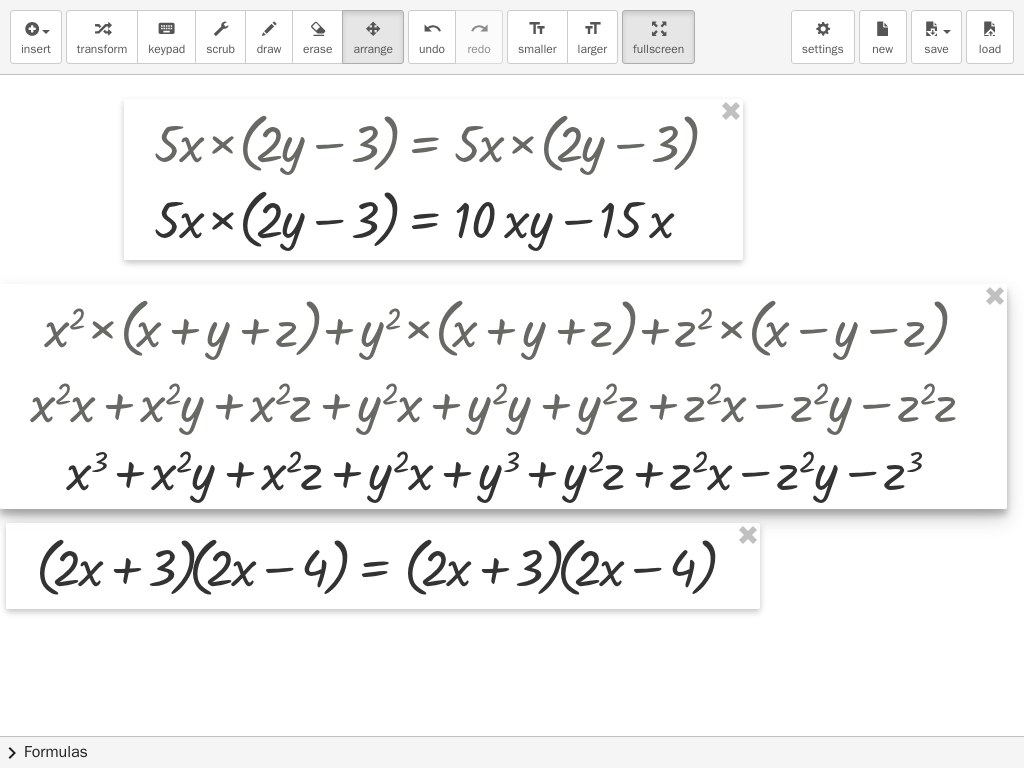 click at bounding box center (503, 396) 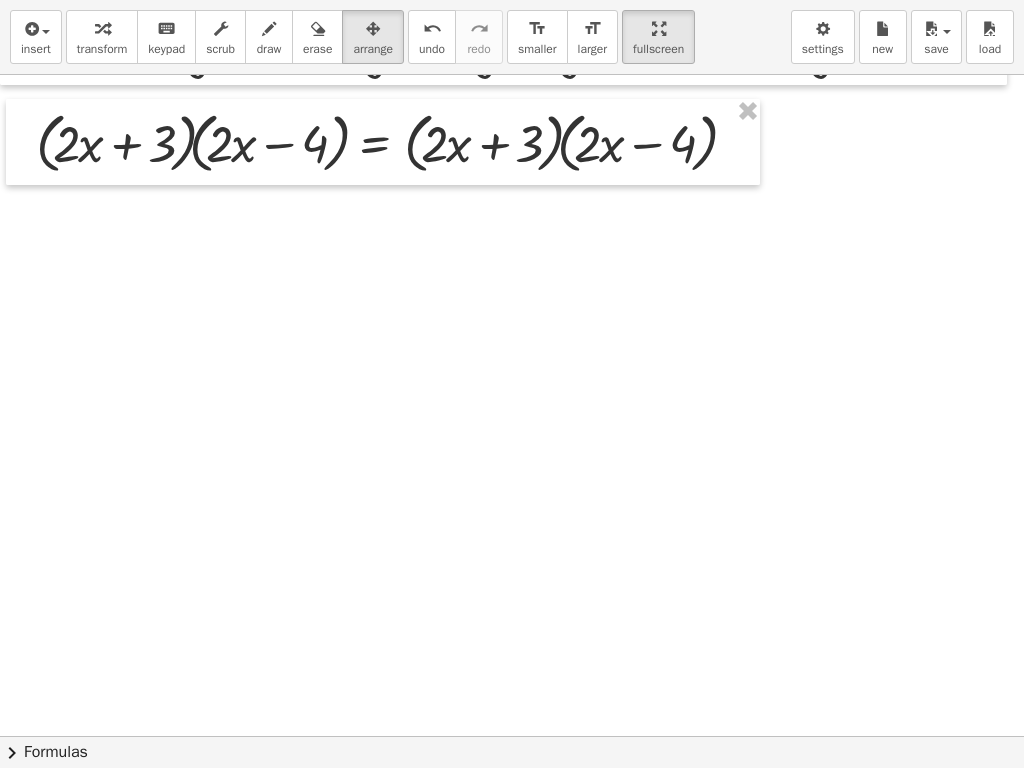 scroll, scrollTop: 638, scrollLeft: 55, axis: both 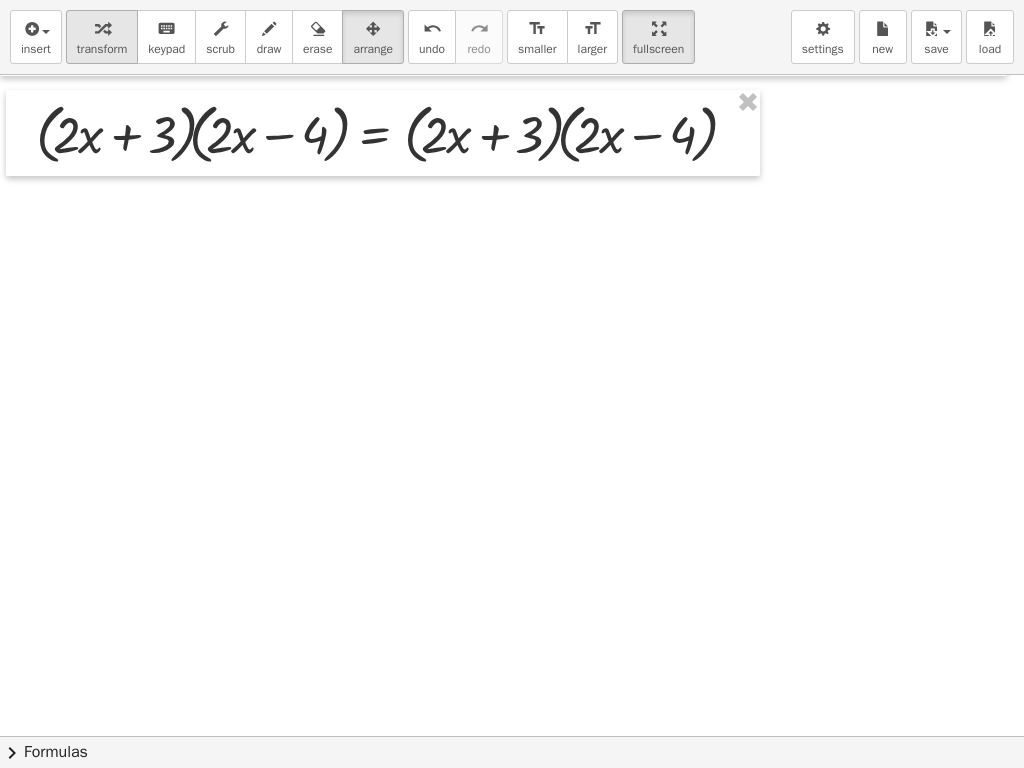 click on "transform" at bounding box center (102, 49) 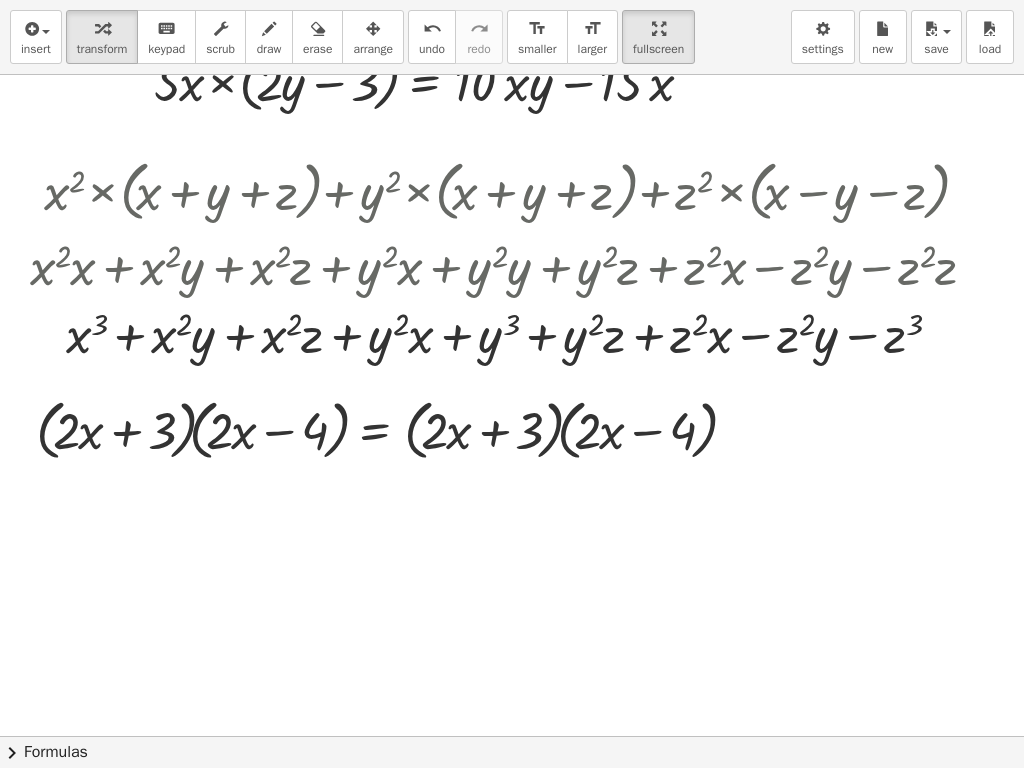 scroll, scrollTop: 329, scrollLeft: 55, axis: both 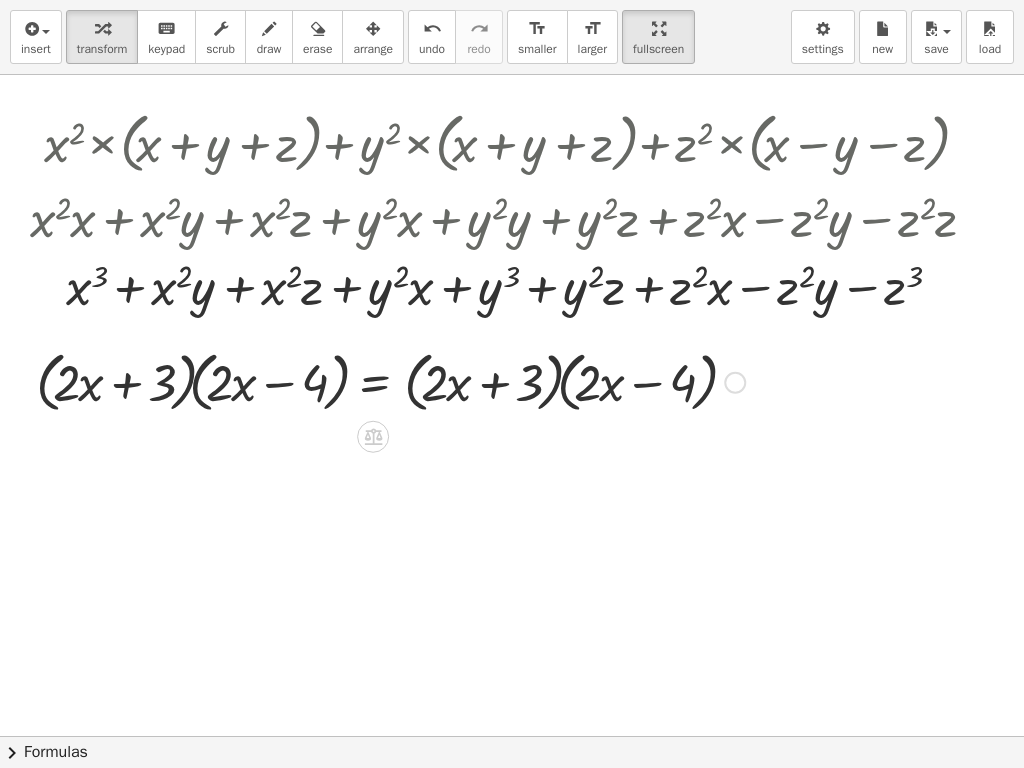 click at bounding box center (390, 381) 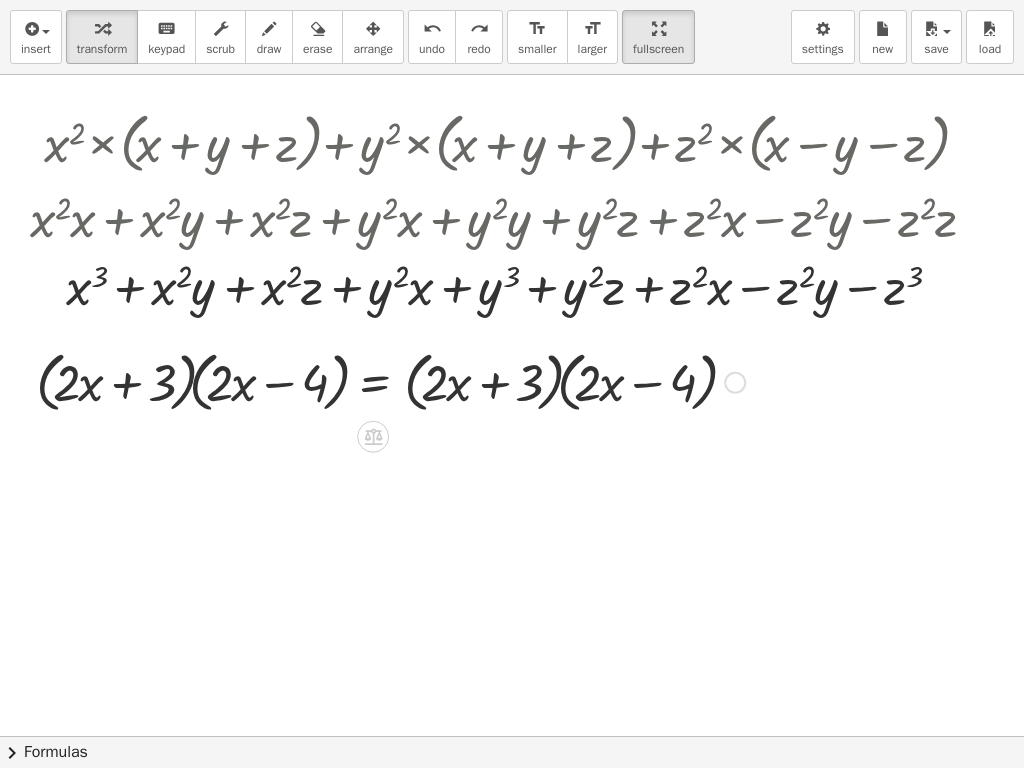 click at bounding box center [390, 381] 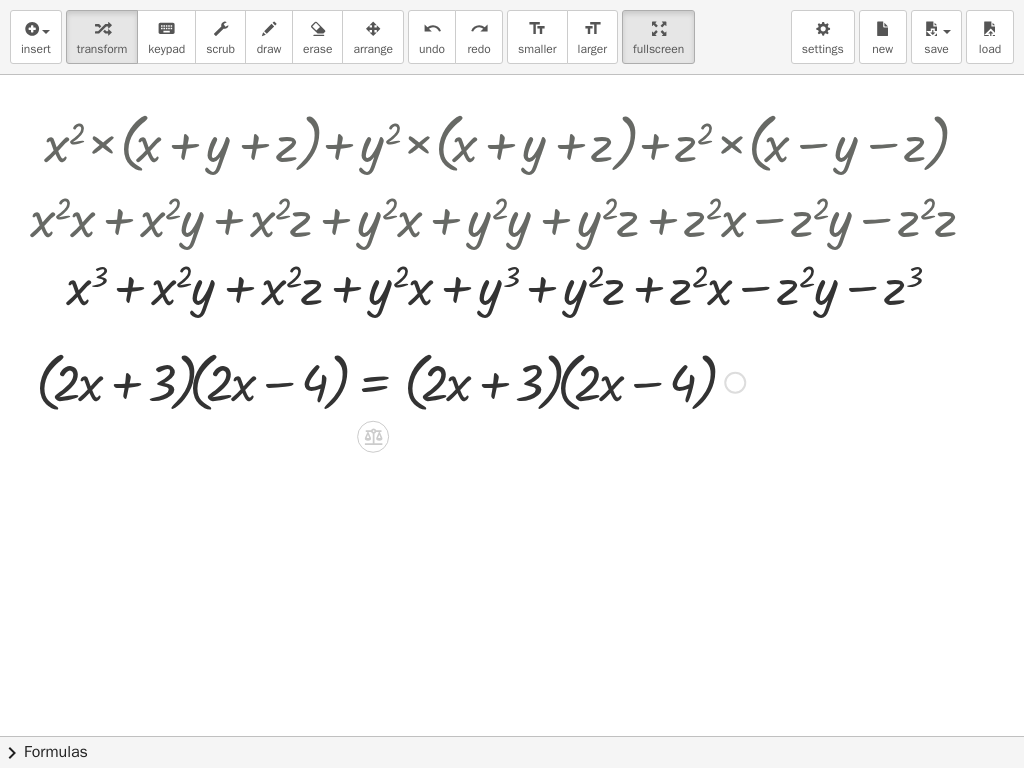 click at bounding box center (390, 381) 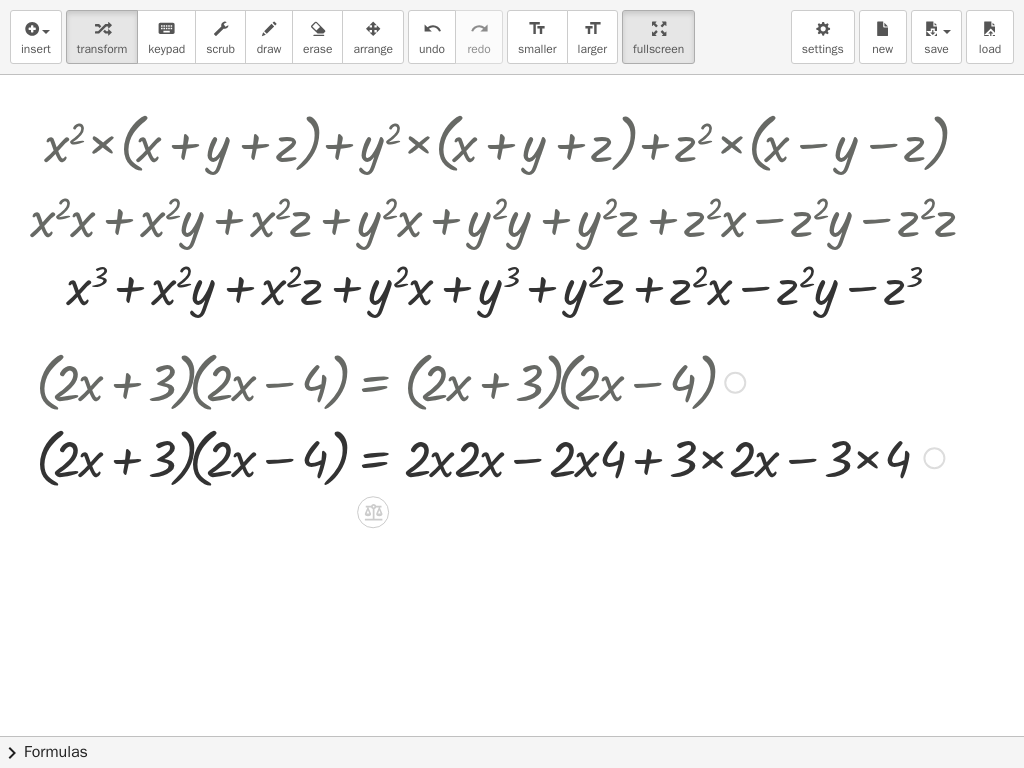 click at bounding box center [490, 457] 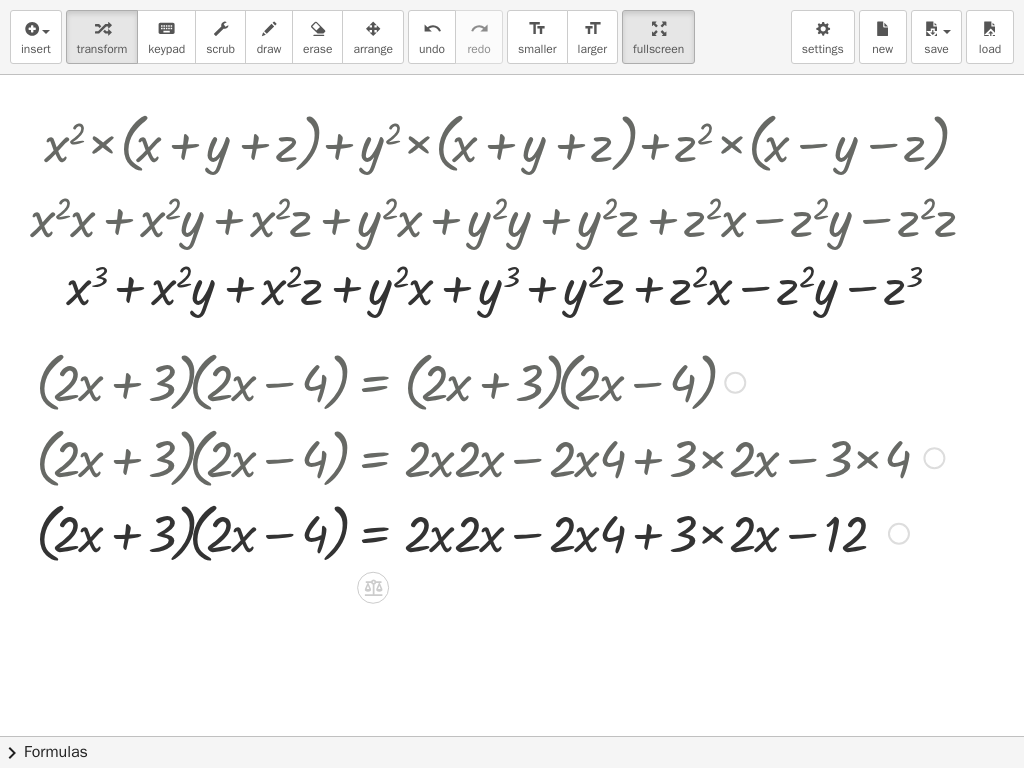 click at bounding box center [490, 532] 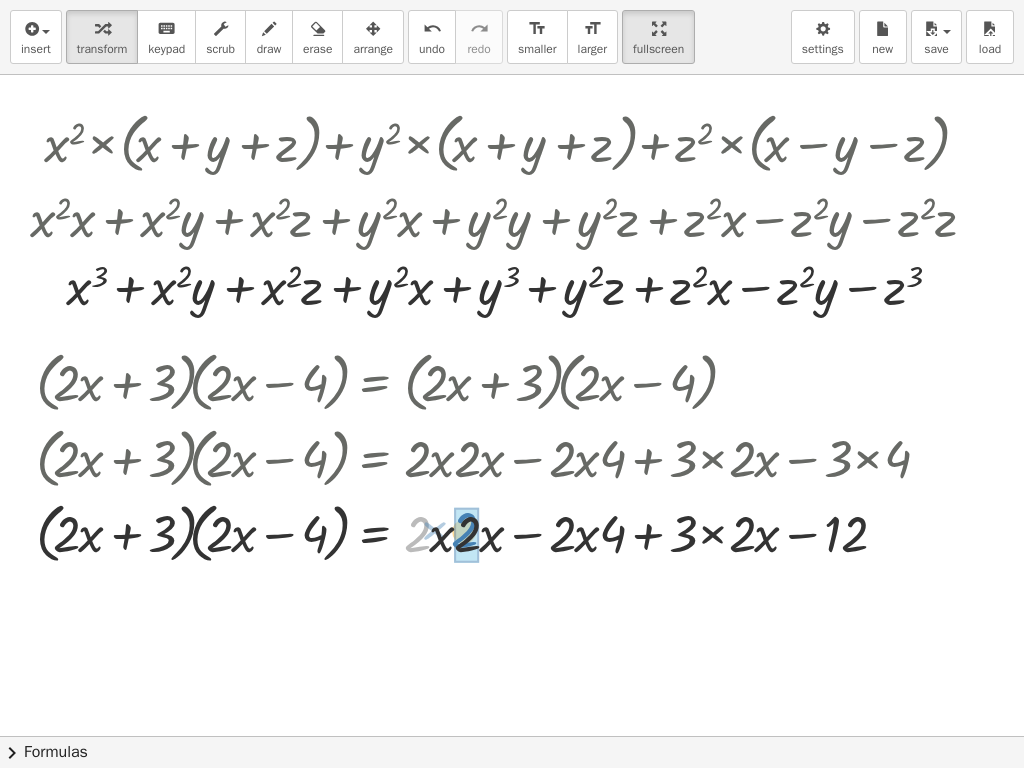 drag, startPoint x: 412, startPoint y: 534, endPoint x: 460, endPoint y: 530, distance: 48.166378 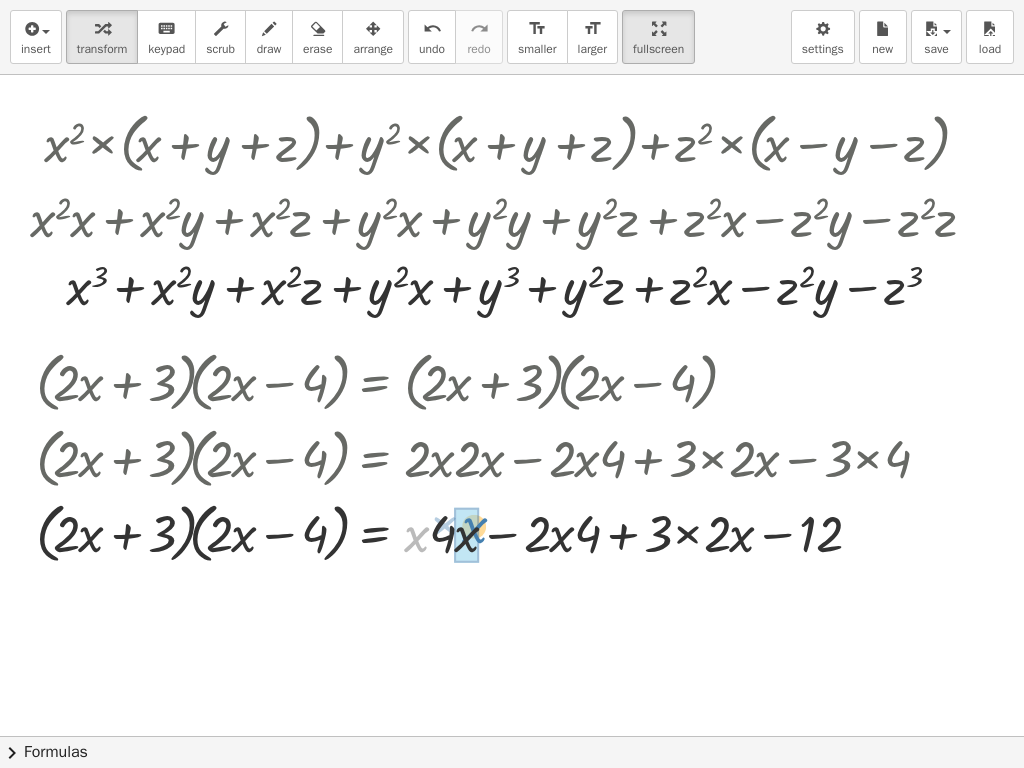drag, startPoint x: 410, startPoint y: 541, endPoint x: 468, endPoint y: 532, distance: 58.694122 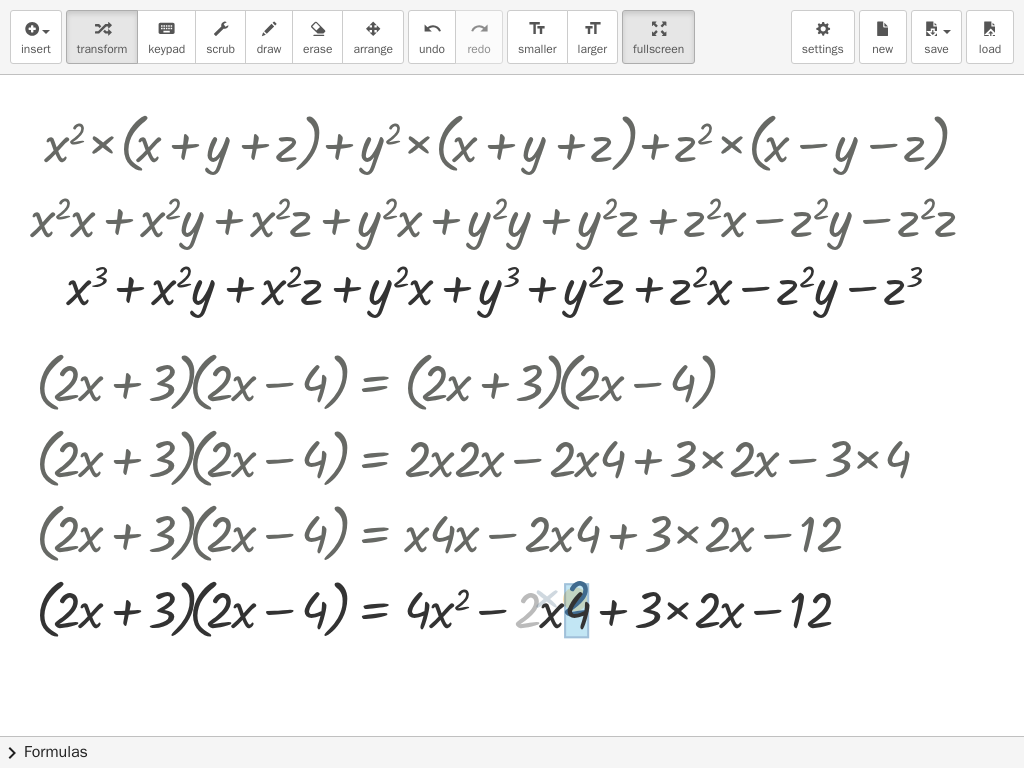 drag, startPoint x: 525, startPoint y: 619, endPoint x: 576, endPoint y: 607, distance: 52.392746 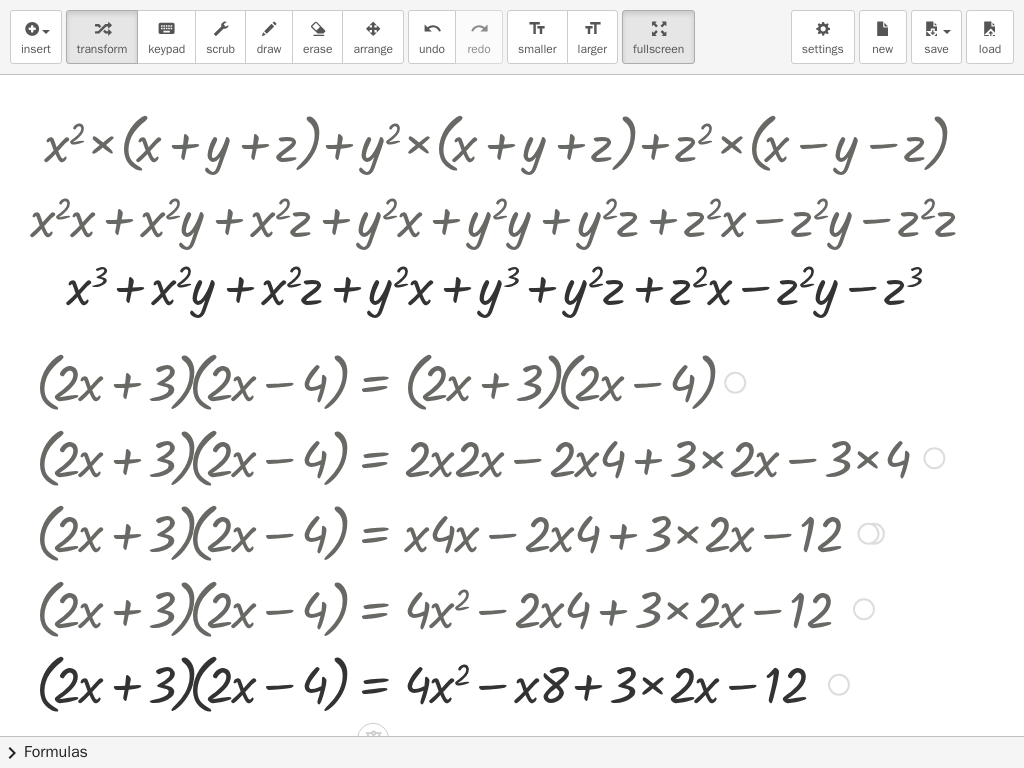 click at bounding box center [502, 608] 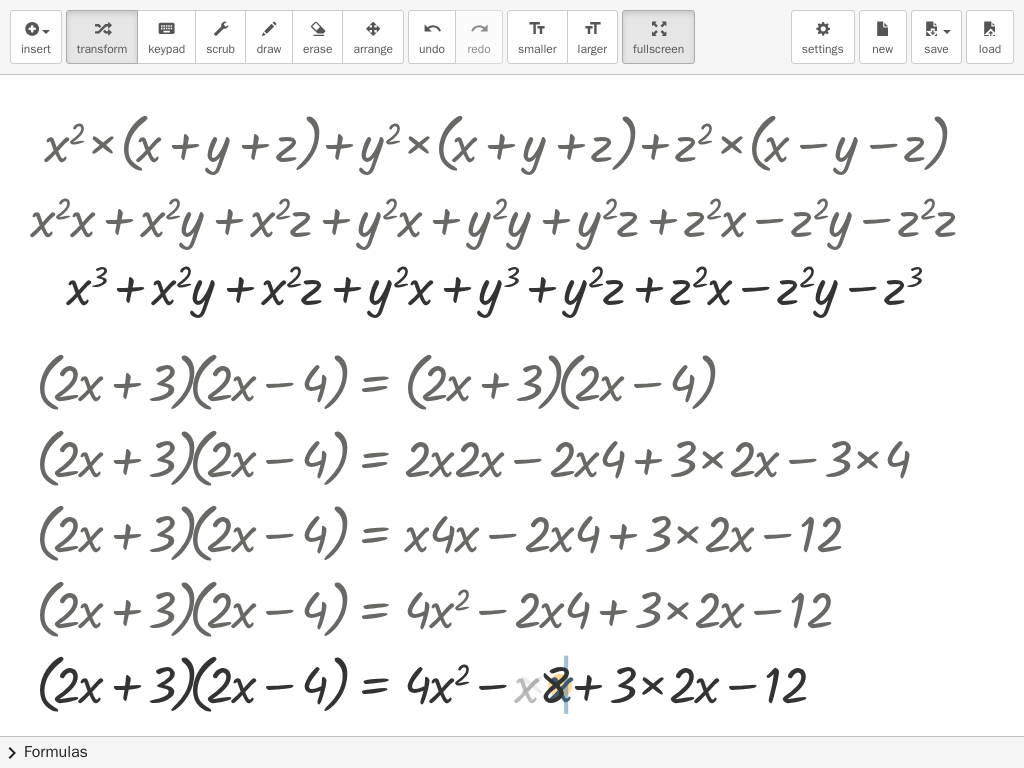 drag, startPoint x: 528, startPoint y: 687, endPoint x: 564, endPoint y: 686, distance: 36.013885 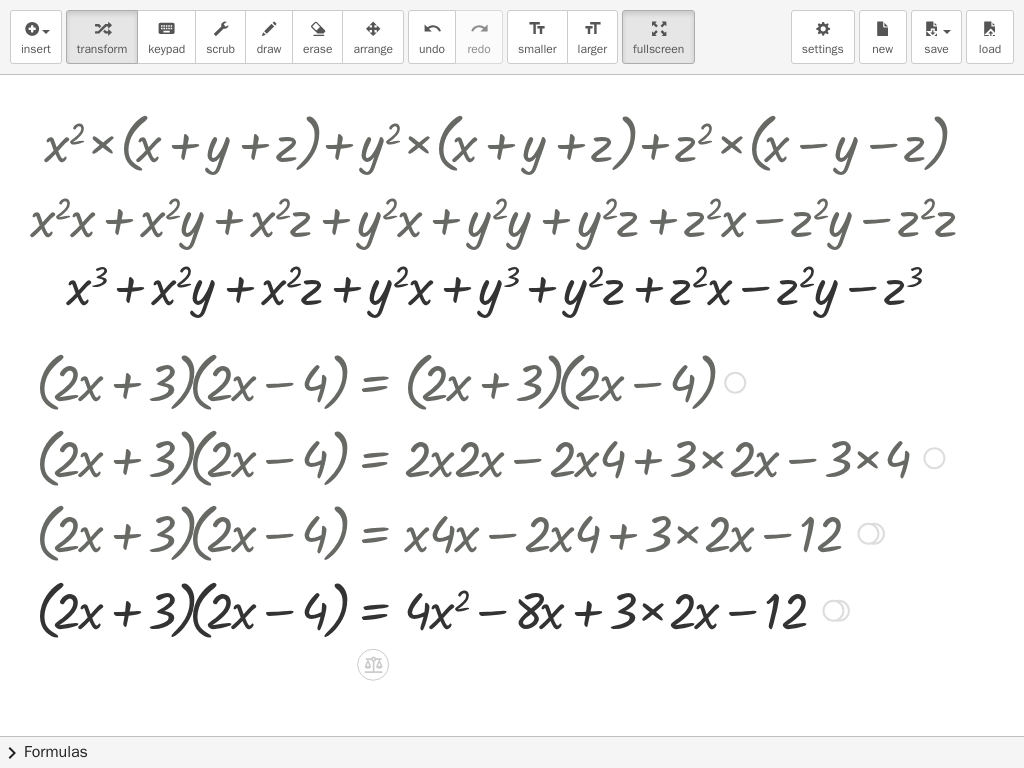 drag, startPoint x: 833, startPoint y: 678, endPoint x: 819, endPoint y: 597, distance: 82.20097 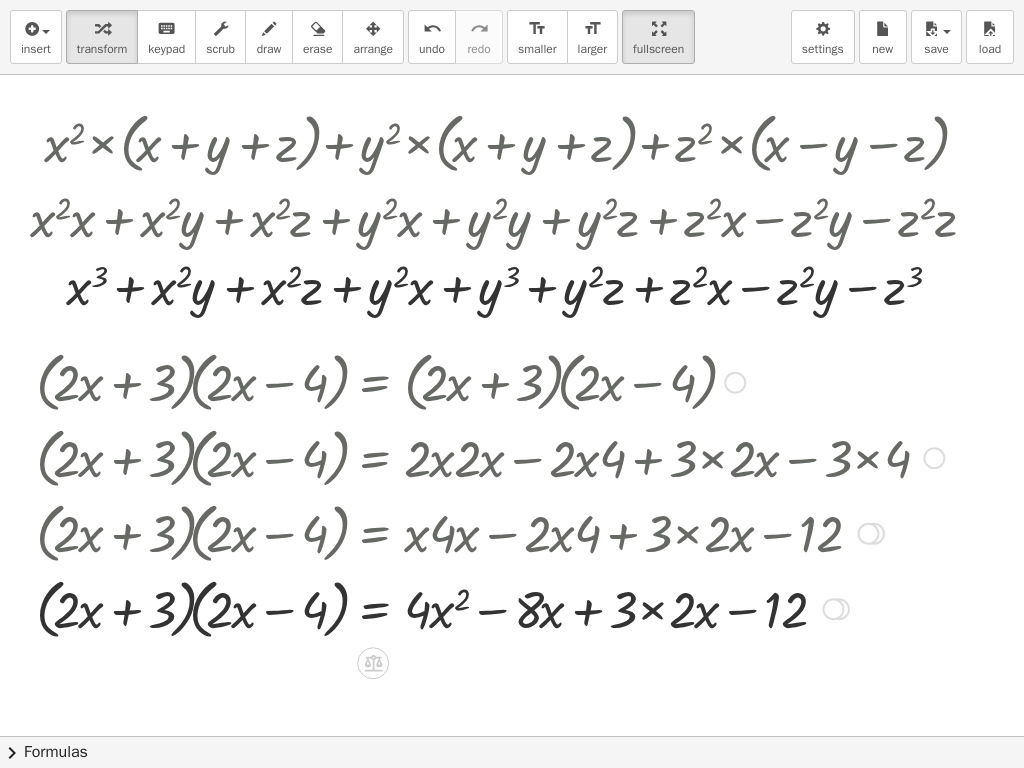 click at bounding box center (490, 608) 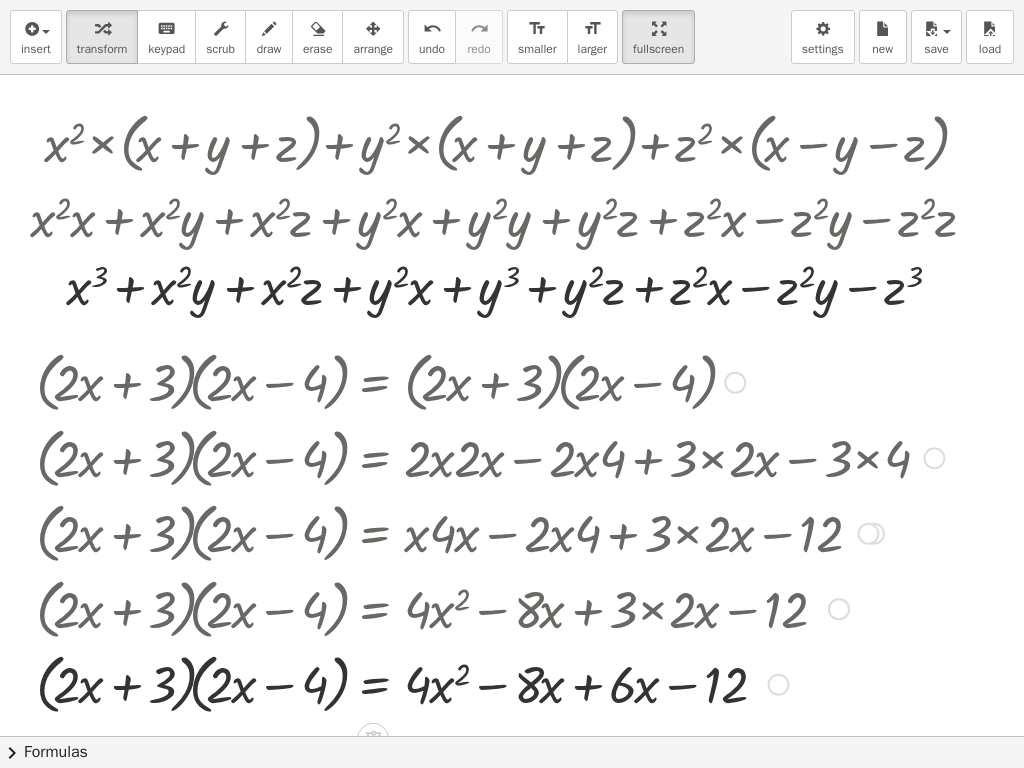 scroll, scrollTop: 490, scrollLeft: 55, axis: both 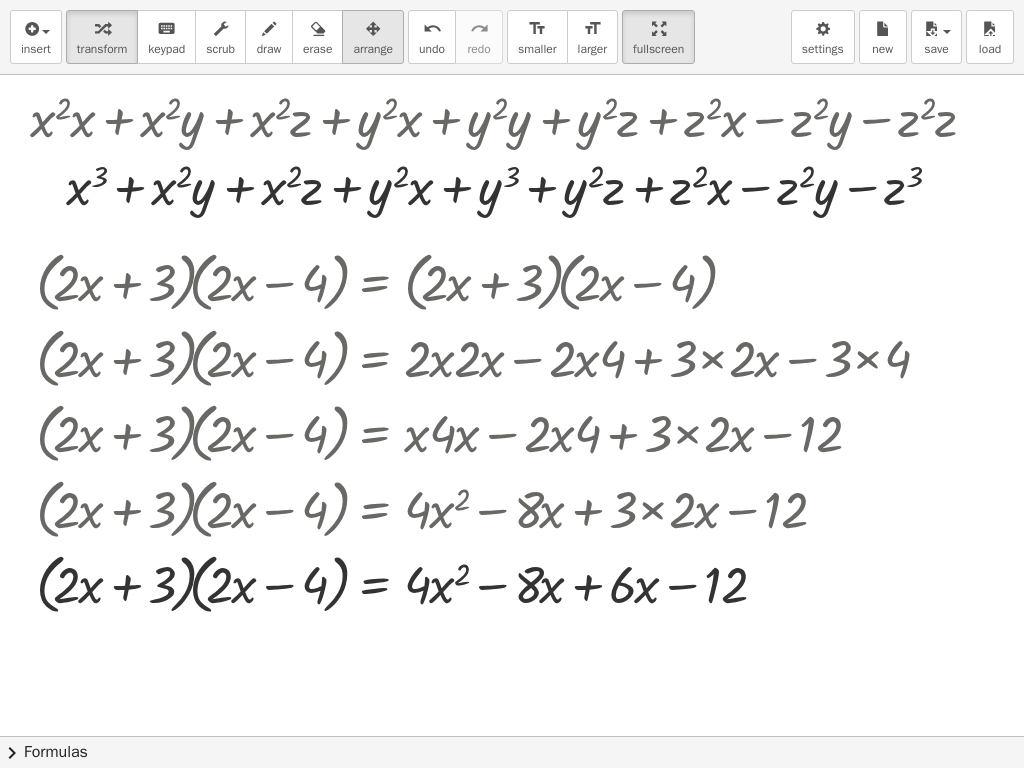 click at bounding box center [373, 28] 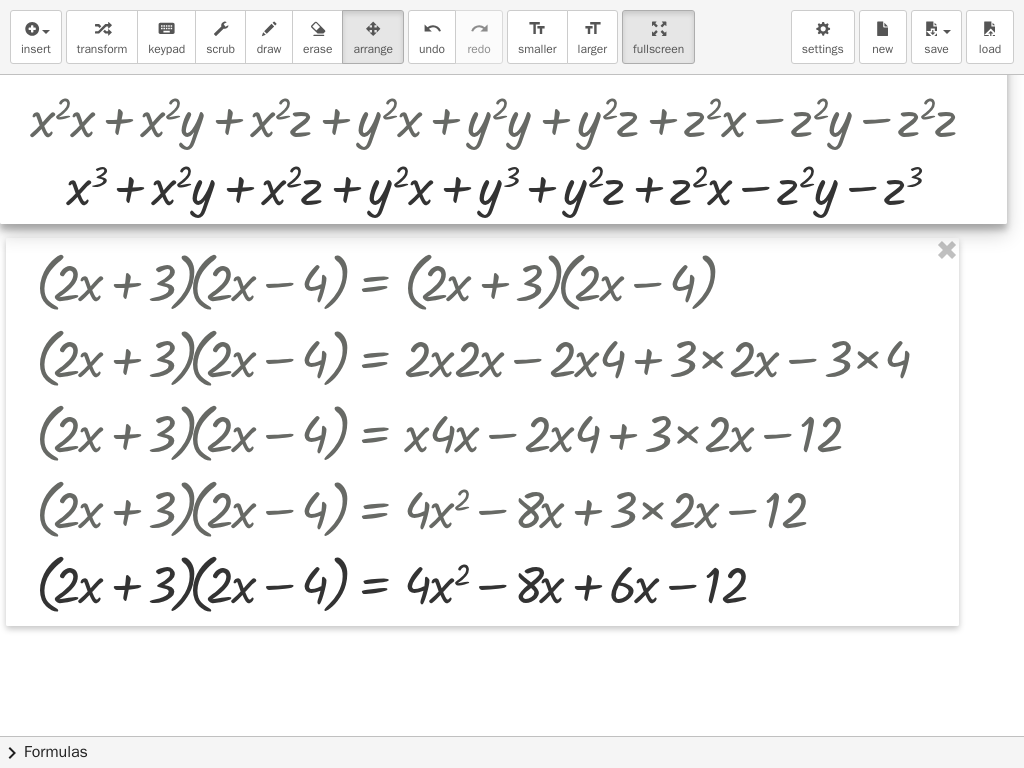 click at bounding box center (503, 111) 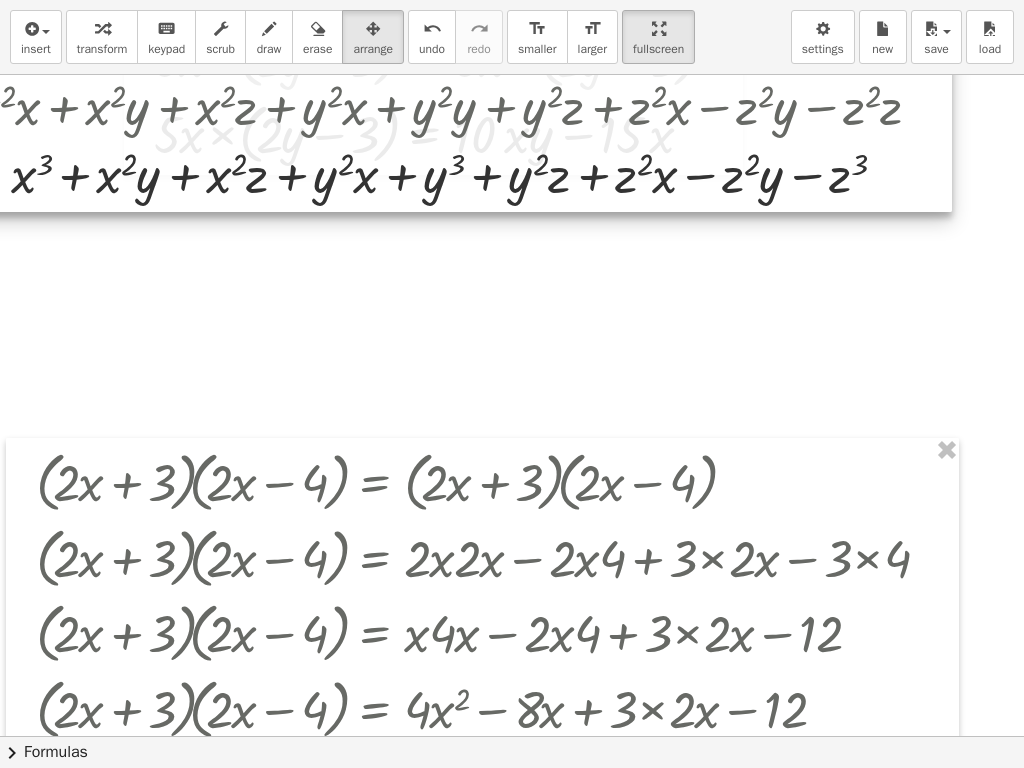 drag, startPoint x: 860, startPoint y: 225, endPoint x: 801, endPoint y: 9, distance: 223.91293 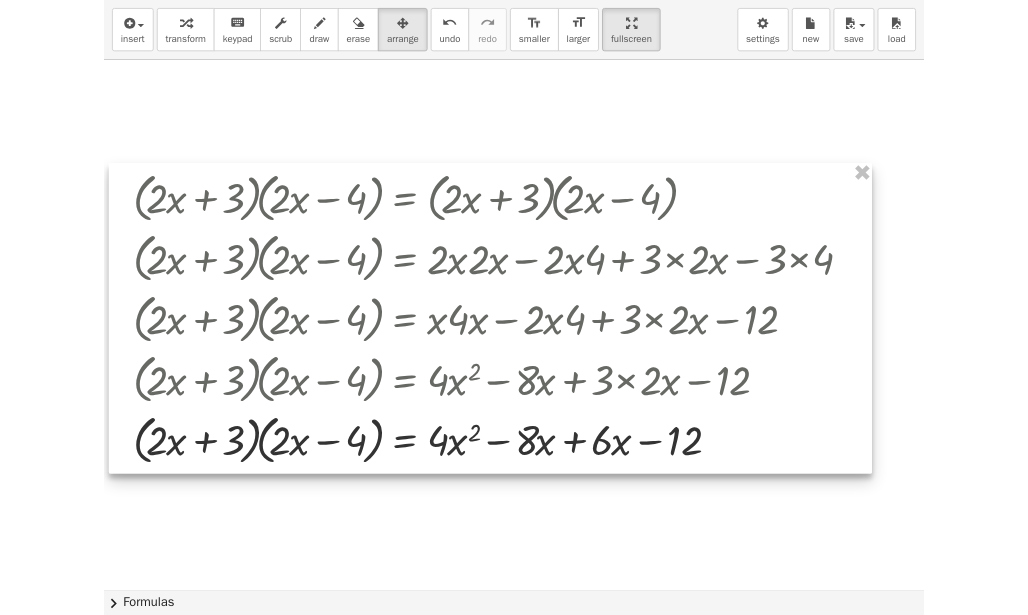 scroll, scrollTop: 490, scrollLeft: 55, axis: both 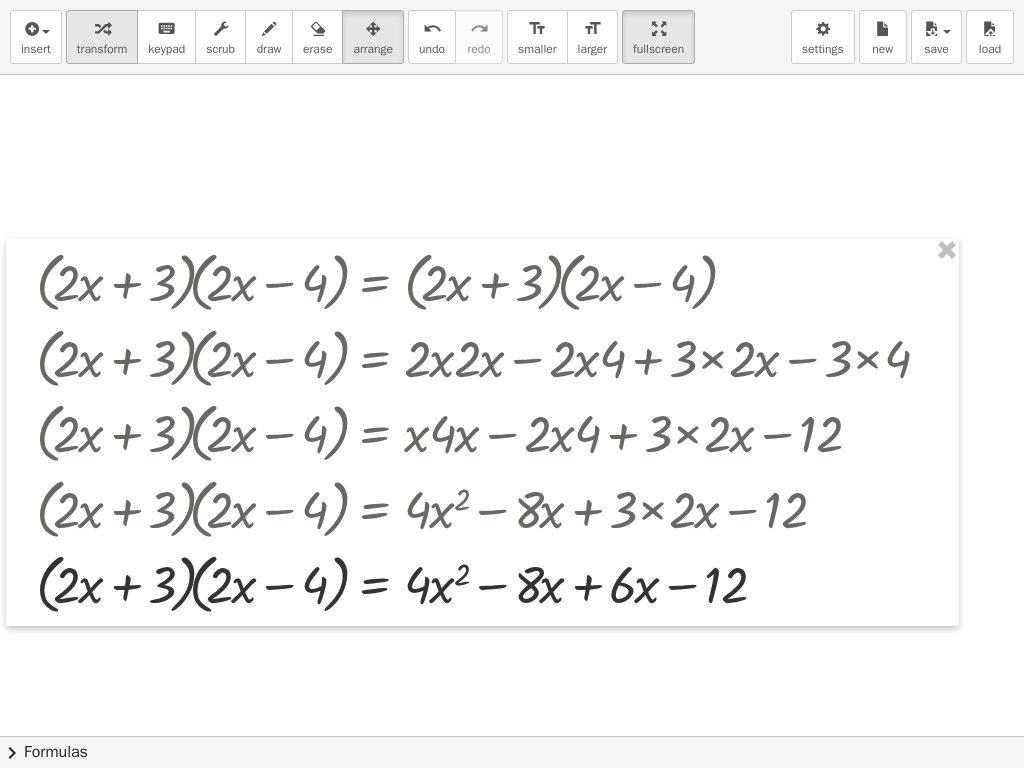 click at bounding box center (102, 28) 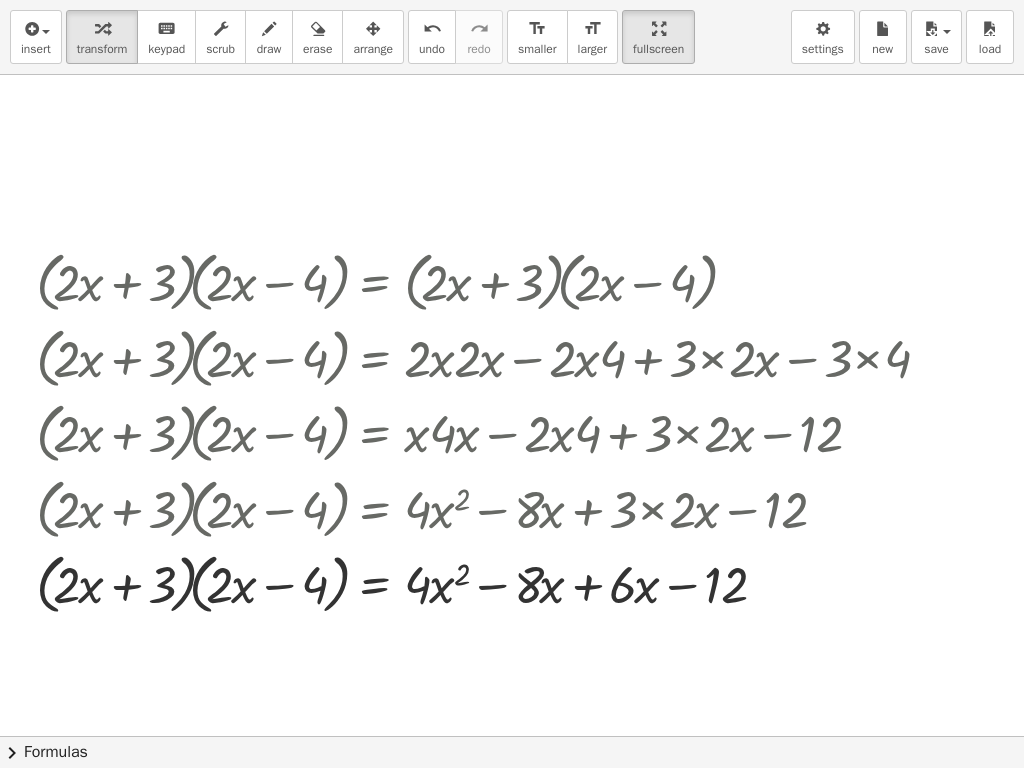 click at bounding box center [645, 576] 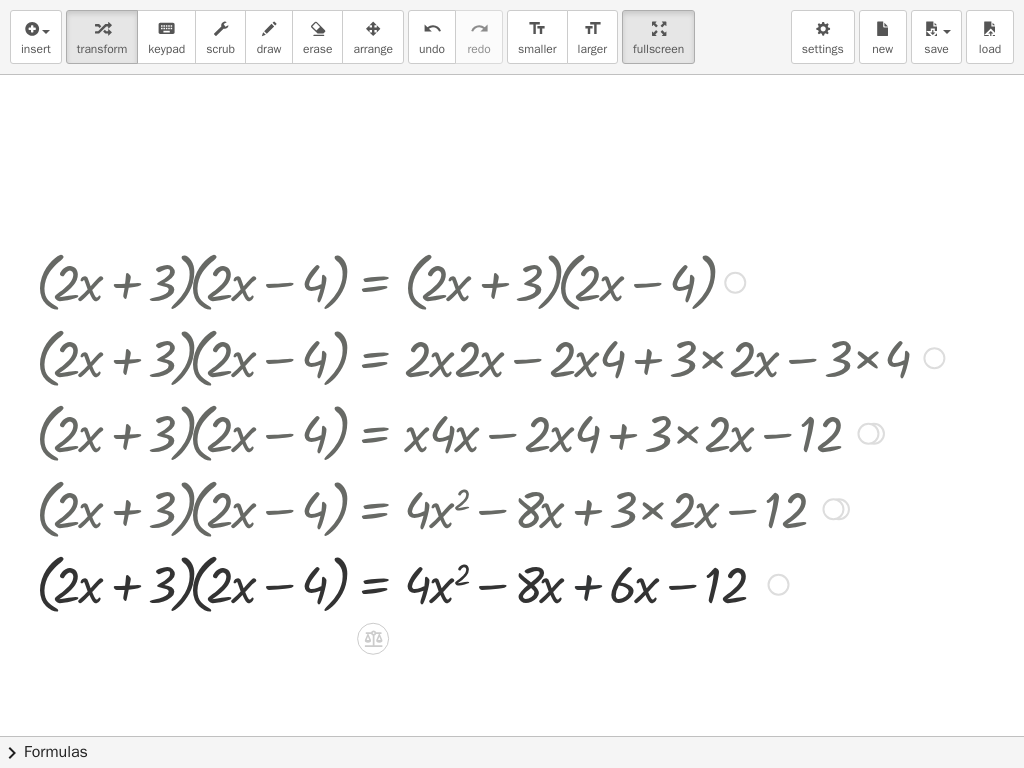 click at bounding box center [490, 583] 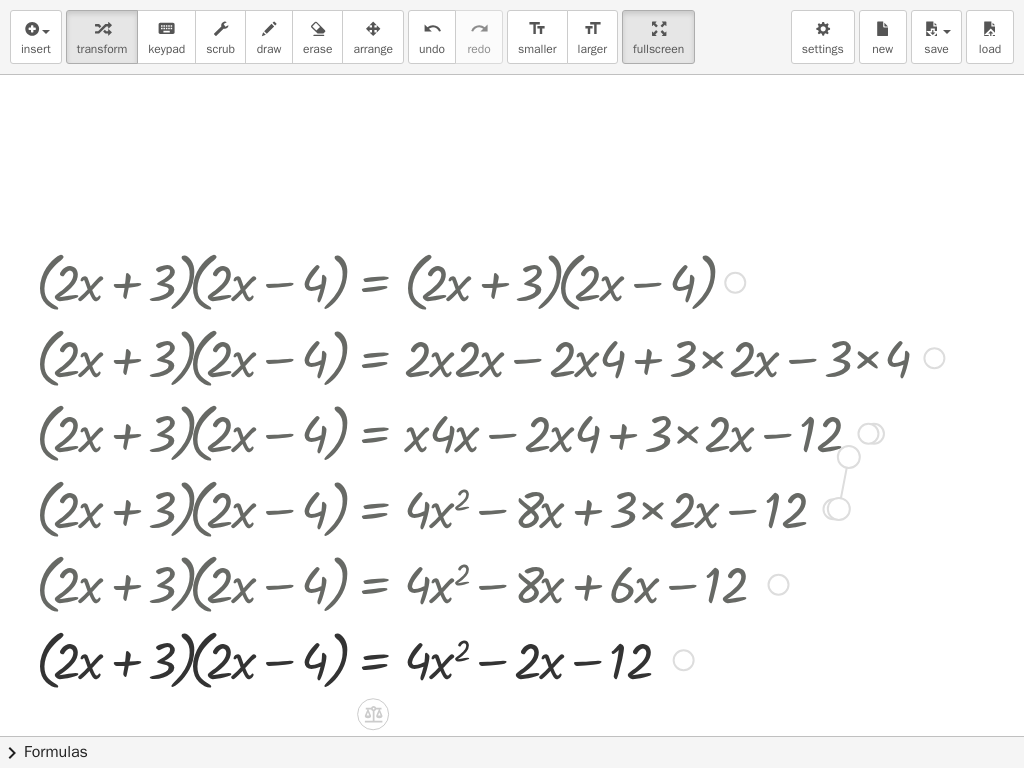 drag, startPoint x: 838, startPoint y: 509, endPoint x: 853, endPoint y: 450, distance: 60.876926 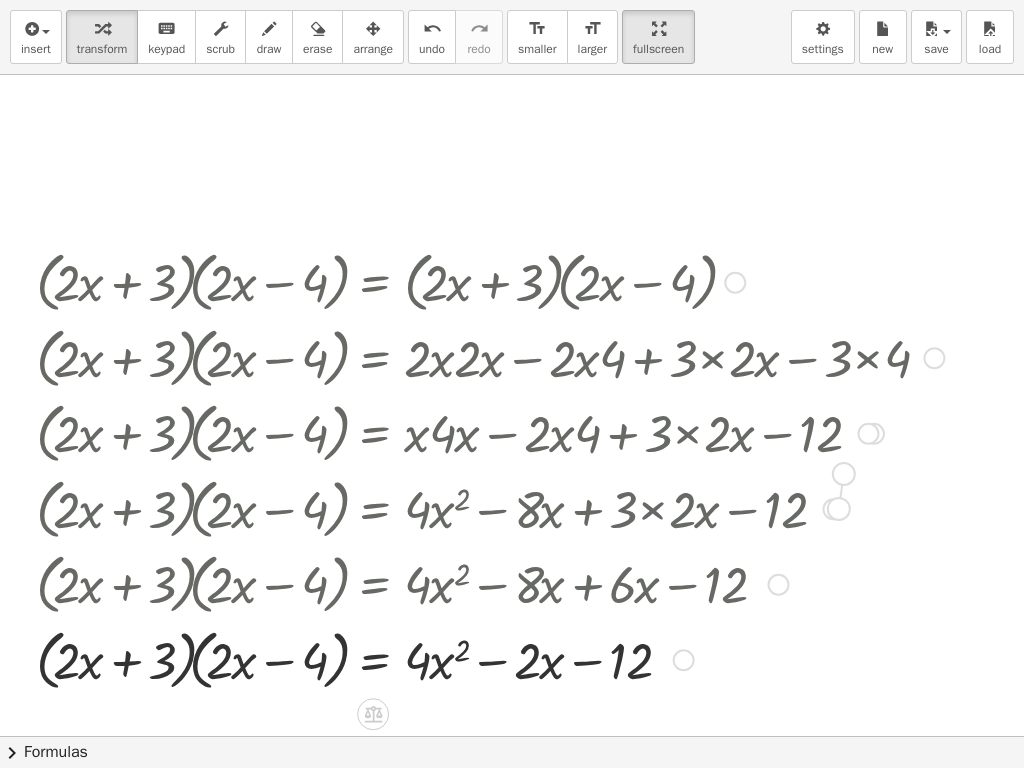 drag, startPoint x: 837, startPoint y: 512, endPoint x: 837, endPoint y: 463, distance: 49 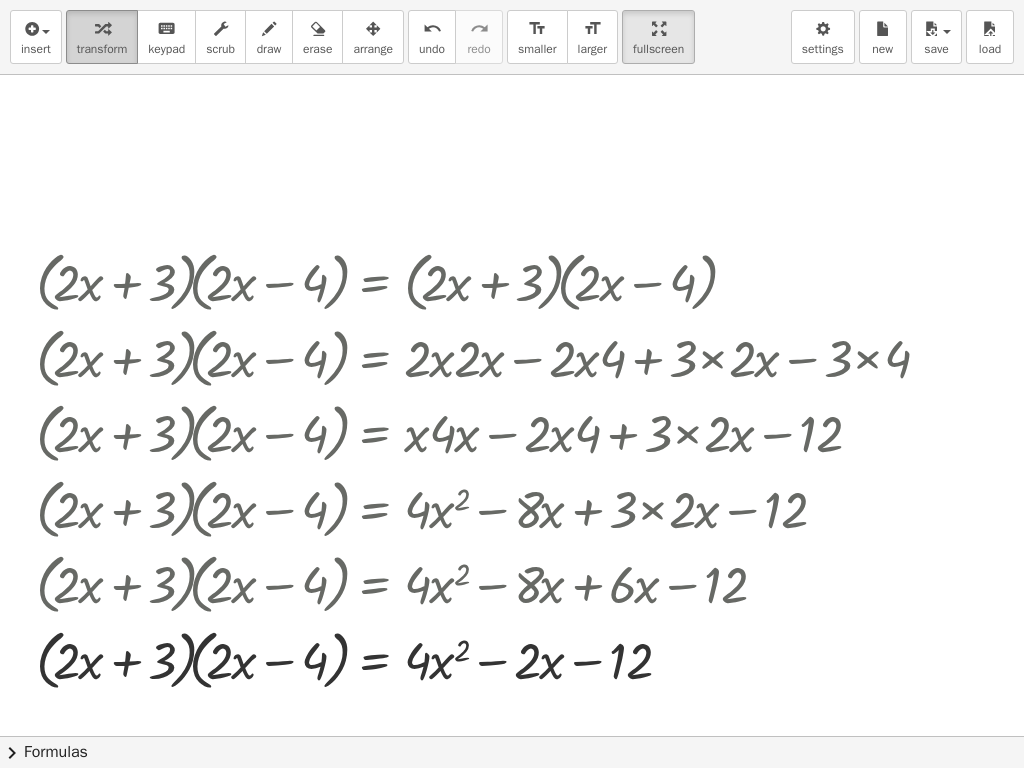 click at bounding box center (102, 28) 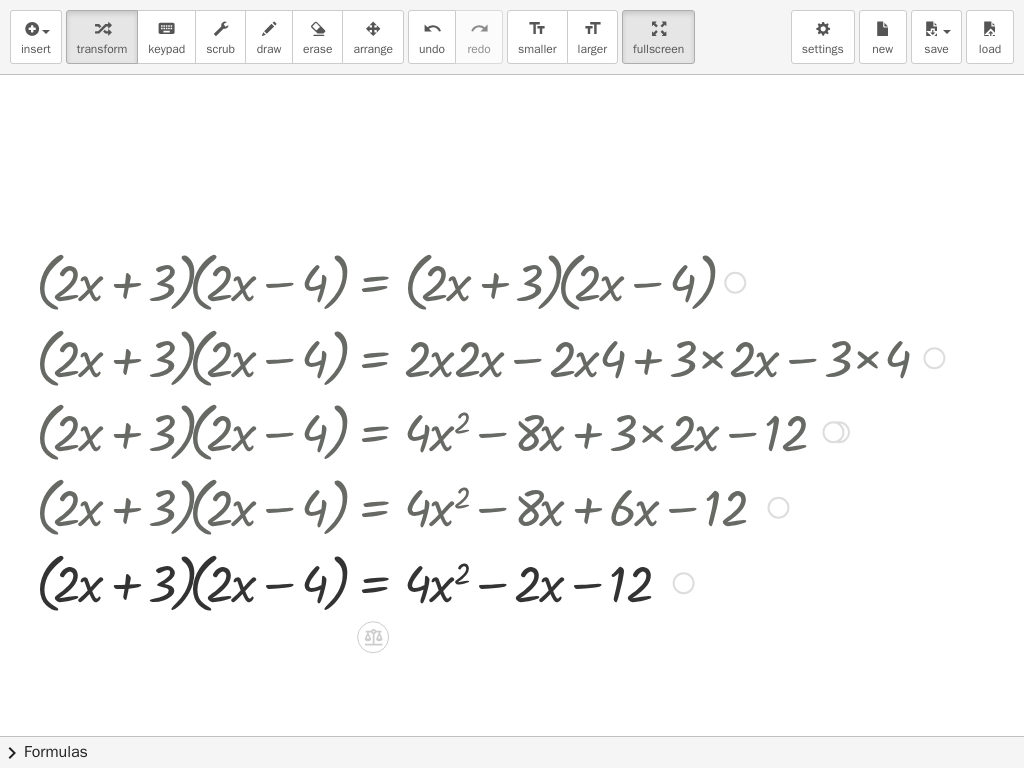 drag, startPoint x: 830, startPoint y: 508, endPoint x: 788, endPoint y: 425, distance: 93.0215 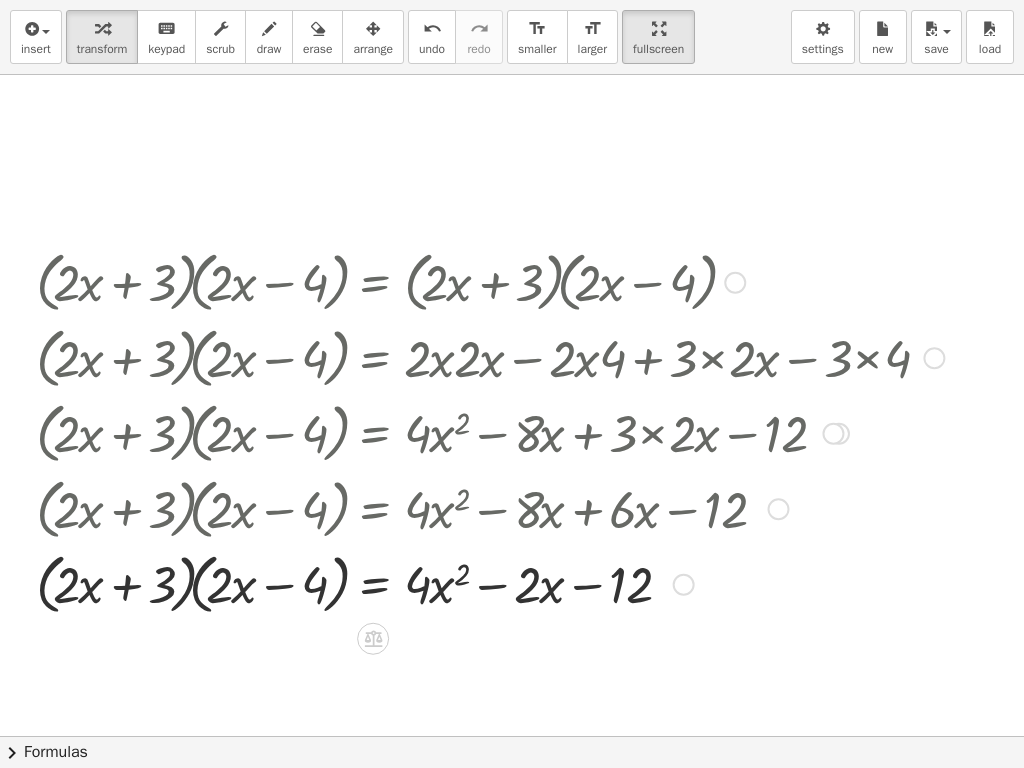 drag, startPoint x: 943, startPoint y: 524, endPoint x: 933, endPoint y: 517, distance: 12.206555 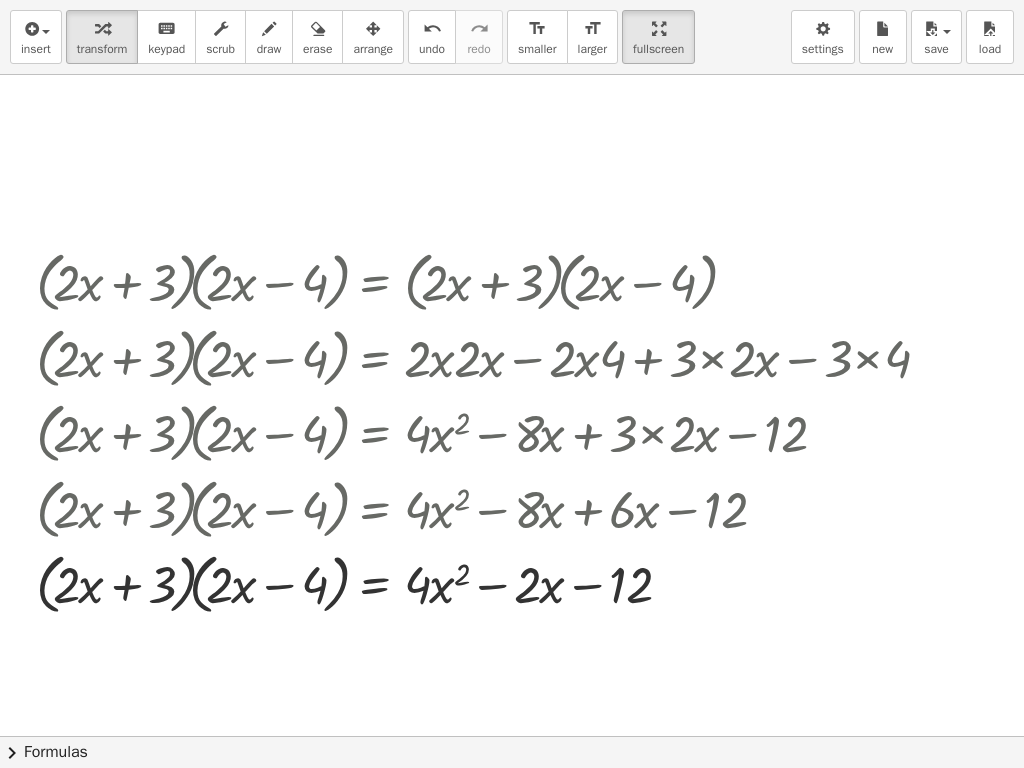 click at bounding box center (490, 281) 